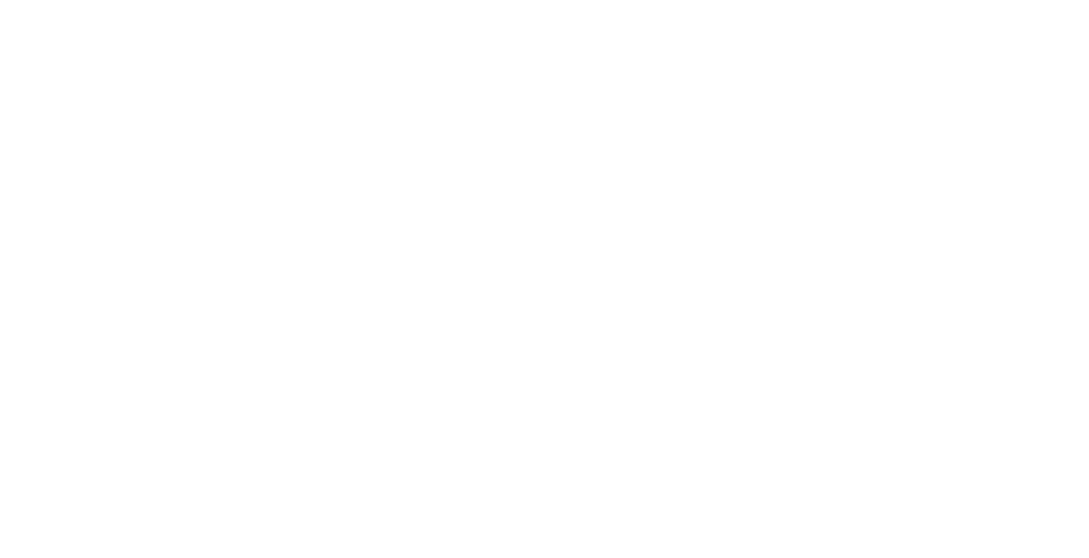 scroll, scrollTop: 0, scrollLeft: 0, axis: both 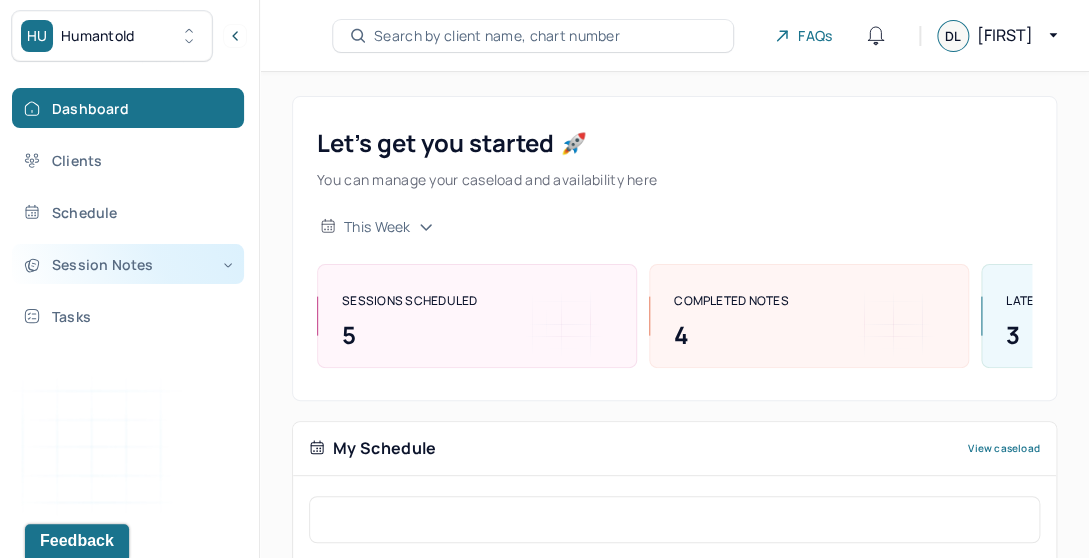 click on "Session Notes" at bounding box center (128, 264) 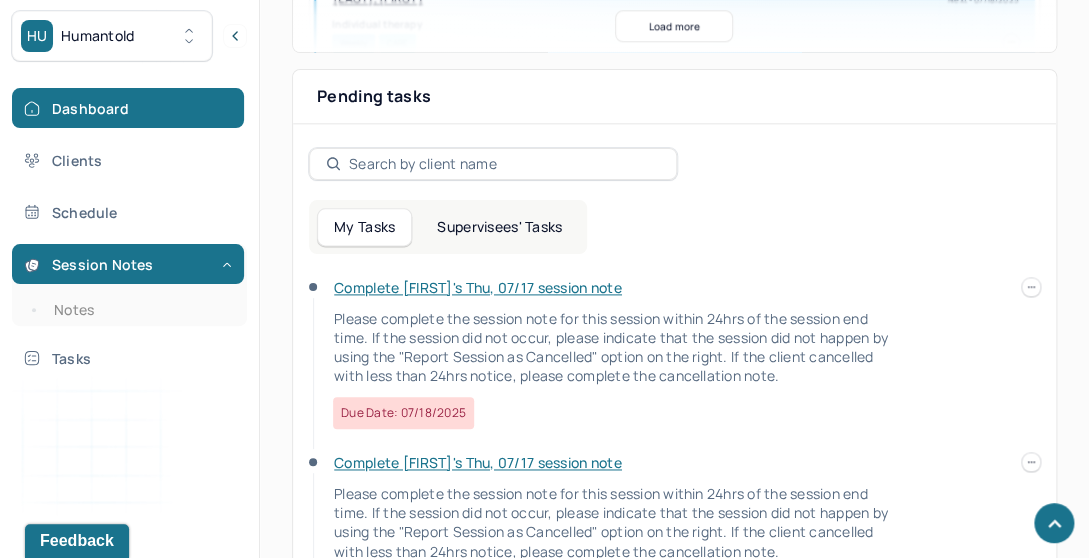scroll, scrollTop: 671, scrollLeft: 0, axis: vertical 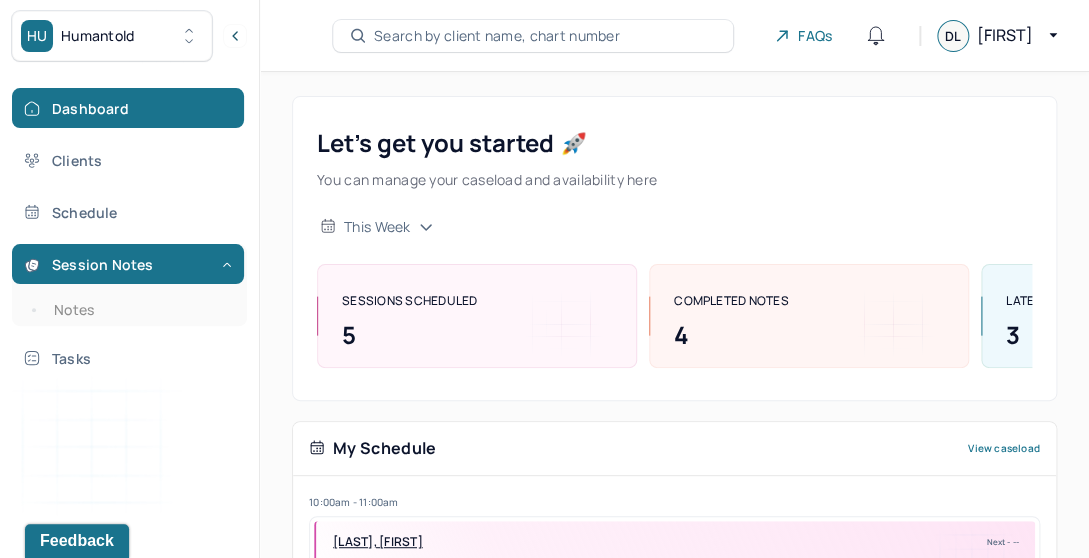 click on "Search by client name, chart number" at bounding box center [533, 36] 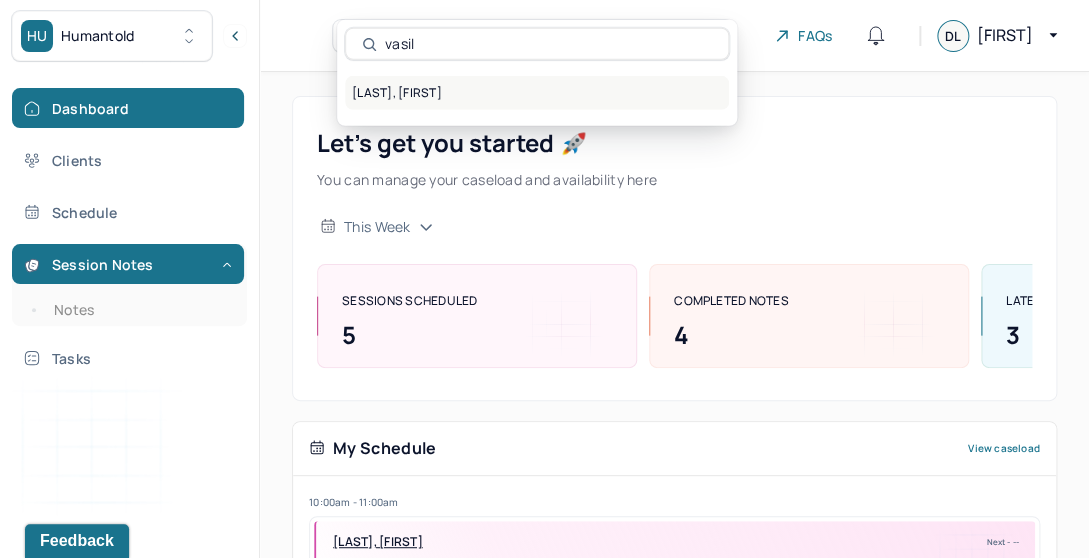 type on "vasil" 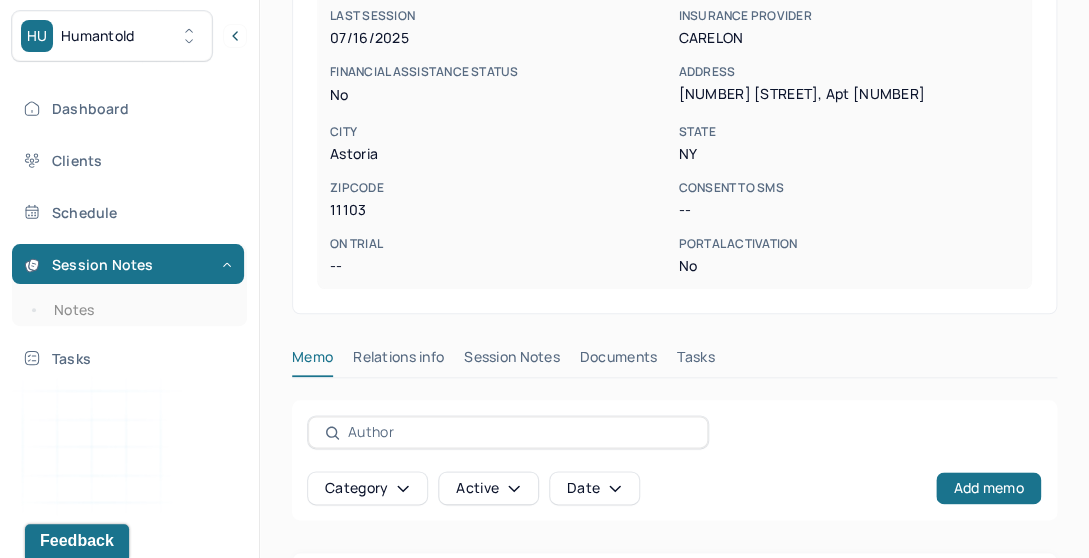 scroll, scrollTop: 495, scrollLeft: 0, axis: vertical 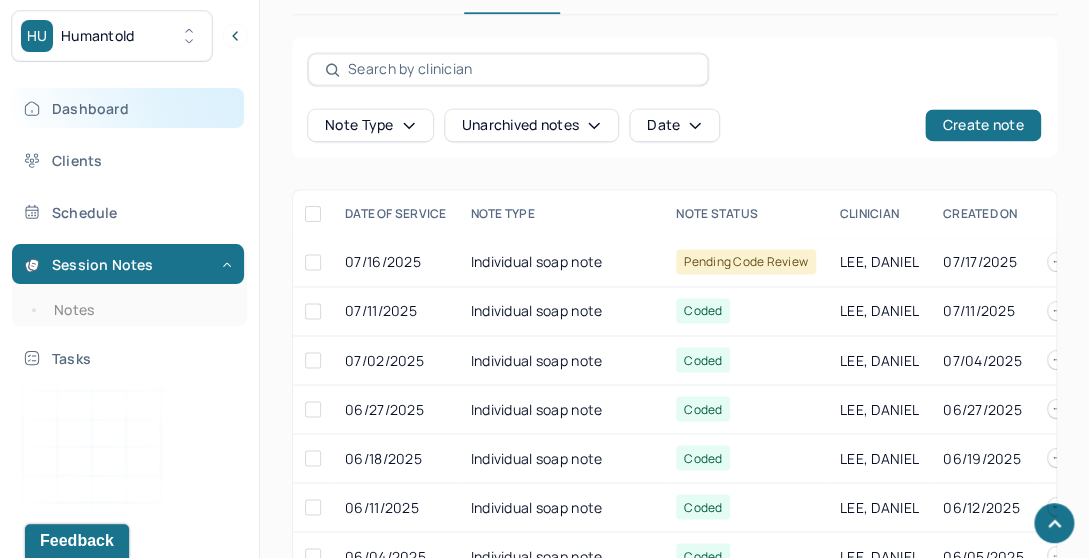 click on "Dashboard" at bounding box center (128, 108) 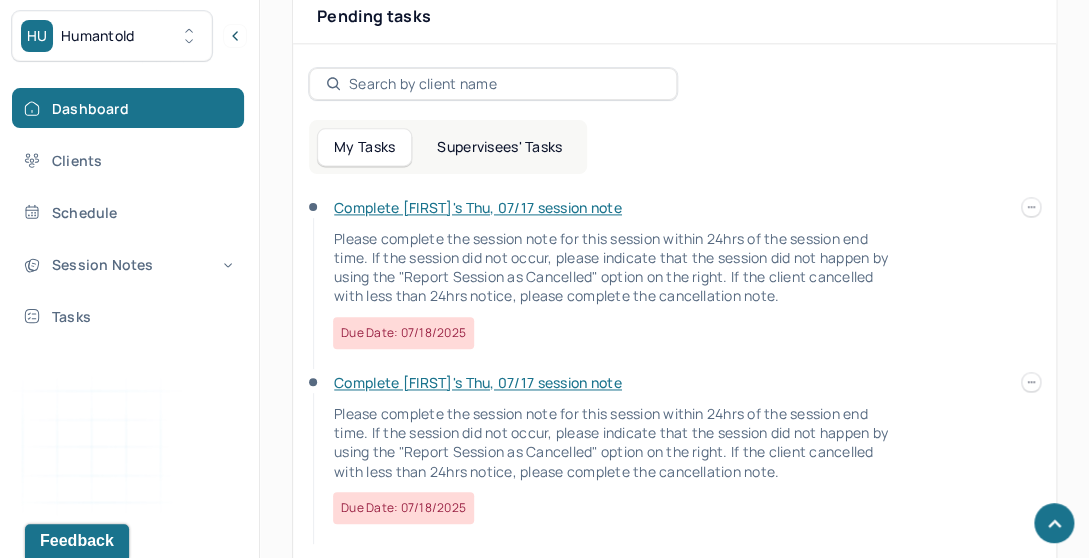 scroll, scrollTop: 749, scrollLeft: 0, axis: vertical 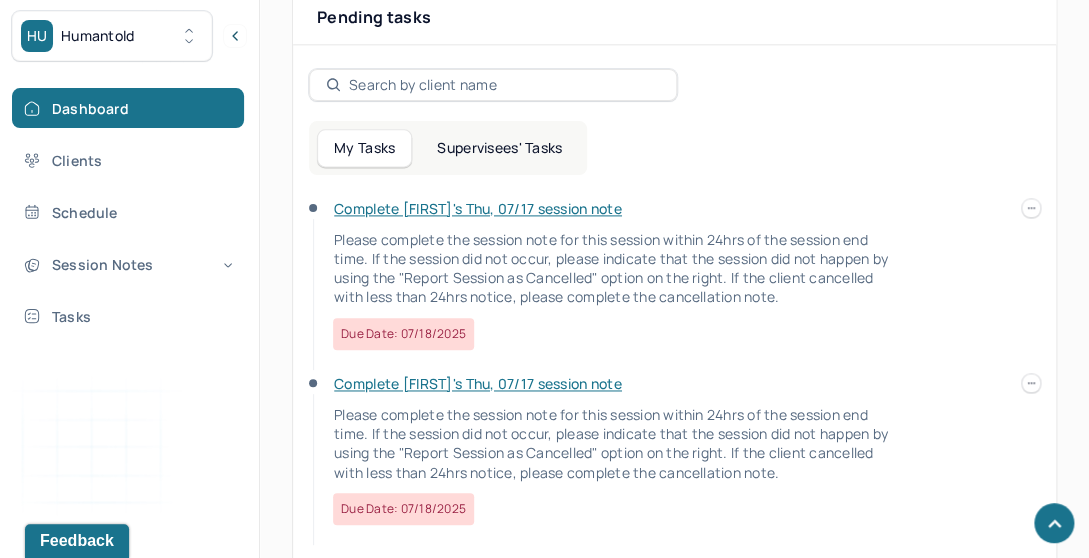 click on "Complete [FIRST]'s Thu, 07/17 session note" at bounding box center [478, 208] 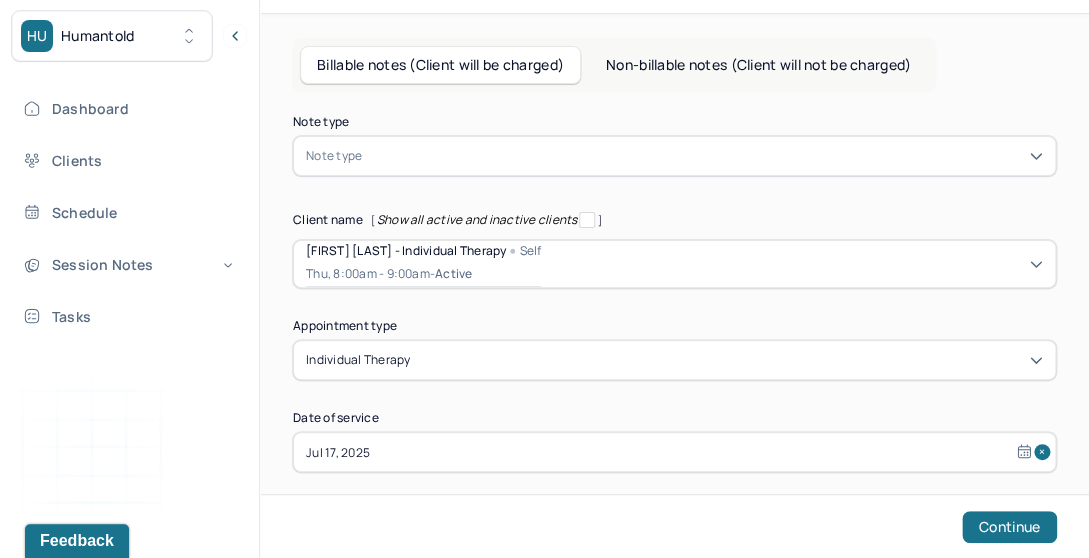 scroll, scrollTop: 0, scrollLeft: 0, axis: both 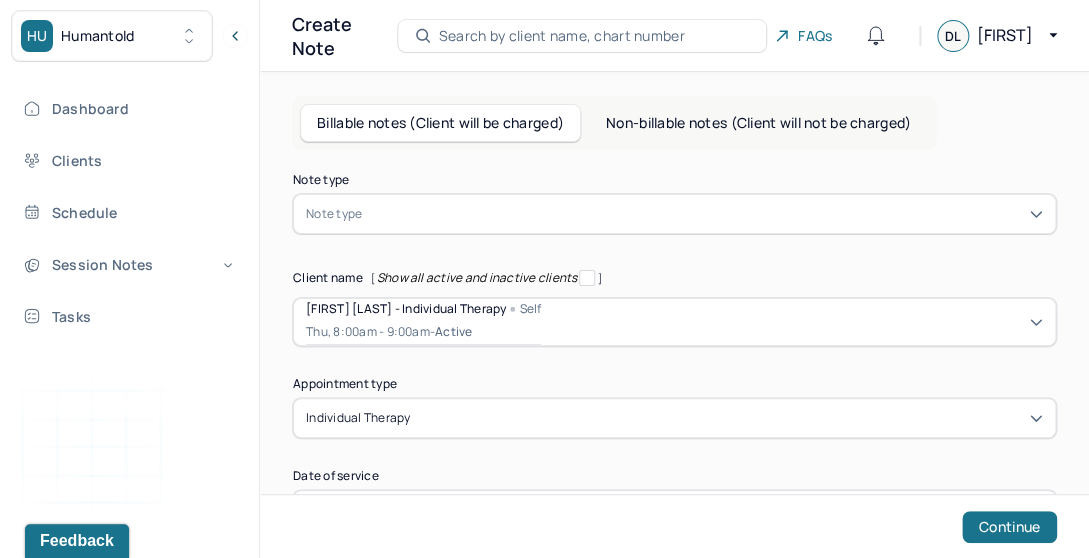 click at bounding box center [704, 214] 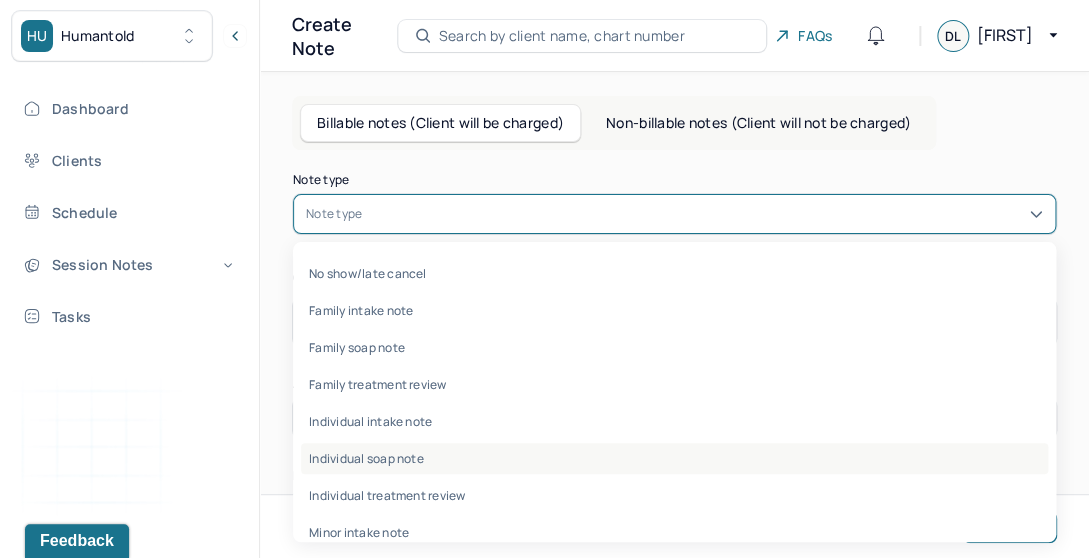 click on "Individual soap note" at bounding box center [674, 458] 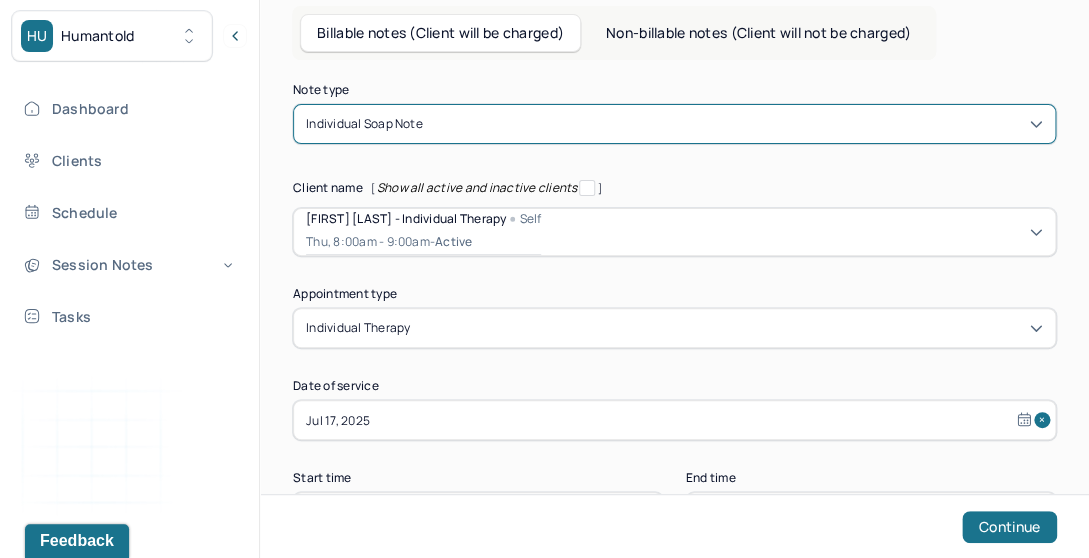 click on "individual therapy" at bounding box center (674, 328) 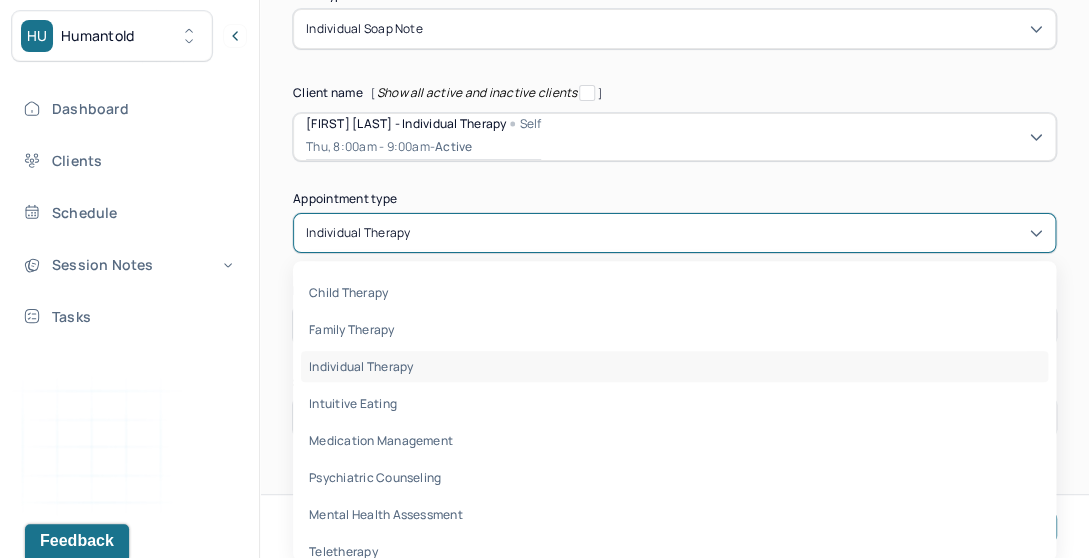scroll, scrollTop: 186, scrollLeft: 0, axis: vertical 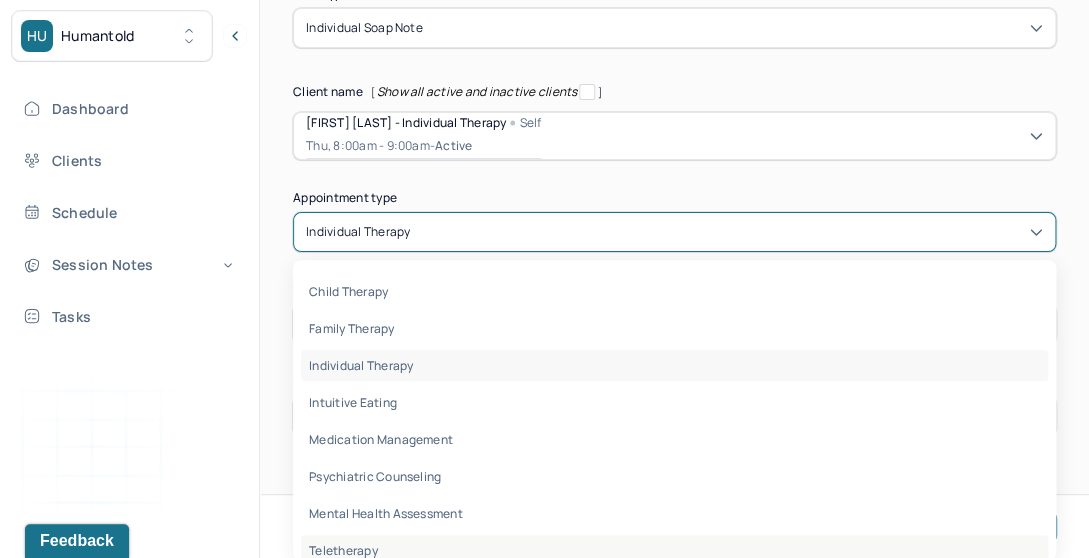 click on "teletherapy" at bounding box center (674, 550) 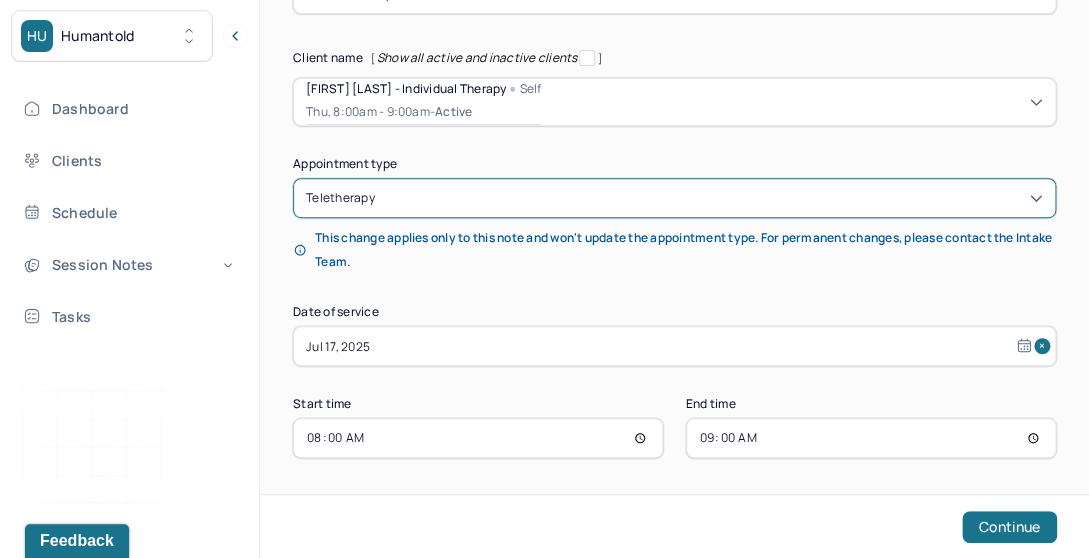 scroll, scrollTop: 224, scrollLeft: 0, axis: vertical 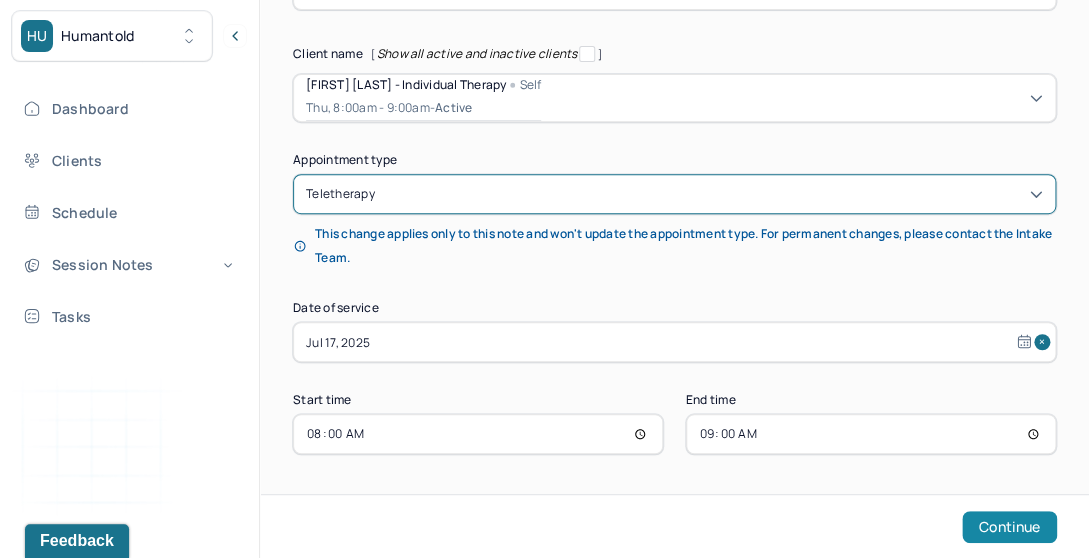 click on "Continue" at bounding box center (1009, 527) 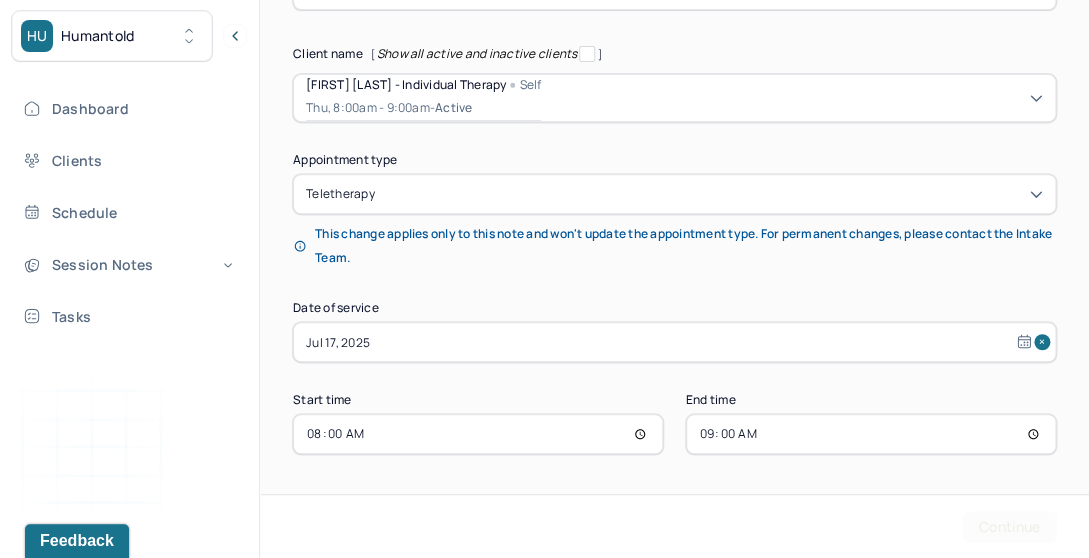 scroll, scrollTop: 0, scrollLeft: 0, axis: both 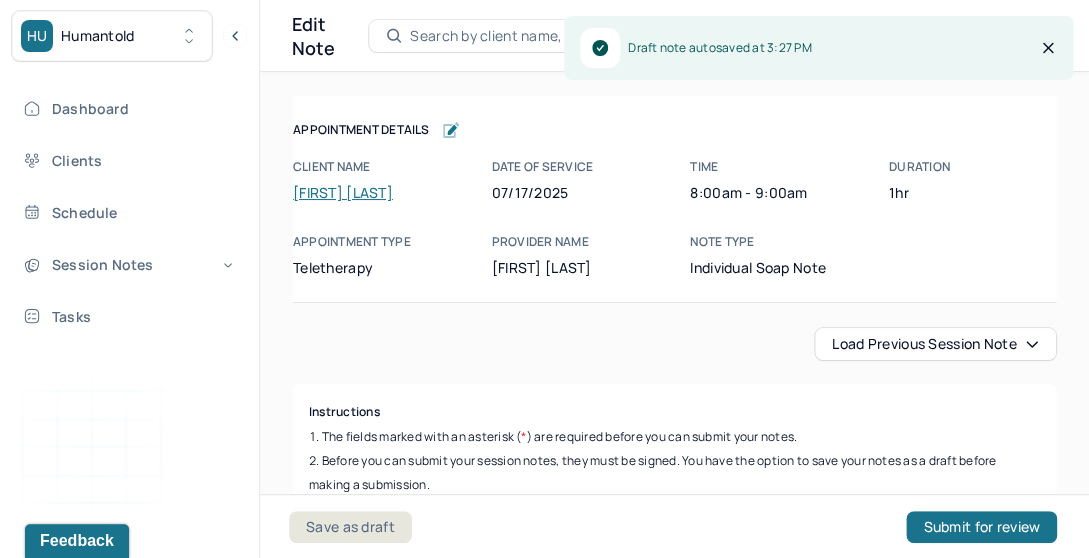 click on "Load previous session note" at bounding box center (935, 344) 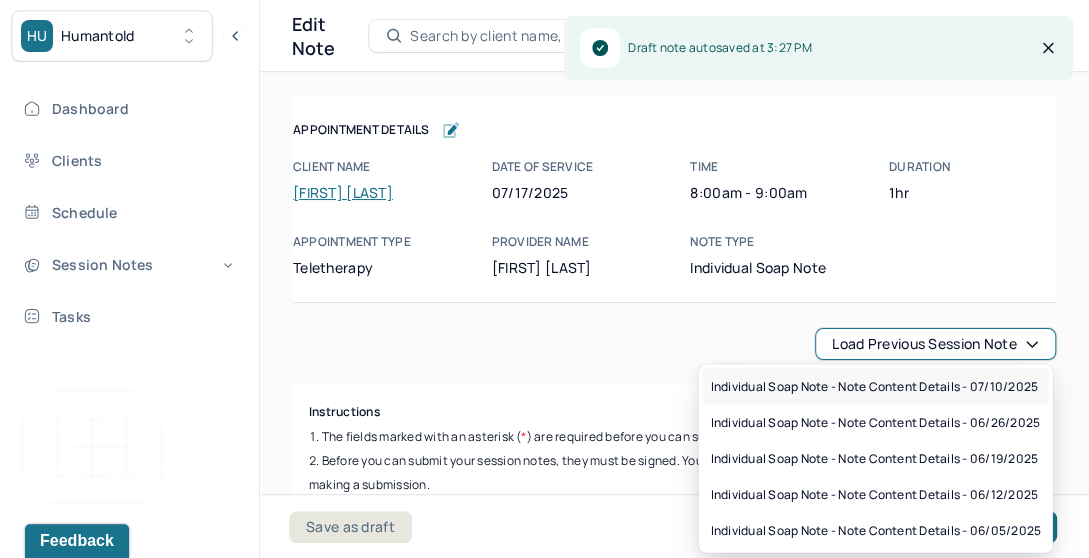click on "Individual soap note   - Note content Details -   07/10/2025" at bounding box center [873, 386] 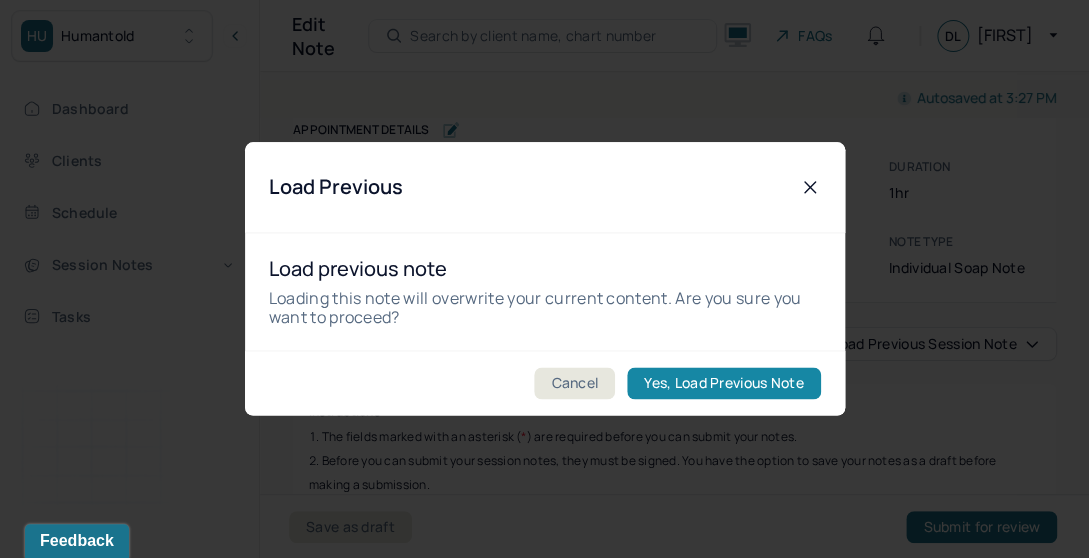 click on "Yes, Load Previous Note" at bounding box center (723, 384) 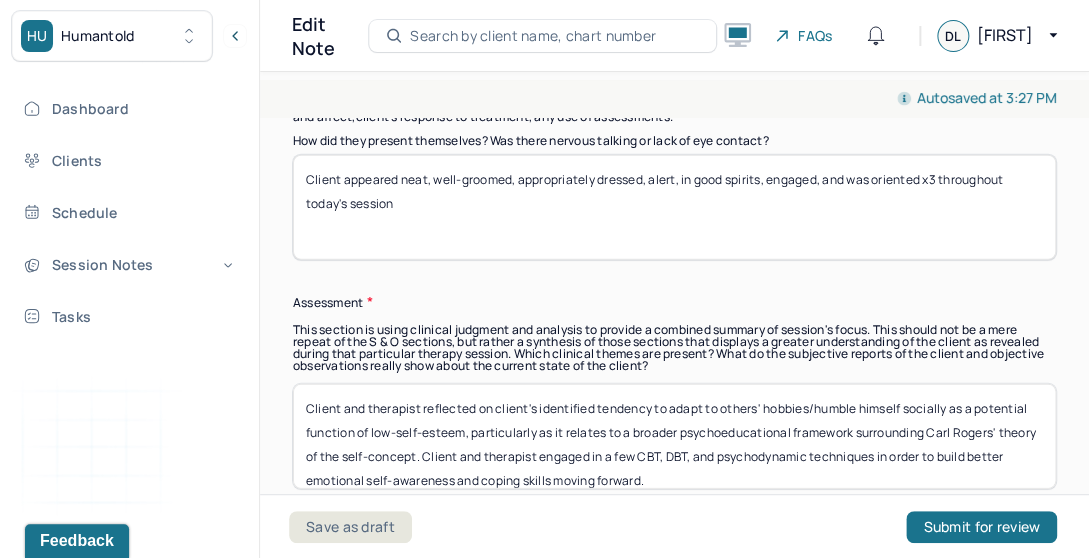scroll, scrollTop: 1734, scrollLeft: 0, axis: vertical 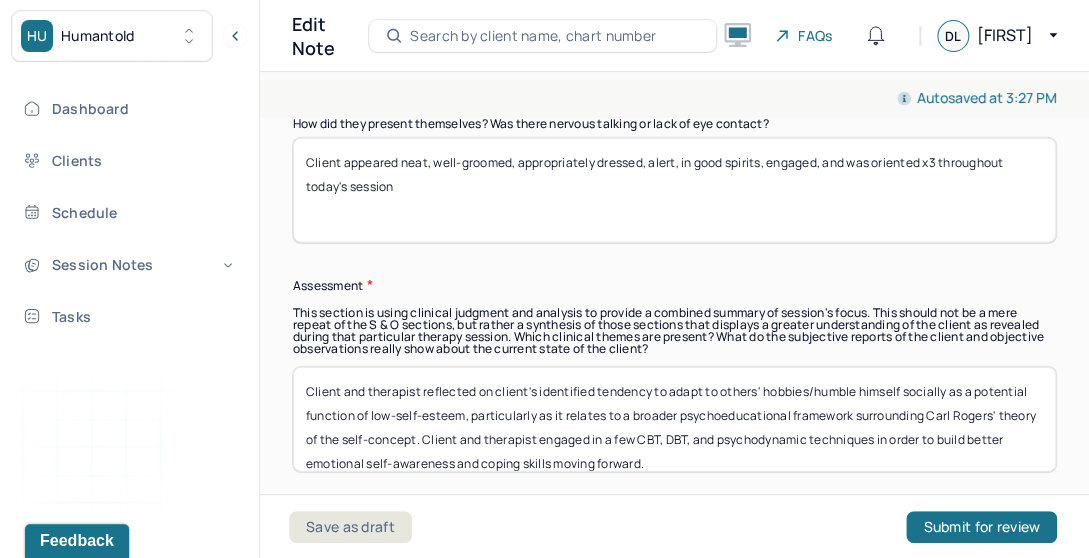 click on "Client and therapist reflected on client's identified tendency to adapt to others' hobbies/humble himself socially as a potential function of low-self-esteem, particularly as it relates to a broader psychoeducational framework surrounding Carl Rogers' theory of the self-concept. Client and therapist engaged in a few CBT, DBT, and psychodynamic techniques in order to build better emotional self-awareness and coping skills moving forward." at bounding box center [674, 419] 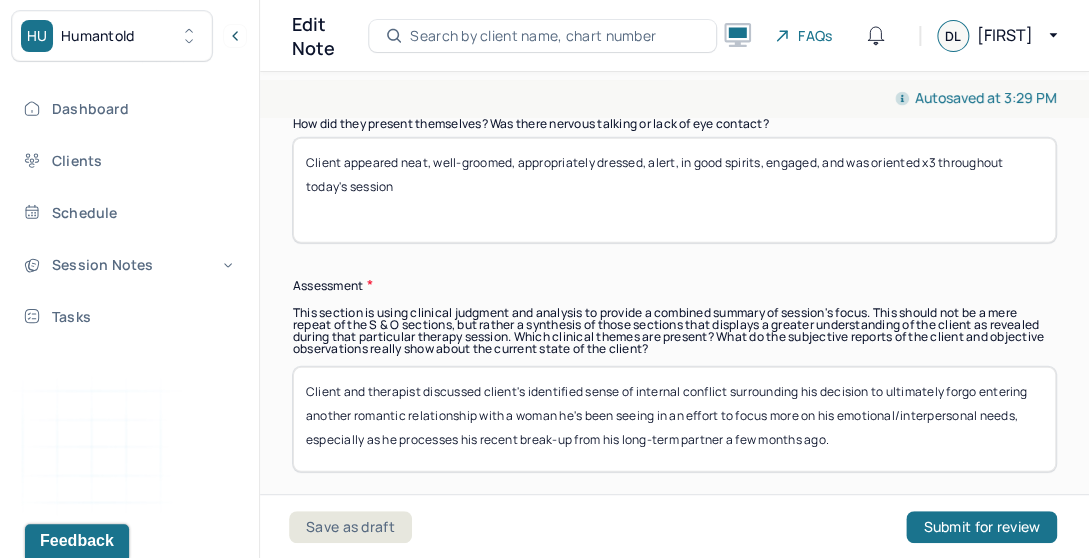 paste on "Client and therapist engaged in a few CBT, DBT, and psychodynamic techniques in order to build better emotional self-awareness and coping skills moving forward." 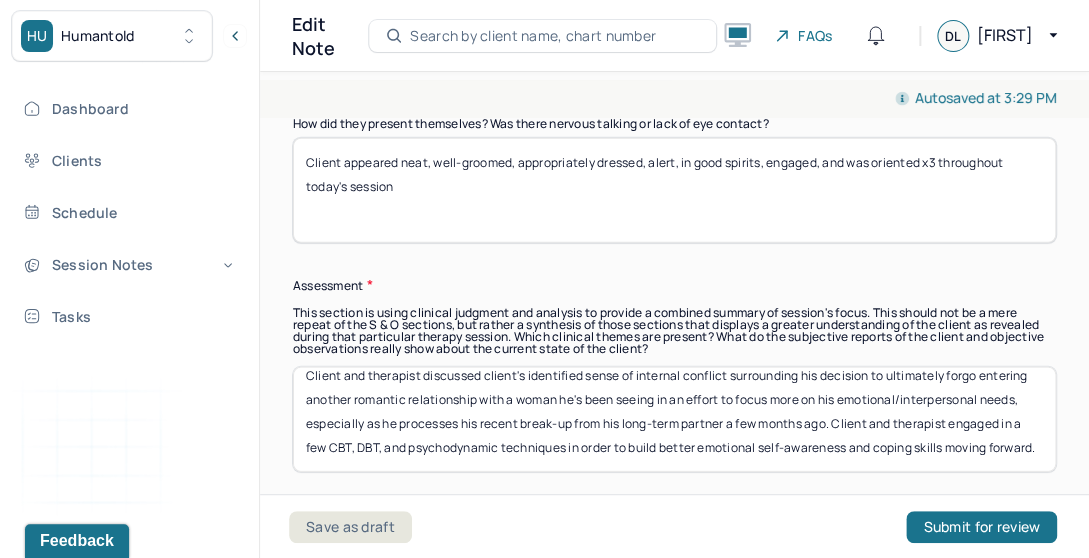 scroll, scrollTop: 0, scrollLeft: 0, axis: both 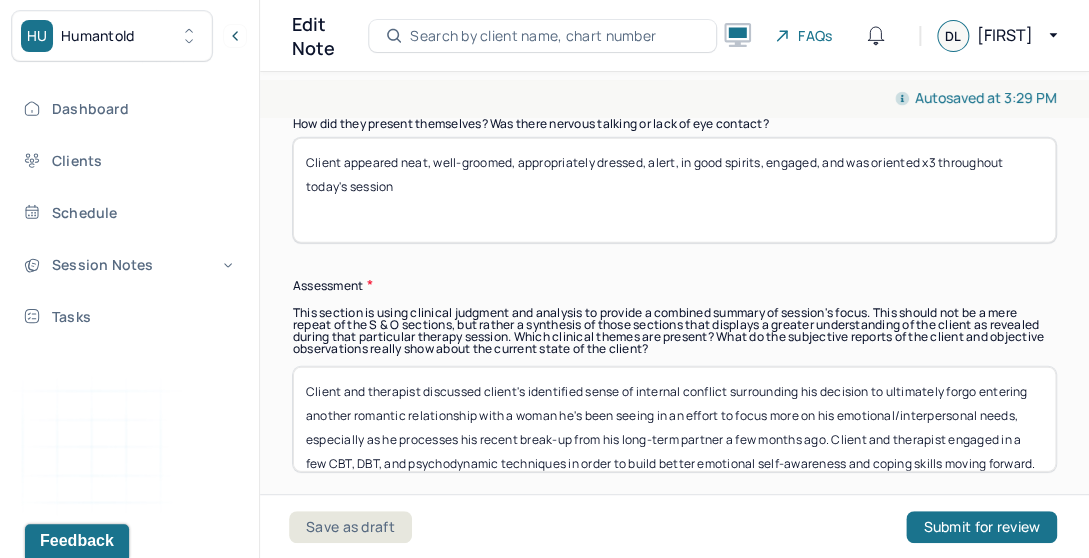 click on "Client and therapist discussed client's identified sense of internal conflict surrounding his decision to ultimately forgo entering another romantic relationship with a woman he's been seeing in an effort to focus more on his emotional/interpersonal needs, especially as he processes his recent break-up from his long-term partner a few months ago. Client and therapist engaged in a few CBT, DBT, and psychodynamic techniques in order to build better emotional self-awareness and coping skills moving forward." at bounding box center (674, 419) 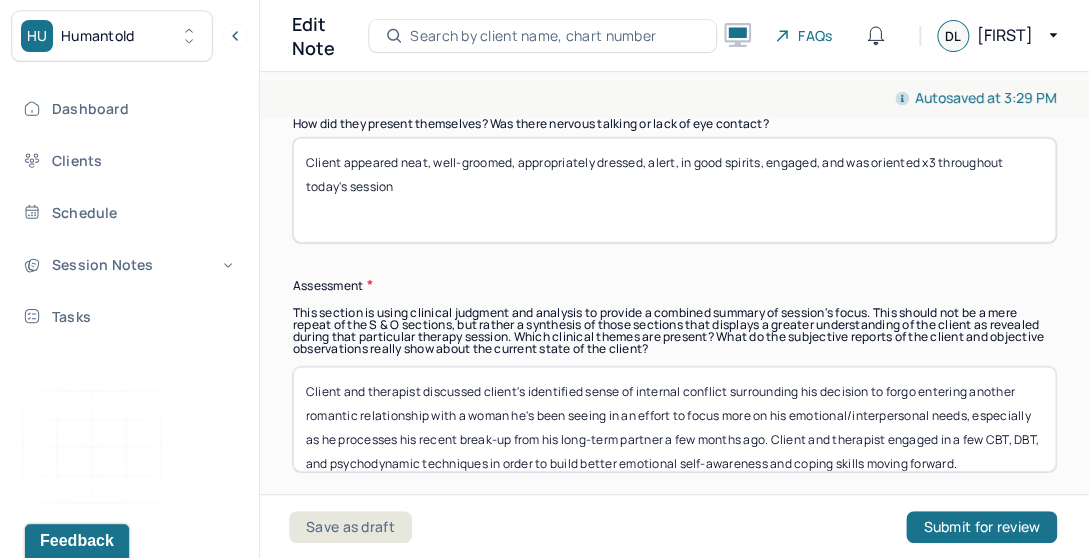 click on "Client and therapist discussed client's identified sense of internal conflict surrounding his decision to forgo entering another romantic relationship with a woman he's been seeing in an effort to focus more on his emotional/interpersonal needs, especially as he processes his recent break-up from his long-term partner a few months ago. Client and therapist engaged in a few CBT, DBT, and psychodynamic techniques in order to build better emotional self-awareness and coping skills moving forward." at bounding box center [674, 419] 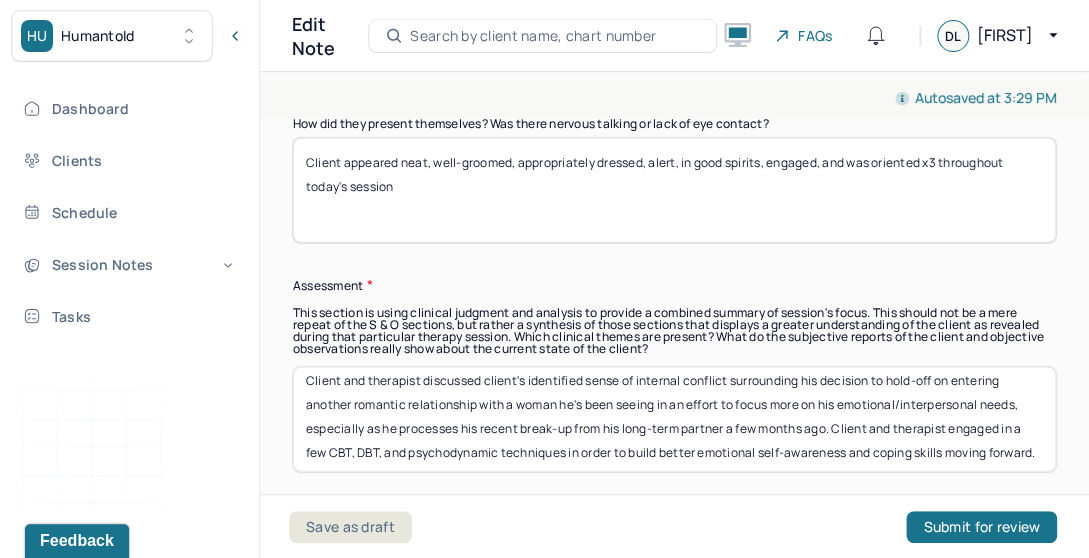 scroll, scrollTop: 16, scrollLeft: 0, axis: vertical 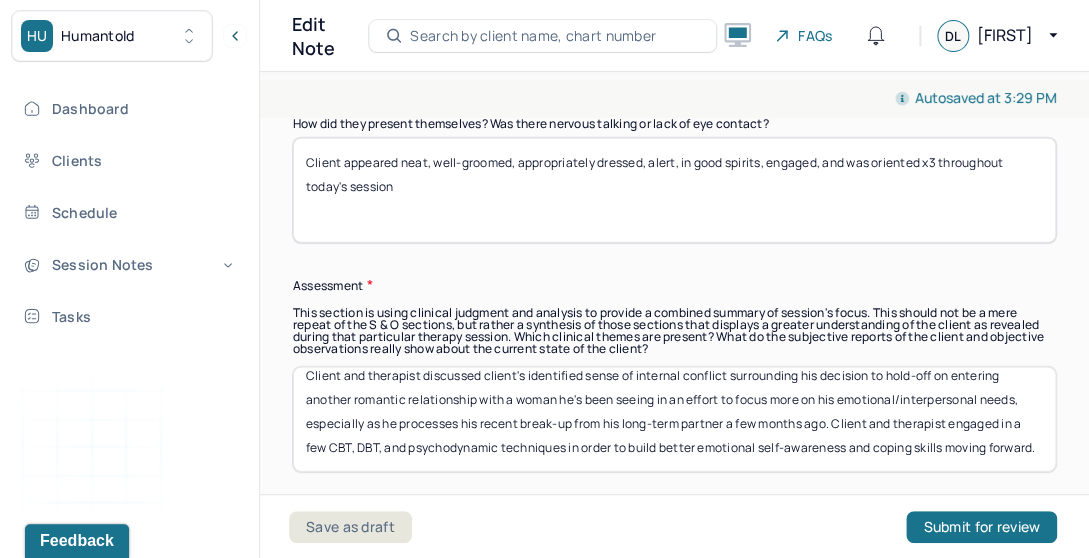 click on "Client and therapist discussed client's identified sense of internal conflict surrounding his decision to hold-off on entering another romantic relationship with a woman he's been seeing in an effort to focus more on his emotional/interpersonal needs, especially as he processes his recent break-up from his long-term partner a few months ago. Client and therapist engaged in a few CBT, DBT, and psychodynamic techniques in order to build better emotional self-awareness and coping skills moving forward." at bounding box center [674, 419] 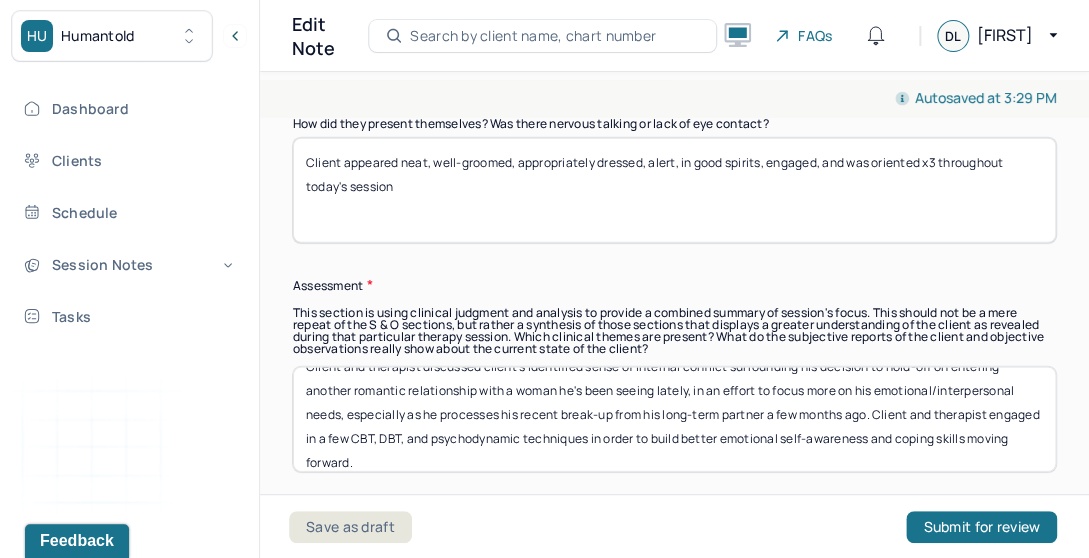 scroll, scrollTop: 40, scrollLeft: 0, axis: vertical 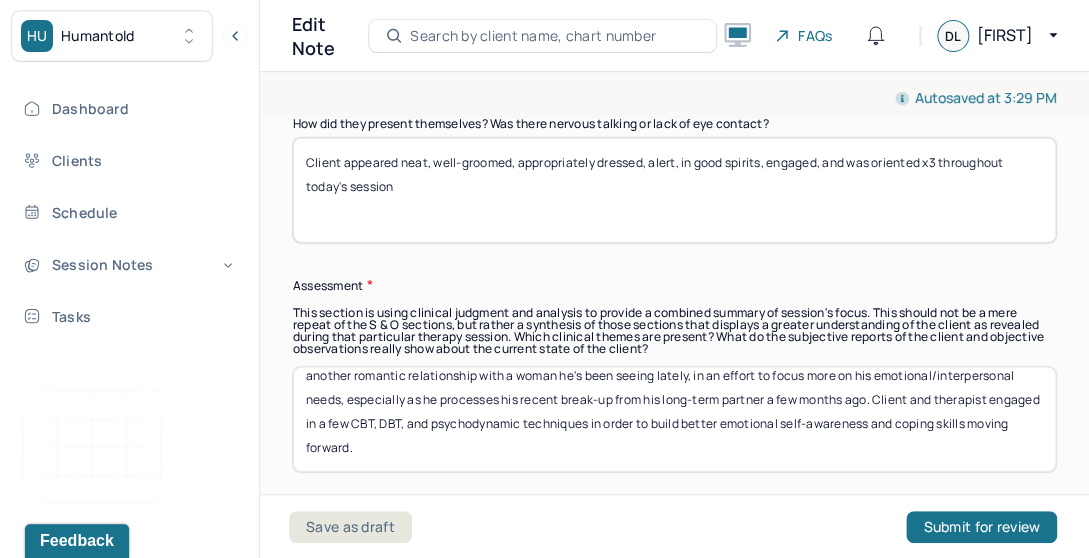 click on "Client and therapist discussed client's identified sense of internal conflict surrounding his decision to hold-off on entering another romantic relationship with a woman he's been seeing lately, in an effort to focus more on his emotional/interpersonal needs, especially as he processes his recent break-up from his long-term partner a few months ago. Client and therapist engaged in a few CBT, DBT, and psychodynamic techniques in order to build better emotional self-awareness and coping skills moving forward." at bounding box center (674, 419) 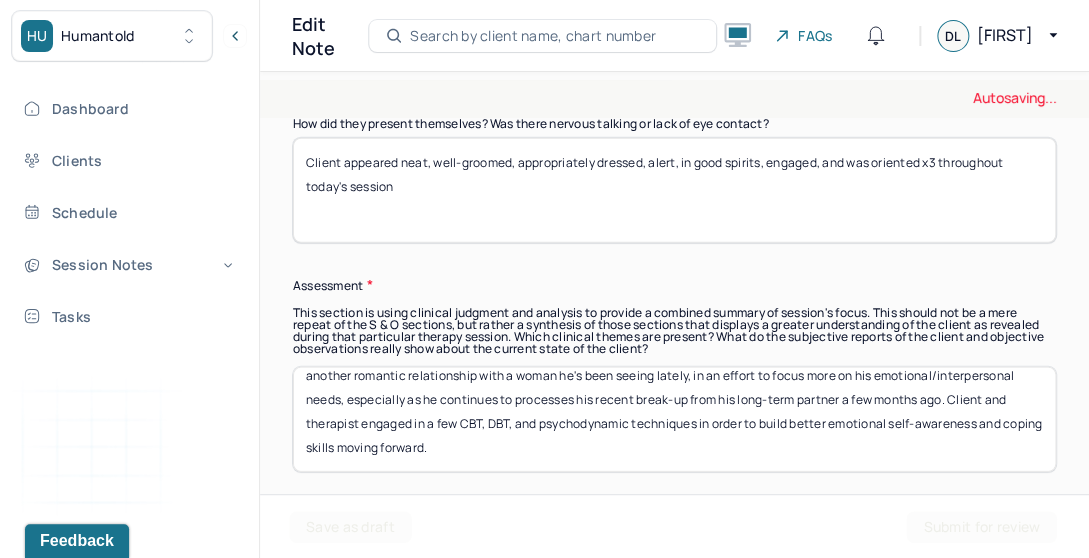 click on "Client and therapist discussed client's identified sense of internal conflict surrounding his decision to hold-off on entering another romantic relationship with a woman he's been seeing lately, in an effort to focus more on his emotional/interpersonal needs, especially as he processes his recent break-up from his long-term partner a few months ago. Client and therapist engaged in a few CBT, DBT, and psychodynamic techniques in order to build better emotional self-awareness and coping skills moving forward." at bounding box center (674, 419) 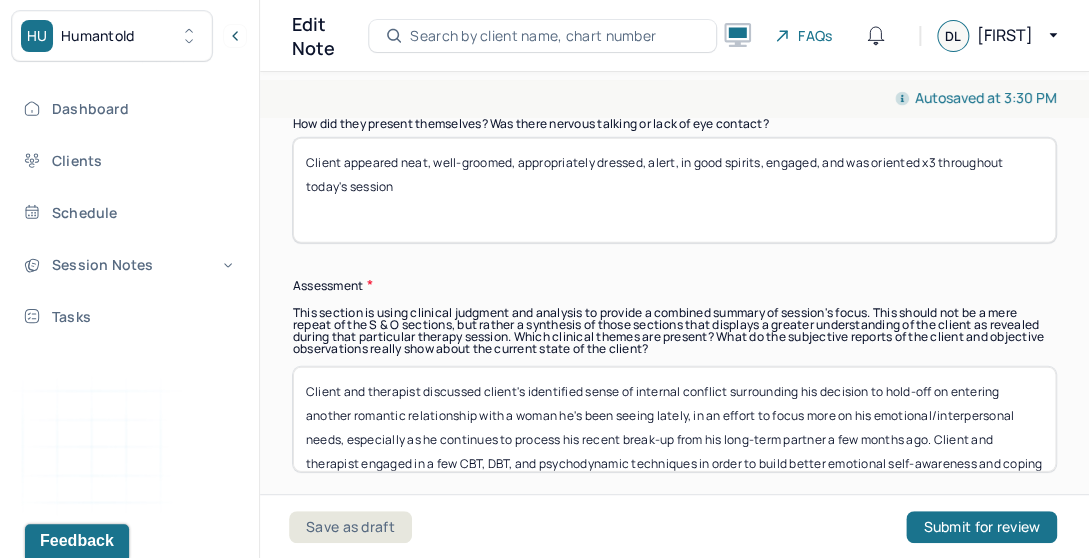 scroll, scrollTop: 40, scrollLeft: 0, axis: vertical 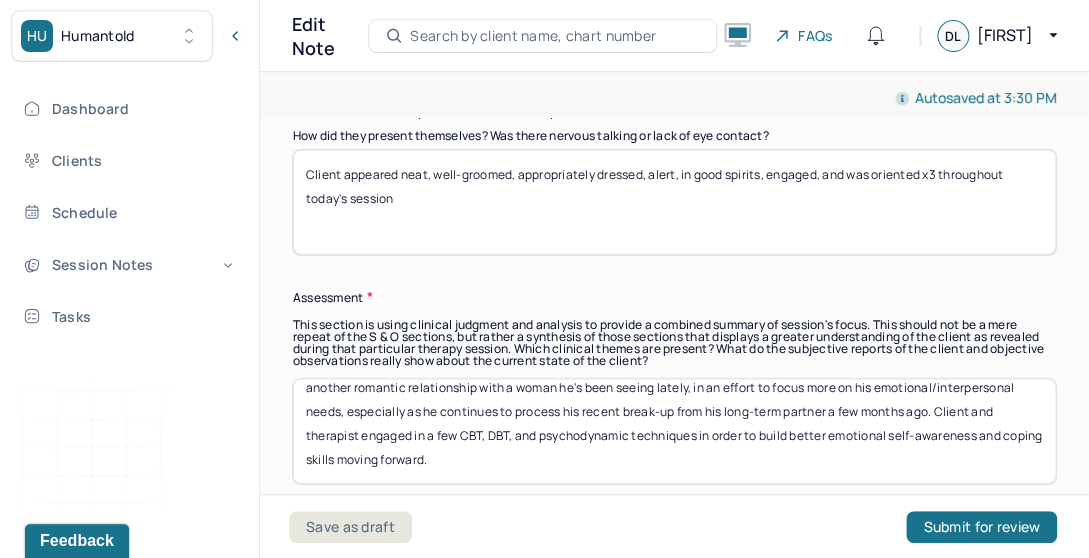type on "Client and therapist discussed client's identified sense of internal conflict surrounding his decision to hold-off on entering another romantic relationship with a woman he's been seeing lately, in an effort to focus more on his emotional/interpersonal needs, especially as he continues to process his recent break-up from his long-term partner a few months ago. Client and therapist engaged in a few CBT, DBT, and psychodynamic techniques in order to build better emotional self-awareness and coping skills moving forward." 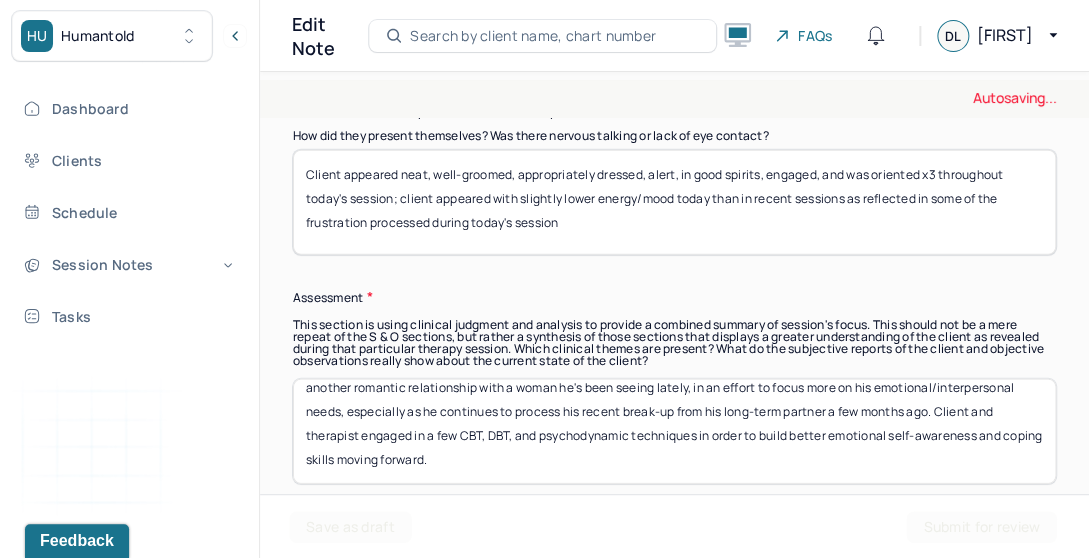 click on "Assessment" at bounding box center [674, 297] 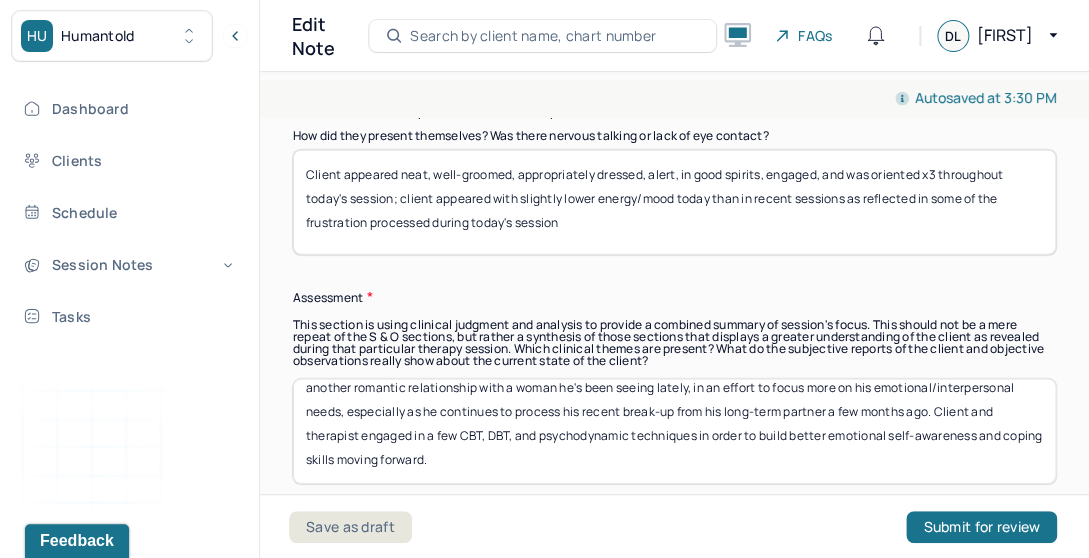 click on "Client appeared neat, well-groomed, appropriately dressed, alert, in good spirits, engaged, and was oriented x3 throughout today's session; client appeared with slightly lower energy/mood today than in recent sessions as reflected in some of the frustration processed during today's session" at bounding box center [674, 202] 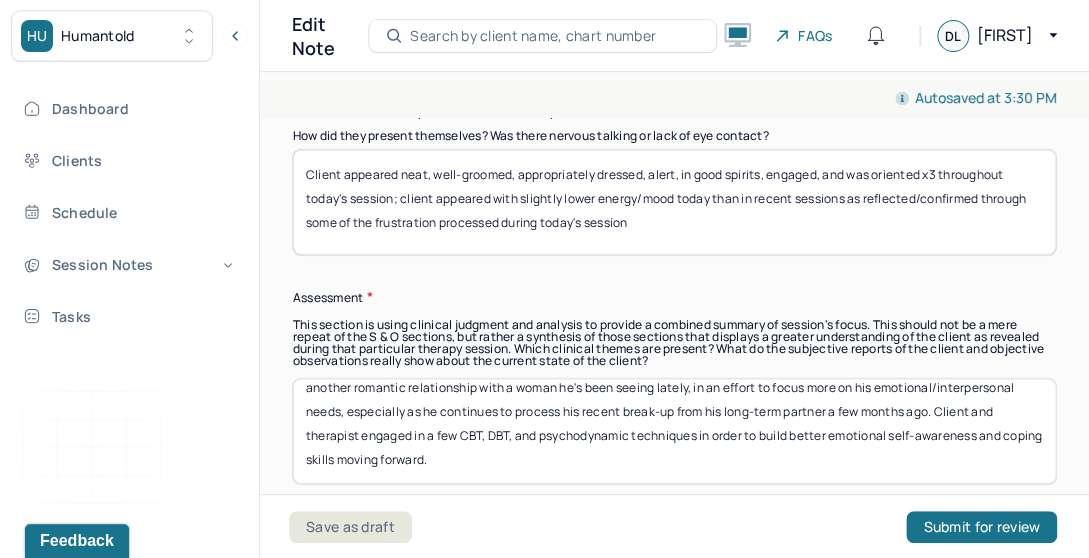 click on "Client appeared neat, well-groomed, appropriately dressed, alert, in good spirits, engaged, and was oriented x3 throughout today's session; client appeared with slightly lower energy/mood today than in recent sessions as reflected/confirmed in some of the frustration processed during today's session" at bounding box center (674, 202) 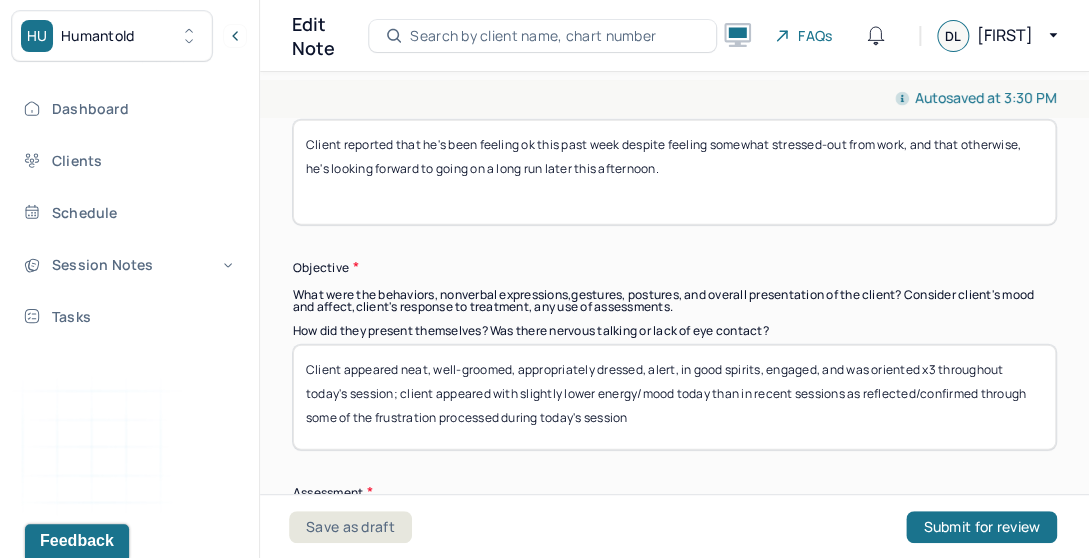 scroll, scrollTop: 1660, scrollLeft: 0, axis: vertical 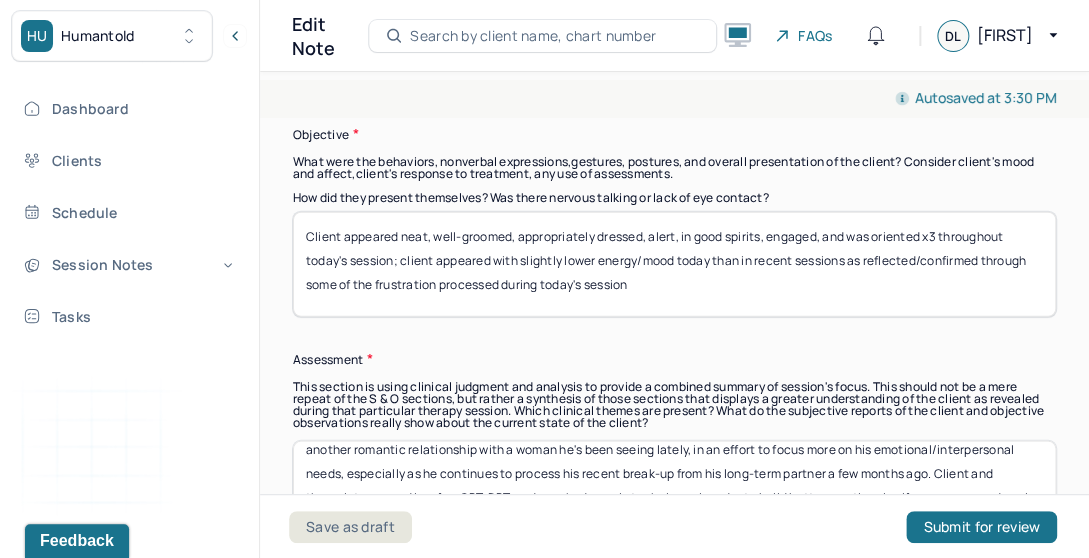 click on "Client appeared neat, well-groomed, appropriately dressed, alert, in good spirits, engaged, and was oriented x3 throughout today's session; client appeared with slightly lower energy/mood today than in recent sessions as reflected/confirmed through some of the frustration processed during today's session" at bounding box center [674, 264] 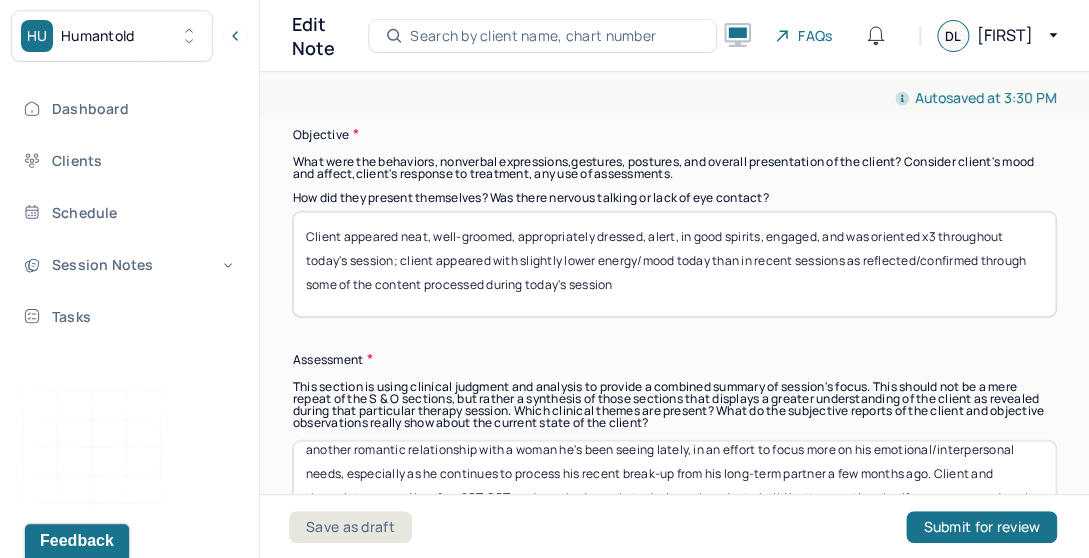 type on "Client appeared neat, well-groomed, appropriately dressed, alert, in good spirits, engaged, and was oriented x3 throughout today's session; client appeared with slightly lower energy/mood today than in recent sessions as reflected/confirmed through some of the content processed during today's session" 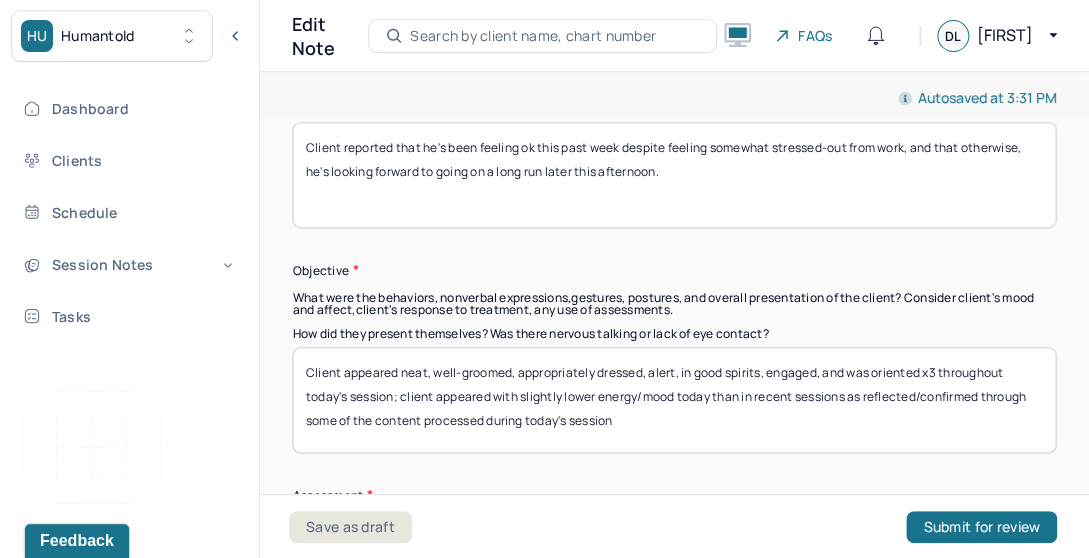 scroll, scrollTop: 1430, scrollLeft: 0, axis: vertical 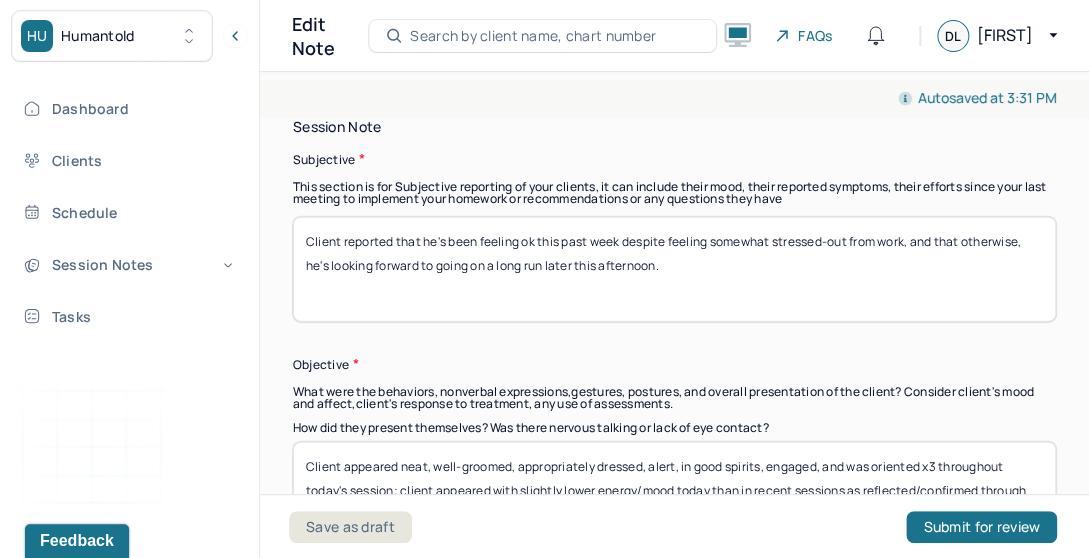 click on "Client reported that he's been feeling ok this past week despite feeling somewhat stressed-out from work, and that otherwise, he's looking forward to going on a long run later this afternoon." at bounding box center (674, 269) 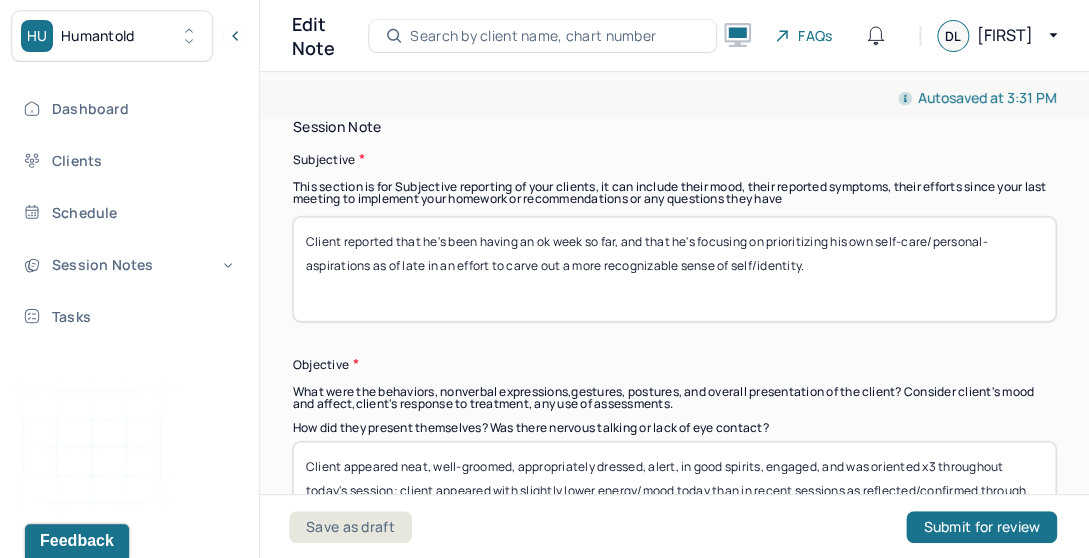 click on "Client reported that he's been having an ok week so far, and that he's focusing on prioritizing his own self-care/personal-aspirations as of late in an effort to carve out a more recognizable sense of self/identity." at bounding box center (674, 269) 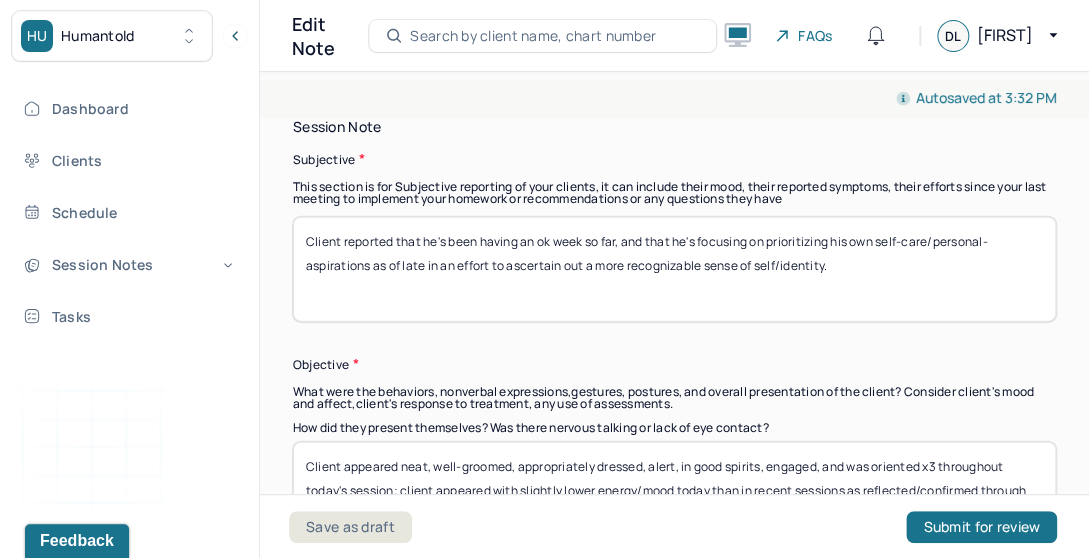 click on "Client reported that he's been having an ok week so far, and that he's focusing on prioritizing his own self-care/personal-aspirations as of late in an effort to ascertain out a more recognizable sense of self/identity." at bounding box center (674, 269) 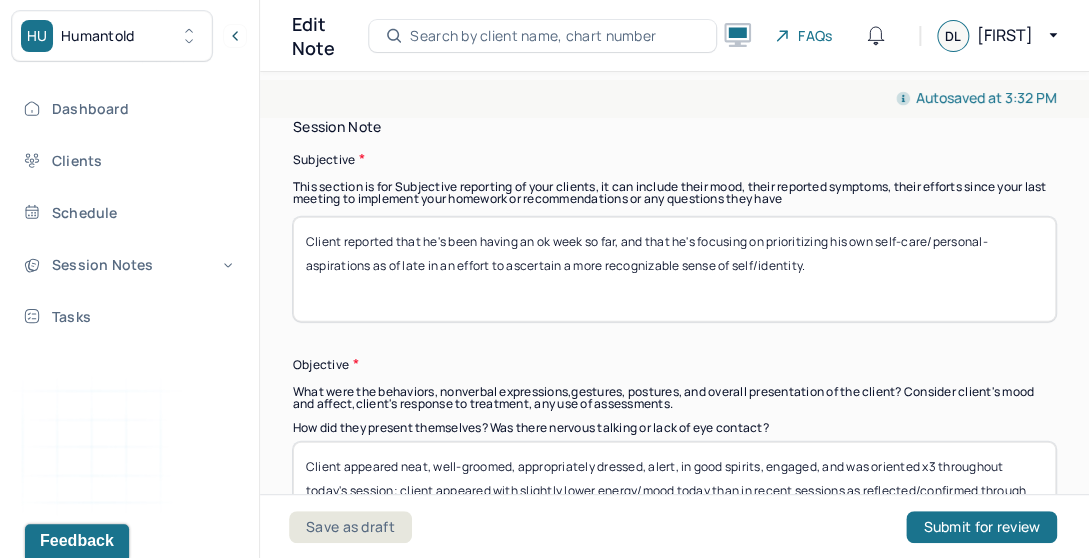 click on "Client reported that he's been having an ok week so far, and that he's focusing on prioritizing his own self-care/personal-aspirations as of late in an effort to ascertain a more recognizable sense of self/identity." at bounding box center (674, 269) 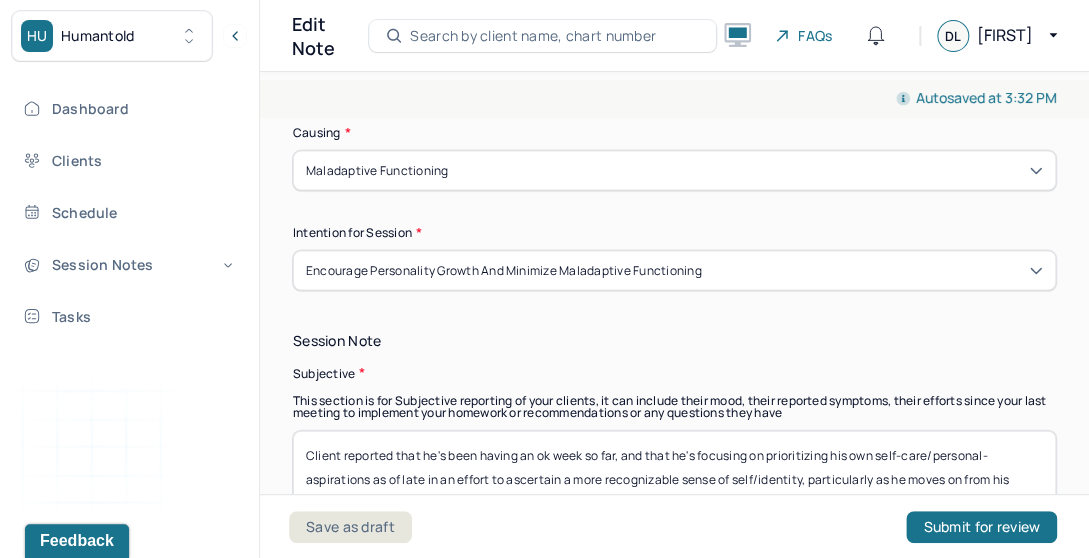 scroll, scrollTop: 1091, scrollLeft: 0, axis: vertical 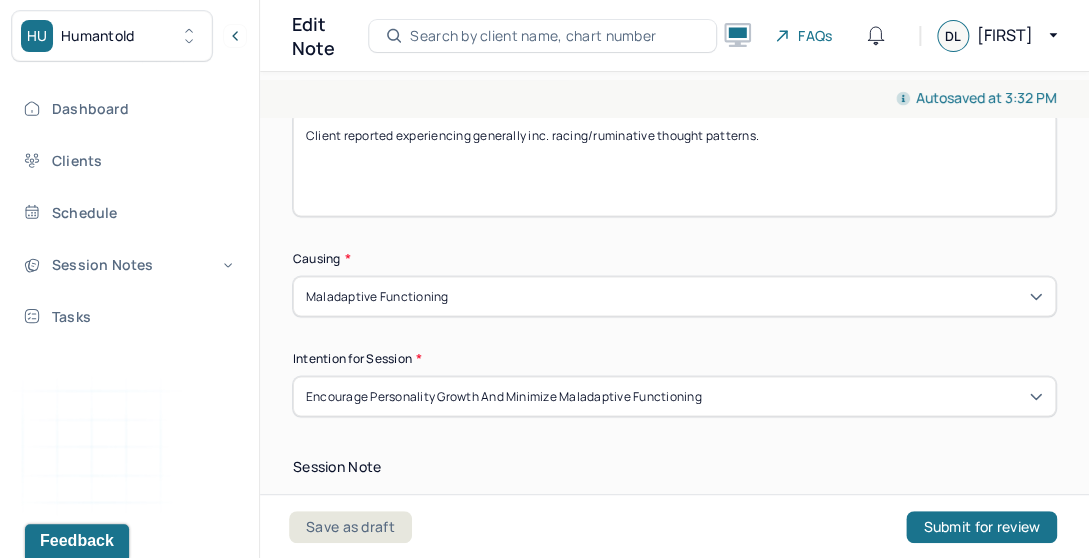 type on "Client reported that he's been having an ok week so far, and that he's focusing on prioritizing his own self-care/personal-aspirations as of late in an effort to ascertain a more recognizable sense of self/identity, particularly as he moves on from his recent break-up." 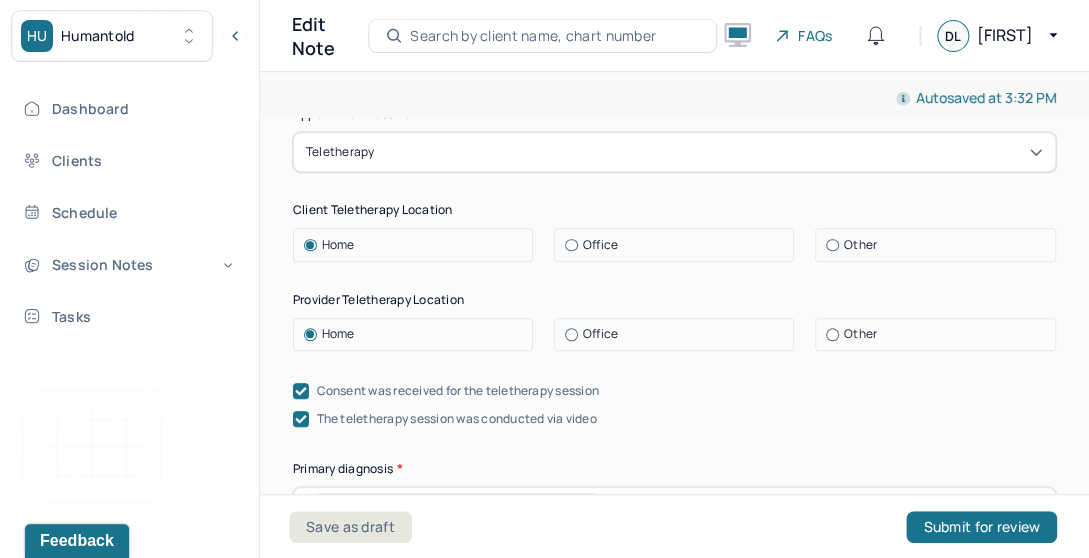 scroll, scrollTop: 436, scrollLeft: 0, axis: vertical 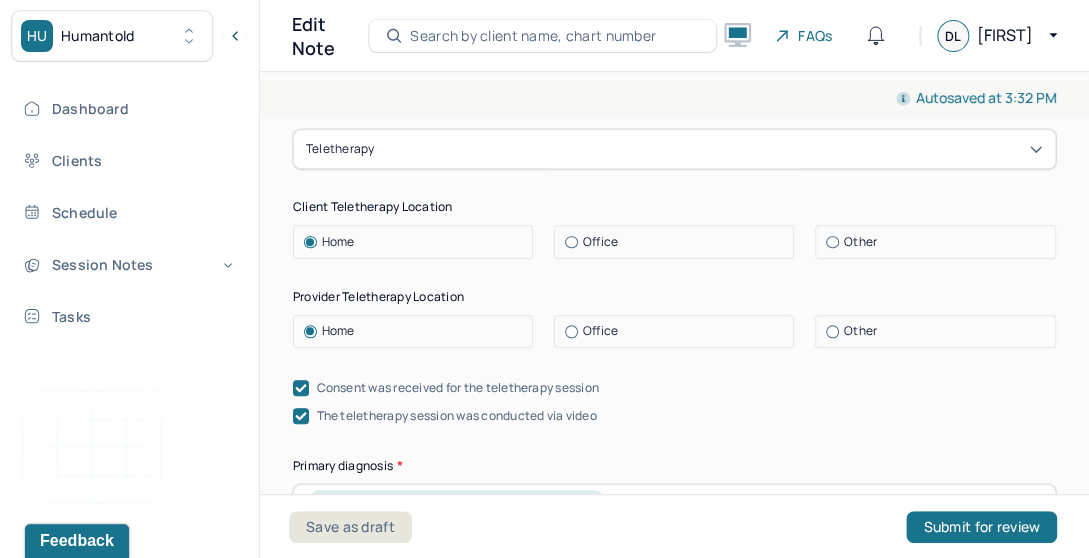 type on "Client reported experiencing slightly dec. mood, dec. energy, inc. racing/ruminative thought patterns, and occasionally inc. feelings of irritability/restlessness." 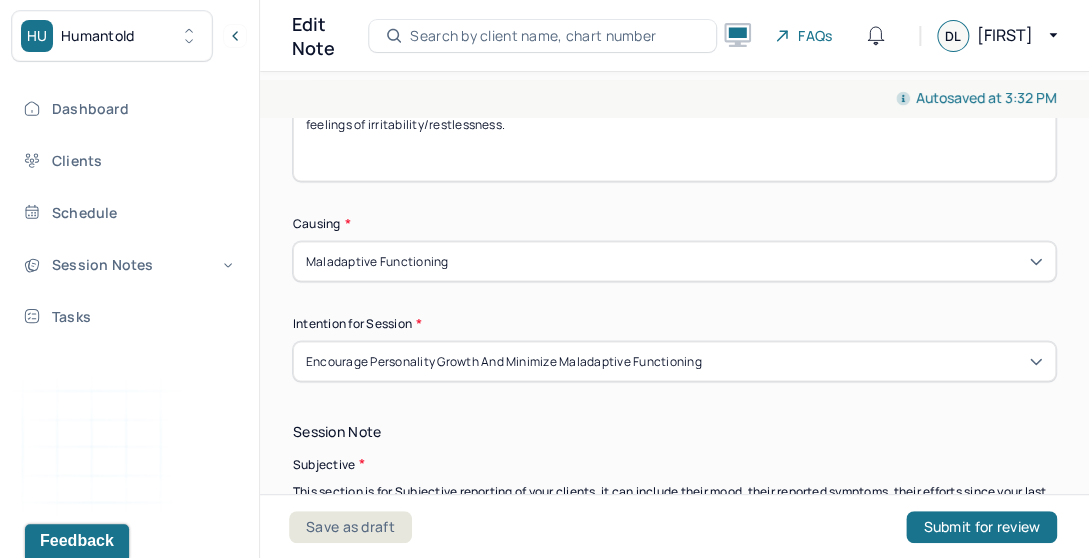 scroll, scrollTop: 1136, scrollLeft: 0, axis: vertical 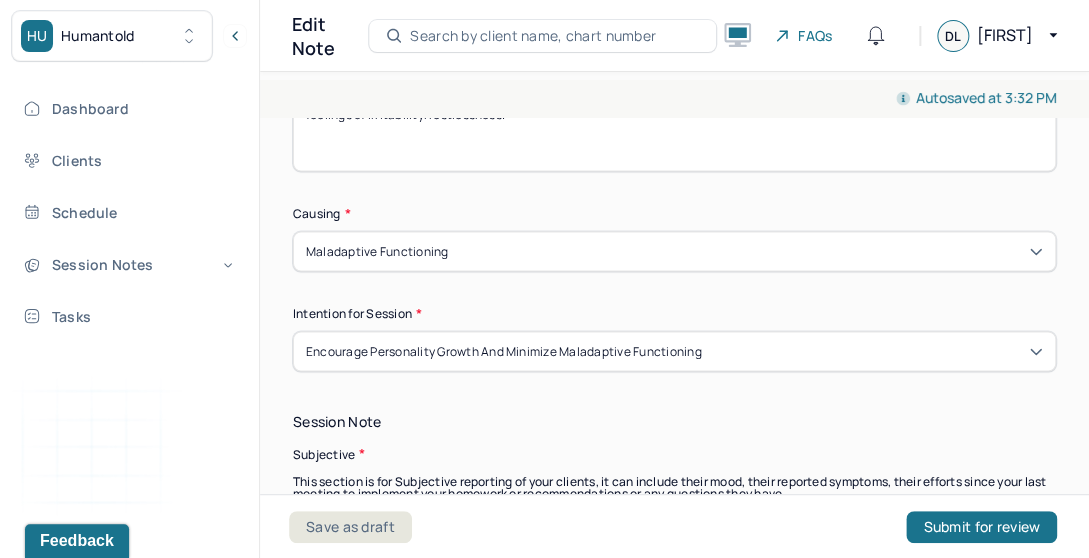 click on "Encourage personality growth and minimize maladaptive functioning" at bounding box center [504, 351] 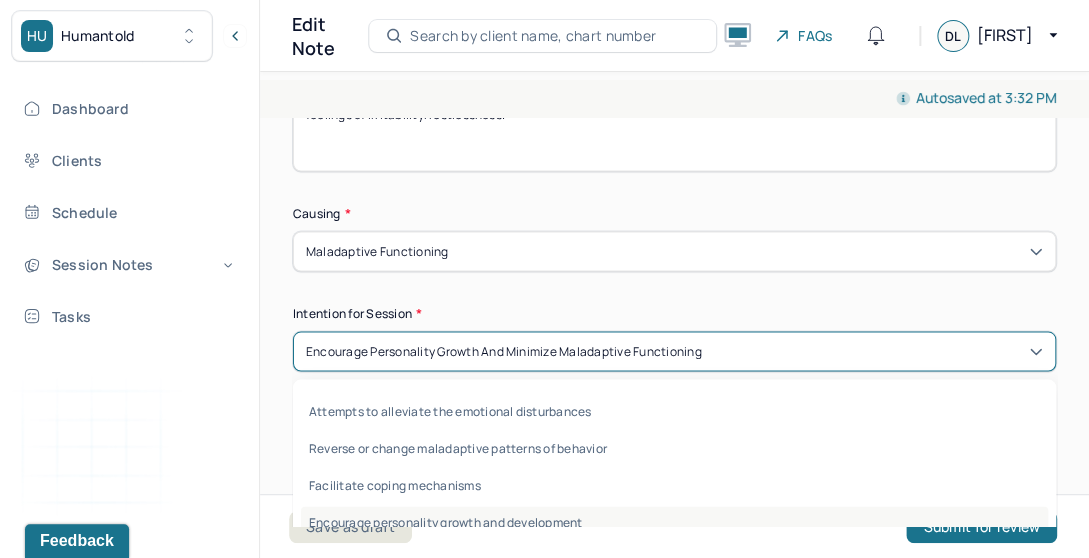 click on "Encourage personality growth and development" at bounding box center (674, 521) 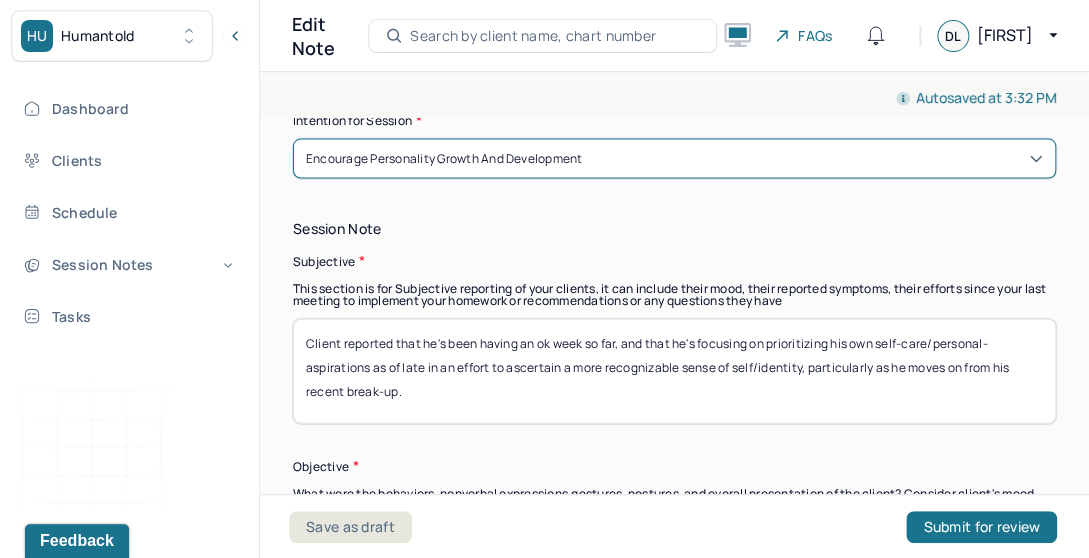 scroll, scrollTop: 1327, scrollLeft: 0, axis: vertical 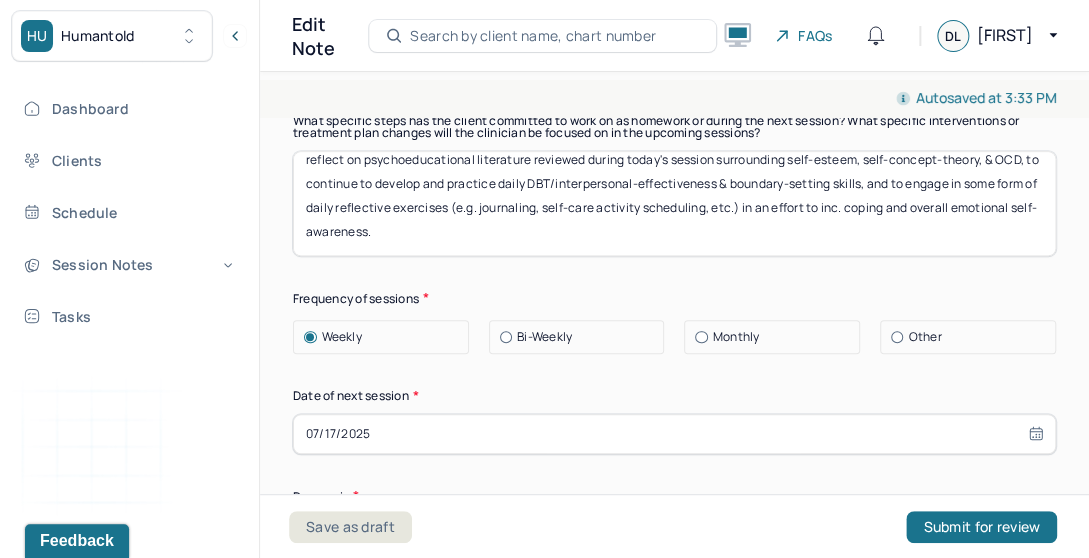 click on "07/17/2025" at bounding box center [674, 434] 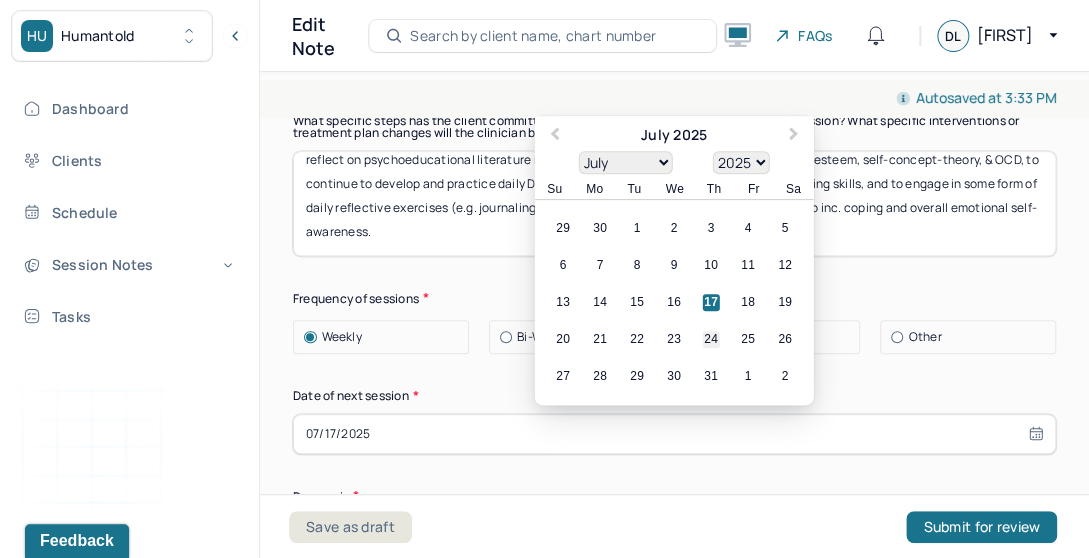 click on "24" at bounding box center (711, 339) 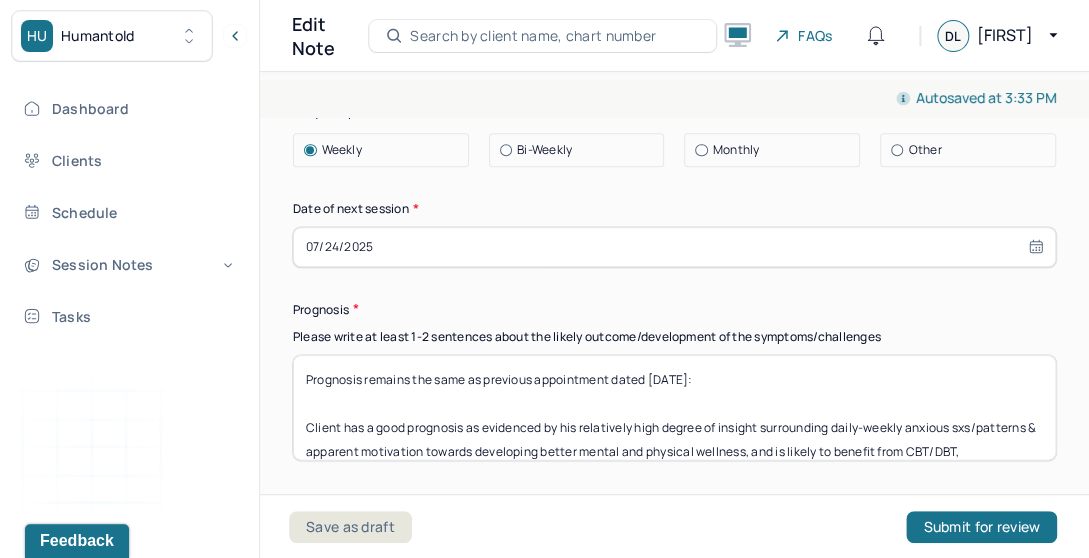 scroll, scrollTop: 3017, scrollLeft: 0, axis: vertical 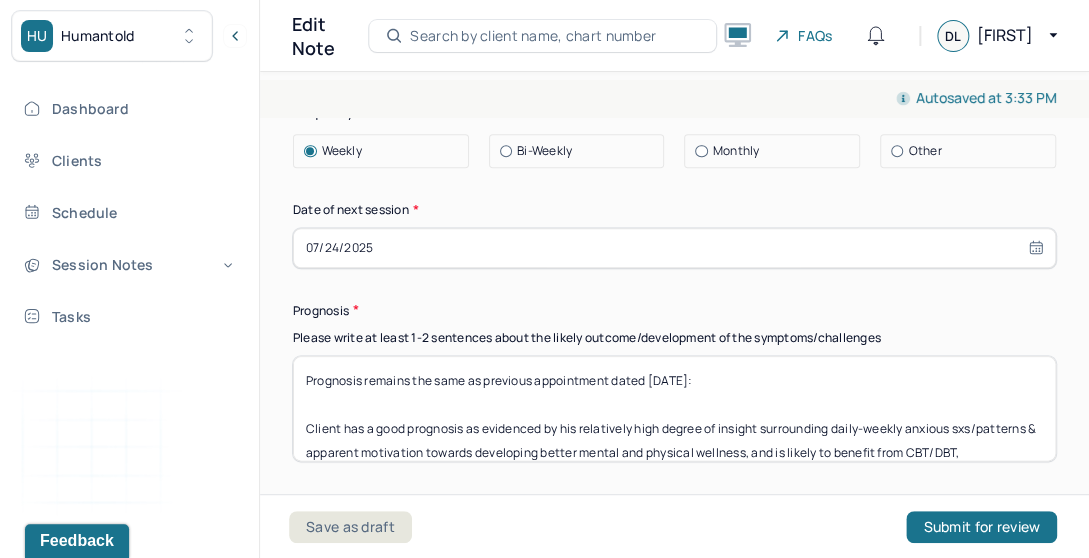 select on "6" 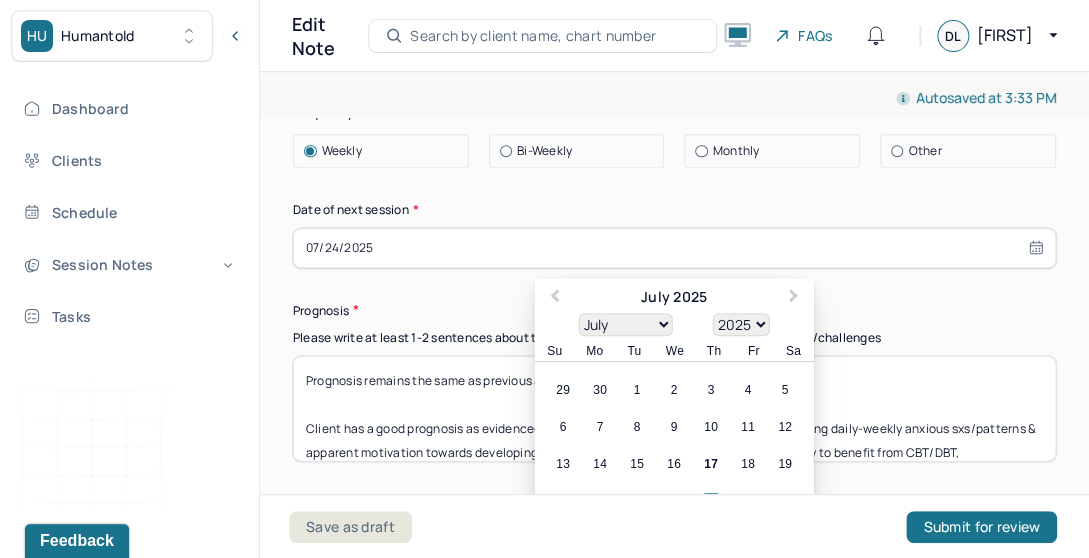 click on "Prognosis remains the same as previous appointment dated [DATE]:
Client has a good prognosis as evidenced by his relatively high degree of insight surrounding daily-weekly anxious sxs/patterns & apparent motivation towards developing better mental and physical wellness, and is likely to benefit from CBT/DBT, psychodynamic, and psychoeducational skills development work moving forward." at bounding box center [674, 408] 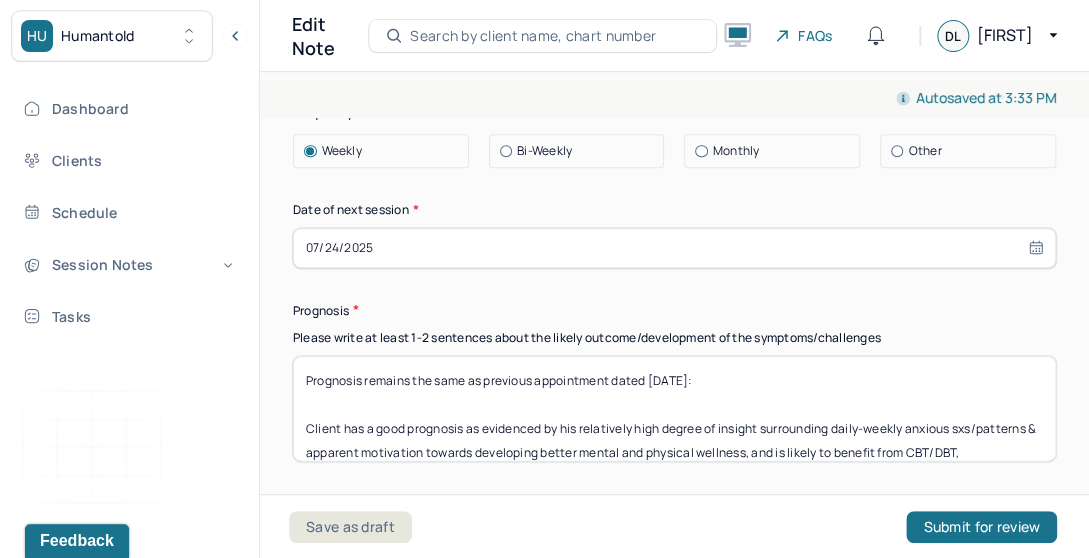 click on "Prognosis remains the same as previous appointment dated [DATE]:
Client has a good prognosis as evidenced by his relatively high degree of insight surrounding daily-weekly anxious sxs/patterns & apparent motivation towards developing better mental and physical wellness, and is likely to benefit from CBT/DBT, psychodynamic, and psychoeducational skills development work moving forward." at bounding box center (674, 408) 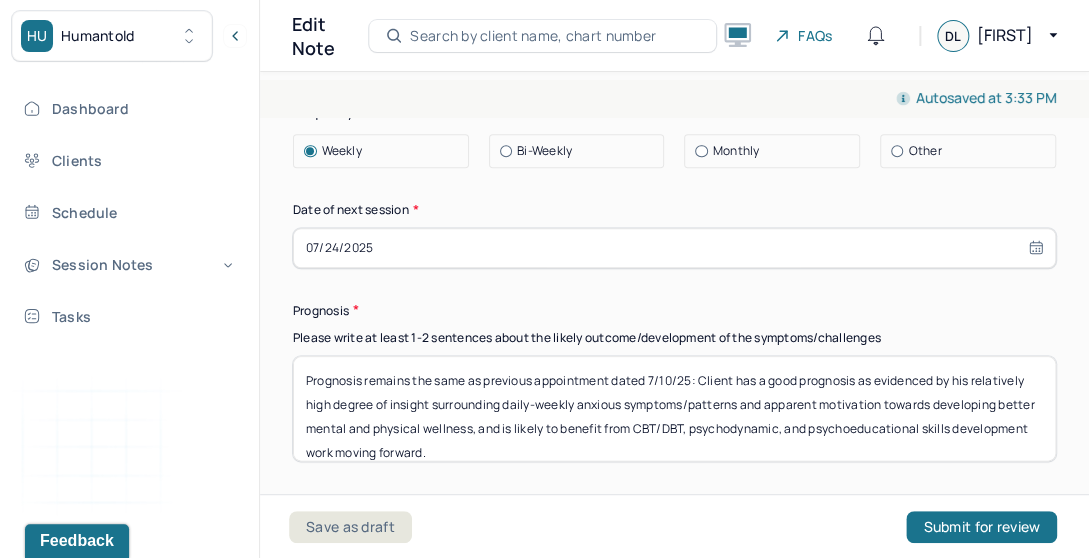 type on "Prognosis remains the same as previous appointment dated 7/10/25: Client has a good prognosis as evidenced by his relatively high degree of insight surrounding daily-weekly anxious symptoms/patterns and apparent motivation towards developing better mental and physical wellness, and is likely to benefit from CBT/DBT, psychodynamic, and psychoeducational skills development work moving forward." 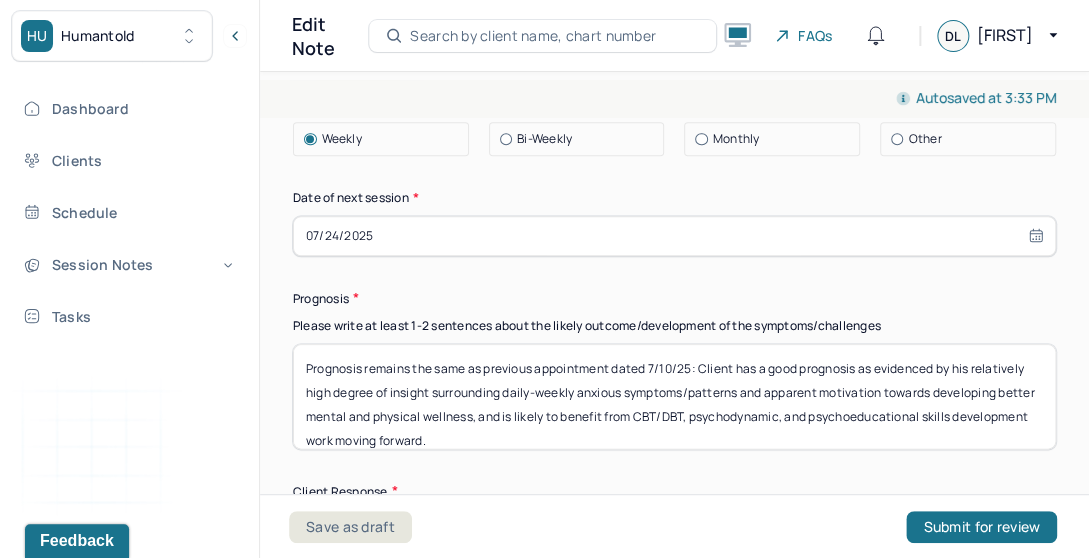 scroll, scrollTop: 3049, scrollLeft: 0, axis: vertical 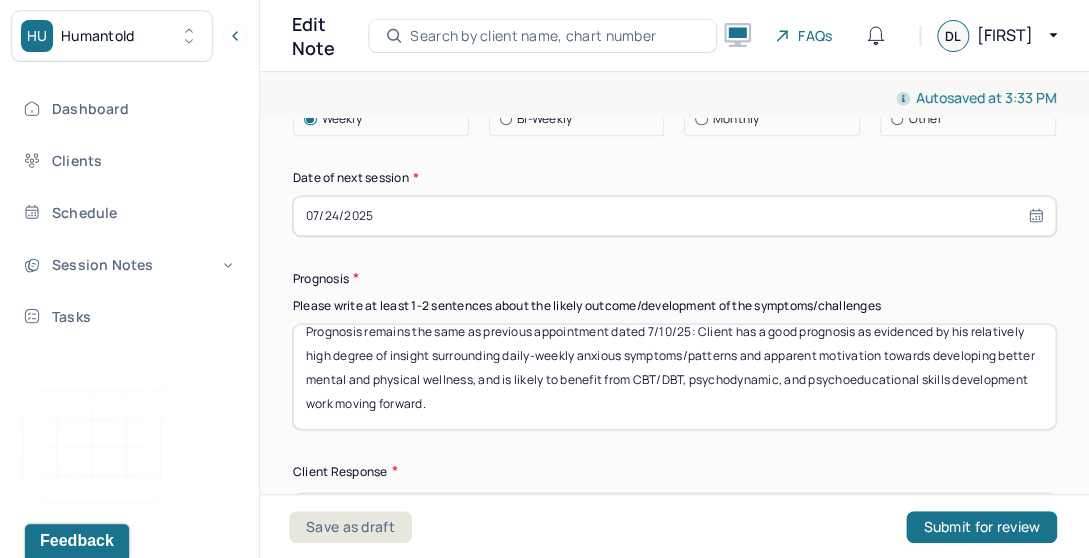 click on "Therapy Intervention Techniques Please select at least 1 intervention used Cognitive-Behavioral therapies Cognitive-Behavioral therapy (CBT) Dialectical Behavioral therapy (DBT) Modeling and skills training Trauma-focused CBT EDMR Rational Emotive Behaviour therapy Acceptance Commitment Therapy Solution Based Brief Therapy Mindfulness Based Cognitive Therapy Relationship based Interventions Attachment-oriented interventions Parent-child interaction therapy Parent interventions Other Client centered therapy/ Humanism Gestalt therapy Existential therapy Feminist therapy Psychodynamic therapy Grief therapy Internal family systems (IFS) Narrative therapy Positive psychology Psychoeducation Sex therapy Strength based theory Career Counseling Multisystemic family theory Plan What specific steps has the client committed to work on as homework or during the next session? What specific interventions or treatment plan changes will the clinician be focused on in the upcoming sessions? Frequency of sessions Weekly Other" at bounding box center [674, -103] 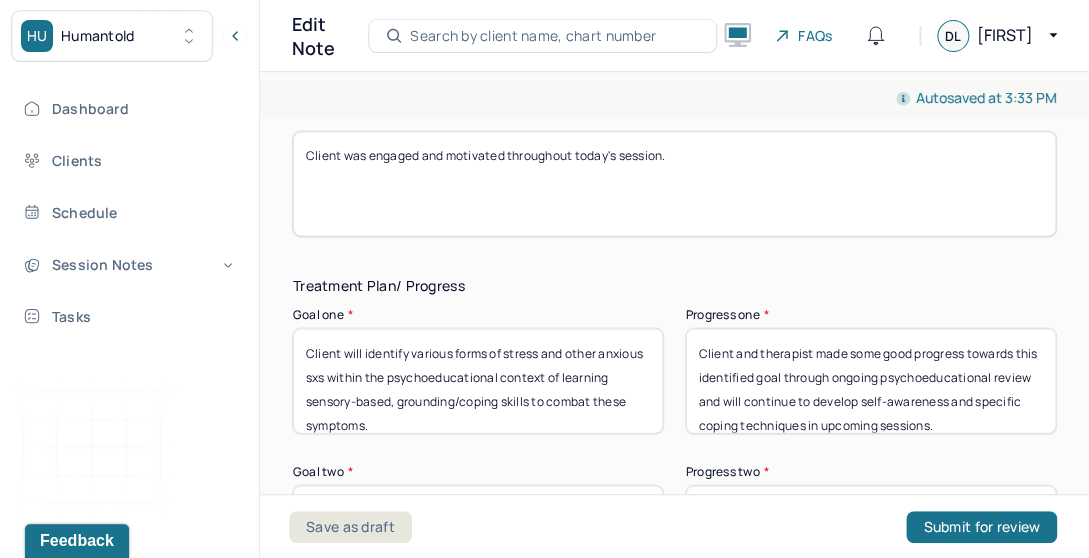 scroll, scrollTop: 3426, scrollLeft: 0, axis: vertical 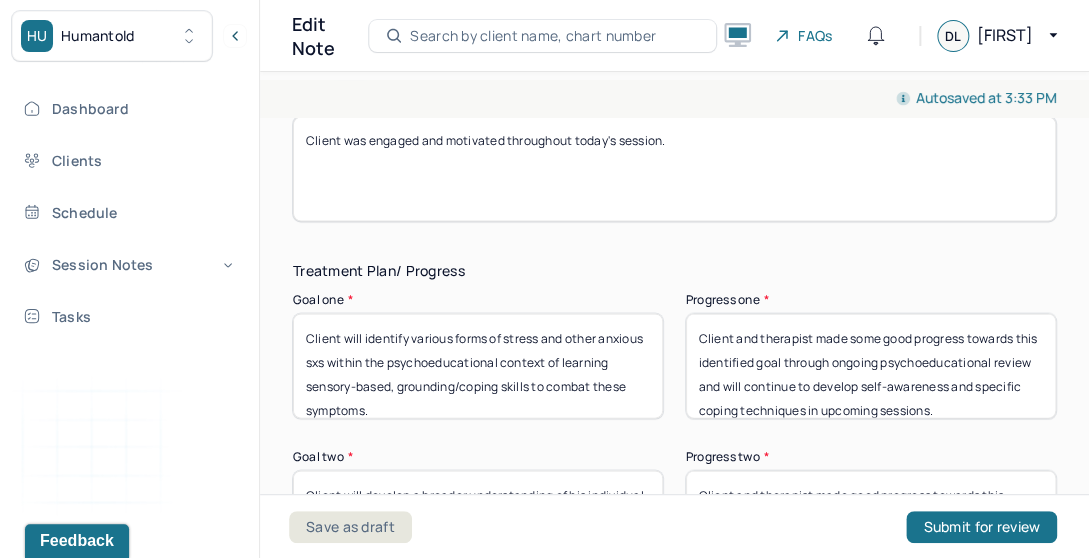 click on "Client and therapist made some good progress towards this identified goal through ongoing psychoeducational review and will continue to develop self-awareness and specific coping techniques in upcoming sessions." at bounding box center [871, 365] 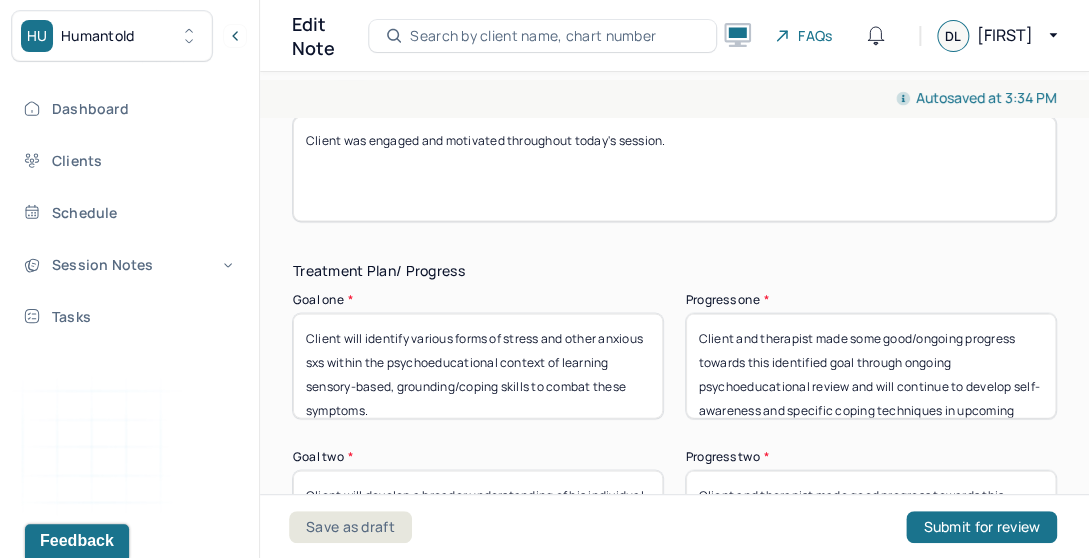 click on "Client and therapist made some good/ongoing progress towards this identified goal through ongoing psychoeducational review and will continue to develop self-awareness and specific coping techniques in upcoming sessions." at bounding box center (871, 365) 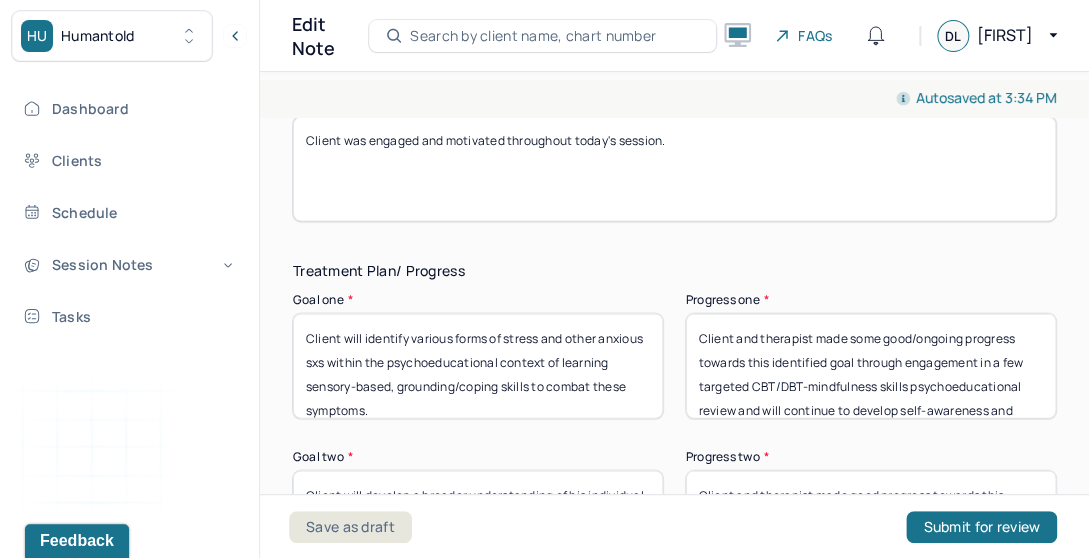 click on "Client and therapist made some good/ongoing progress towards this identified goal through engagement in a few targeted CBT/DBT-mindfulness skills psychoeducational review and will continue to develop self-awareness and specific coping techniques in upcoming sessions." at bounding box center [871, 365] 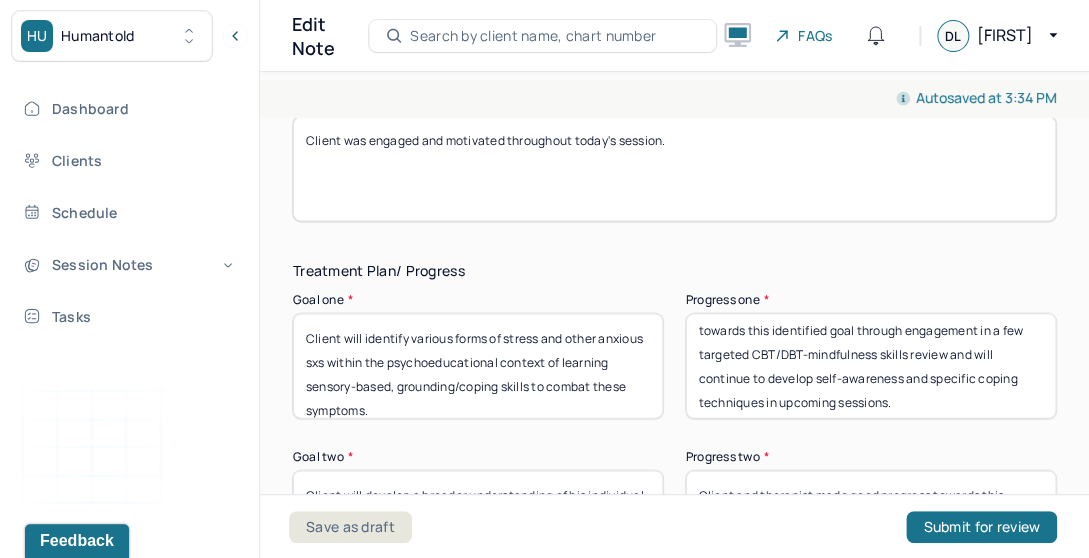 scroll, scrollTop: 40, scrollLeft: 0, axis: vertical 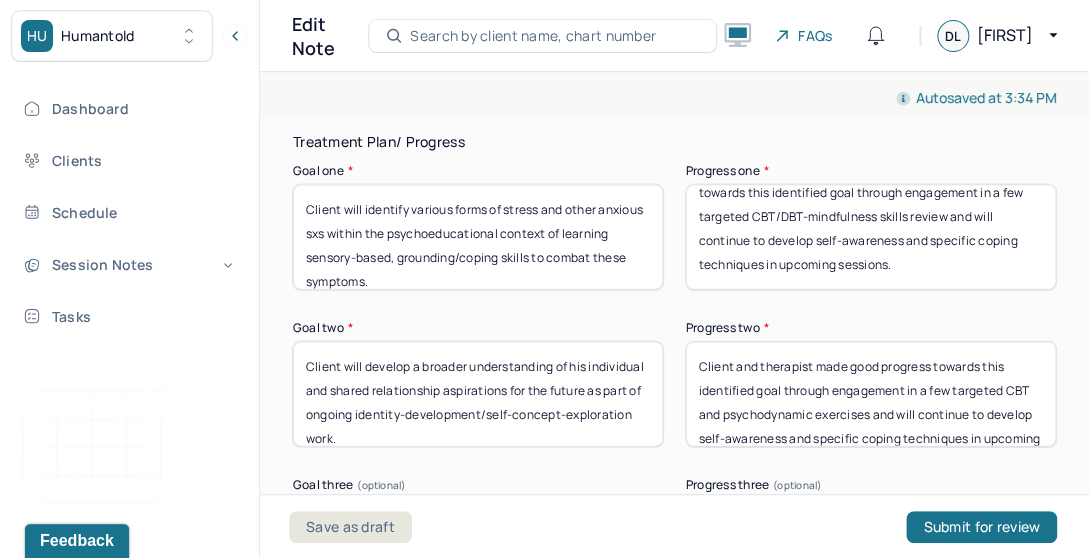 type on "Client and therapist made some good/ongoing progress towards this identified goal through engagement in a few targeted CBT/DBT-mindfulness skills review and will continue to develop self-awareness and specific coping techniques in upcoming sessions." 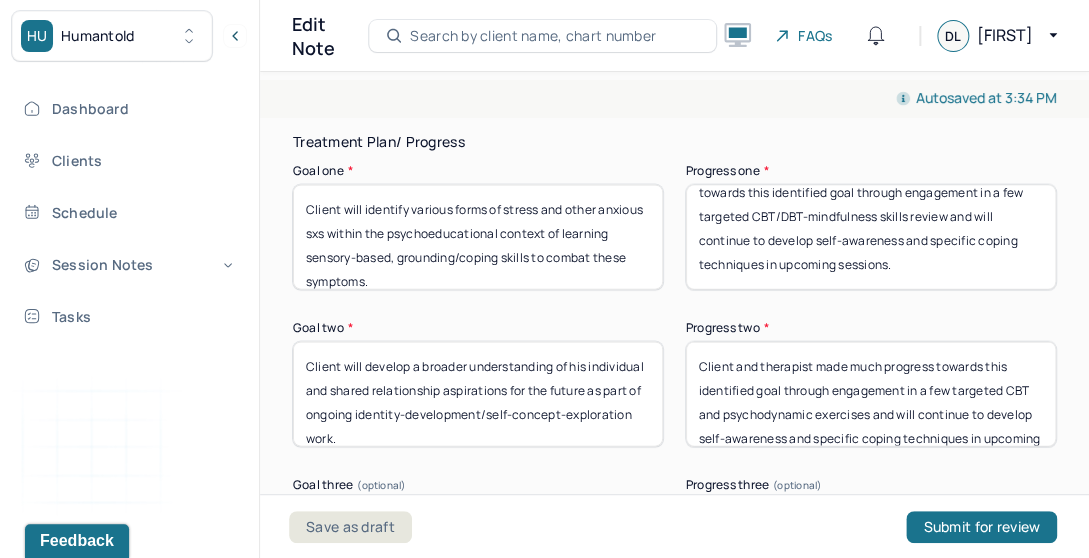 click on "Client and therapist made much progress towards this identified goal through engagement in a few targeted CBT and psychodynamic exercises and will continue to develop self-awareness and specific coping techniques in upcoming sessions." at bounding box center [871, 393] 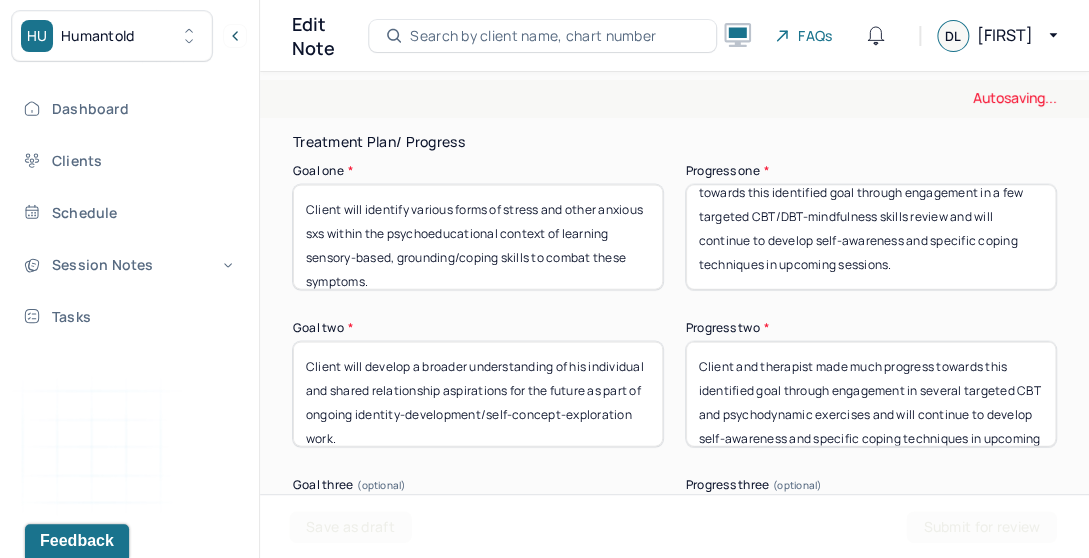 click on "Client and therapist made much progress towards this identified goal through engagement in a few targeted CBT and psychodynamic exercises and will continue to develop self-awareness and specific coping techniques in upcoming sessions." at bounding box center (871, 393) 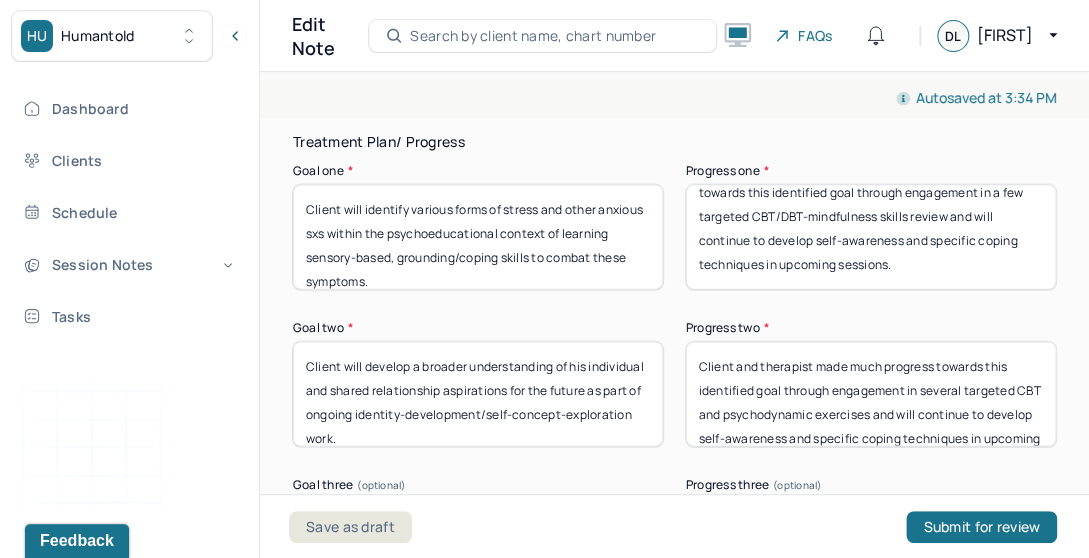 drag, startPoint x: 707, startPoint y: 411, endPoint x: 734, endPoint y: 376, distance: 44.20407 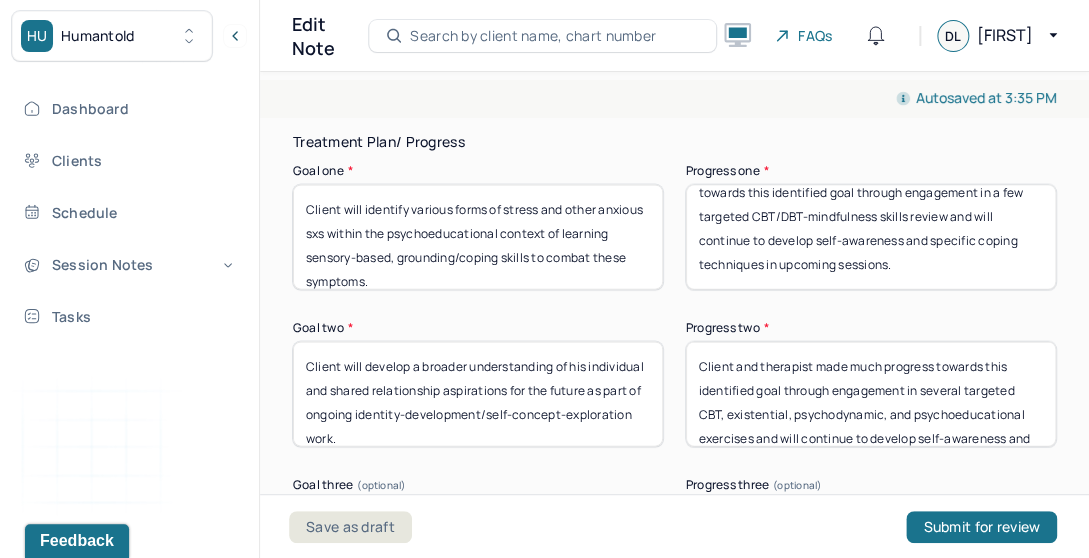 scroll, scrollTop: 40, scrollLeft: 0, axis: vertical 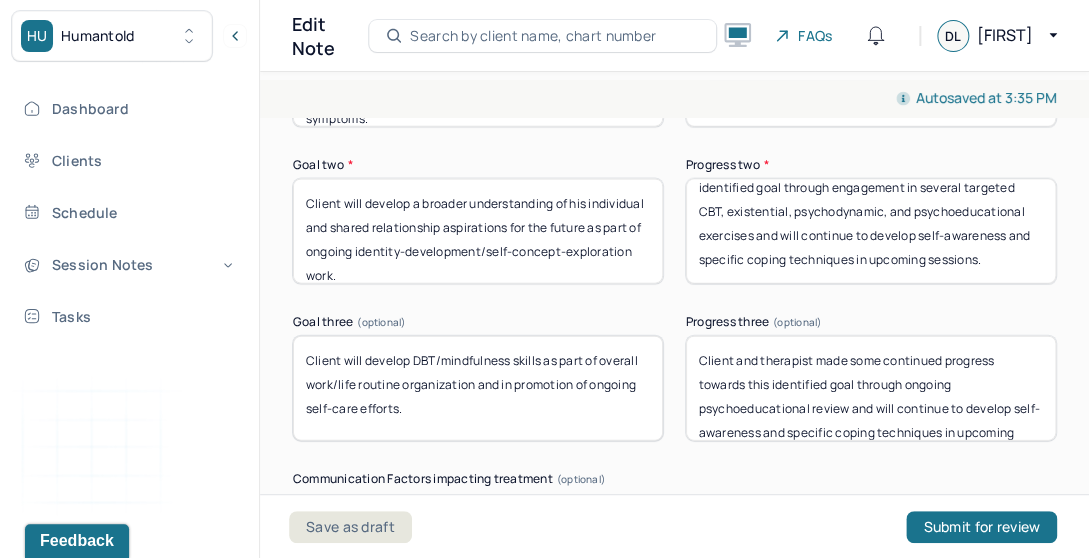 type on "Client and therapist made much progress towards this identified goal through engagement in several targeted CBT, existential, psychodynamic, and psychoeducational exercises and will continue to develop self-awareness and specific coping techniques in upcoming sessions." 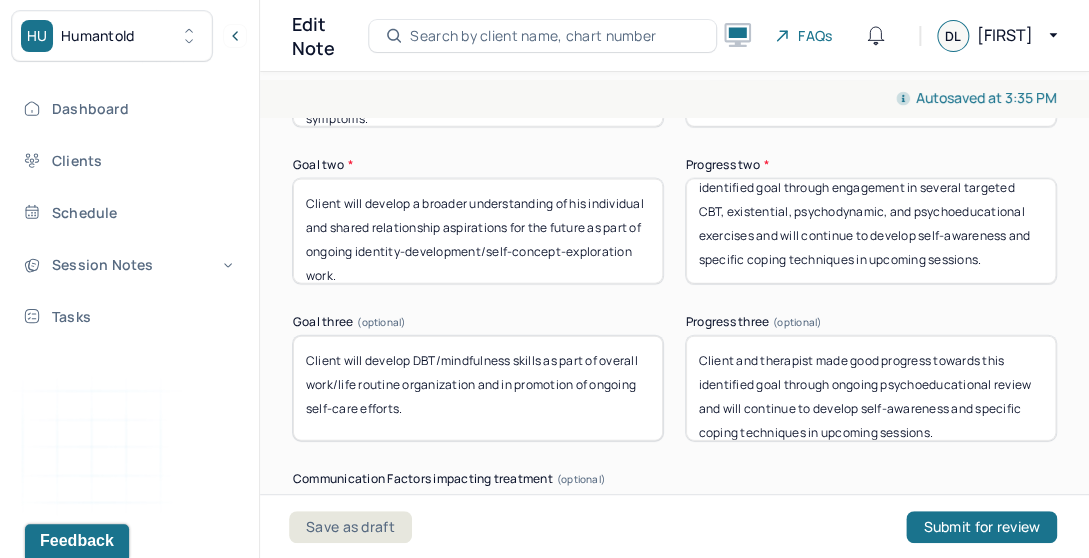 drag, startPoint x: 698, startPoint y: 403, endPoint x: 785, endPoint y: 372, distance: 92.358 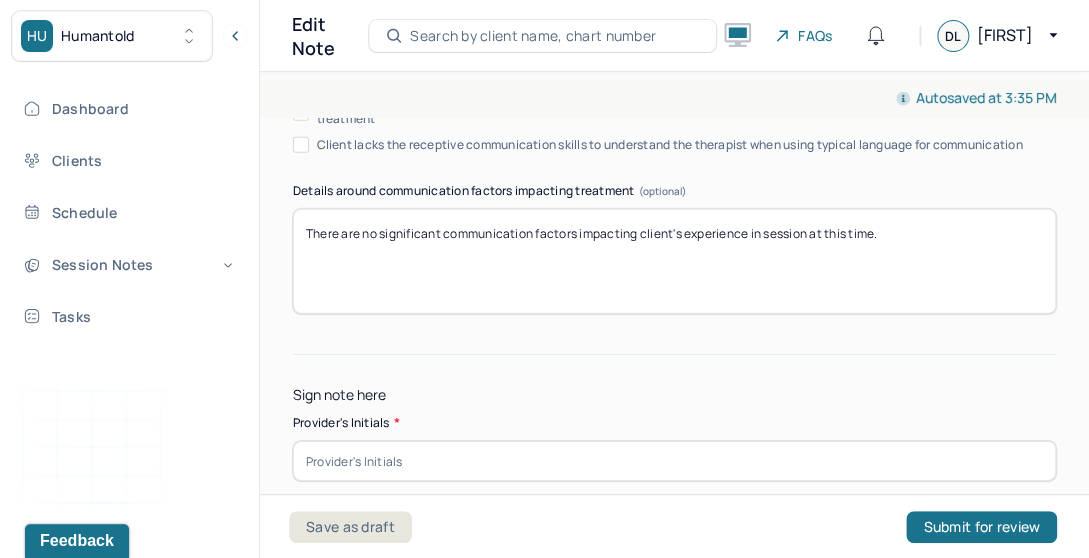 scroll, scrollTop: 4340, scrollLeft: 0, axis: vertical 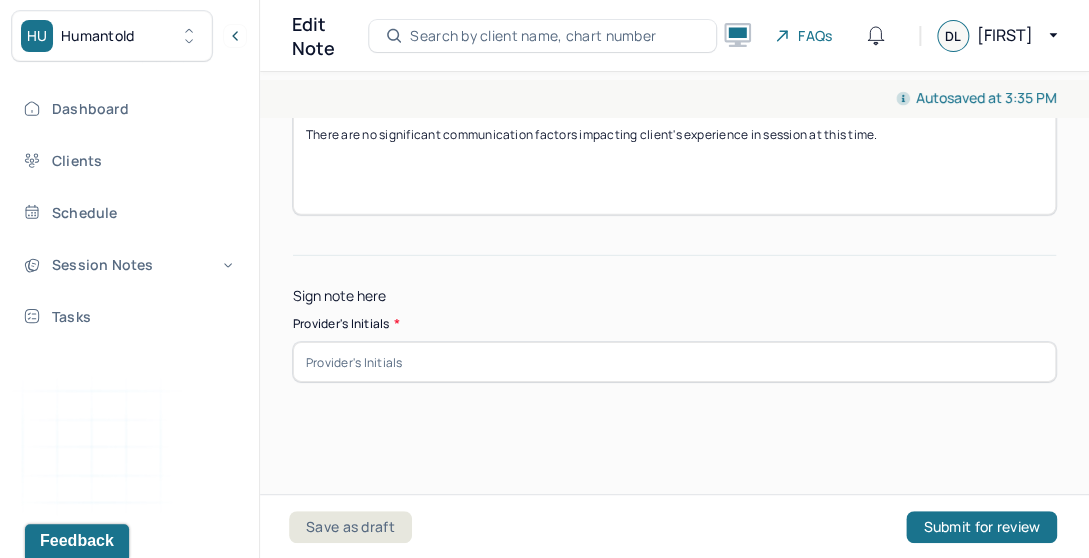 type on "Client and therapist made good progress towards this identified goal and will continue to develop self-awareness and specific coping techniques in upcoming sessions." 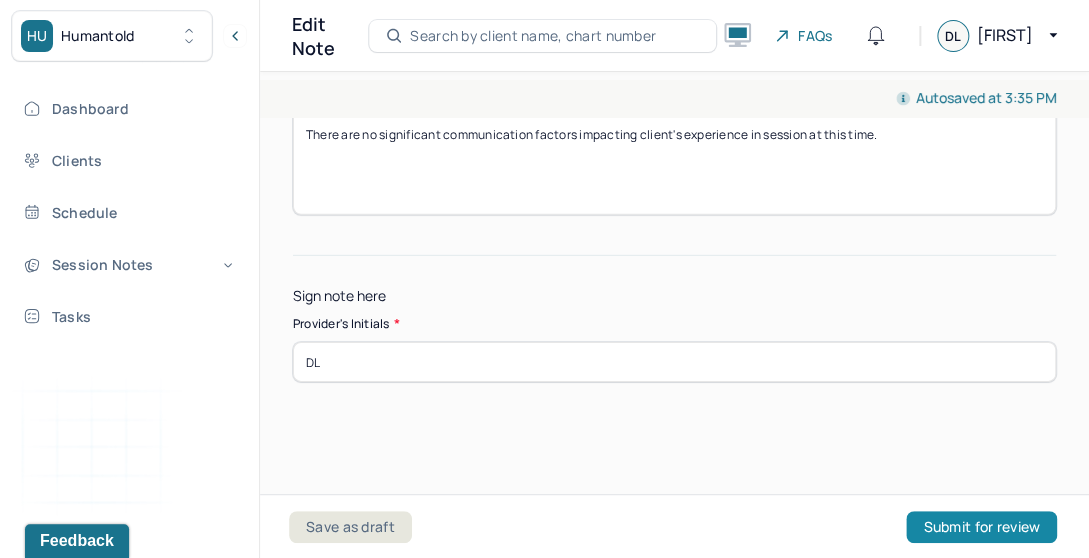 type on "DL" 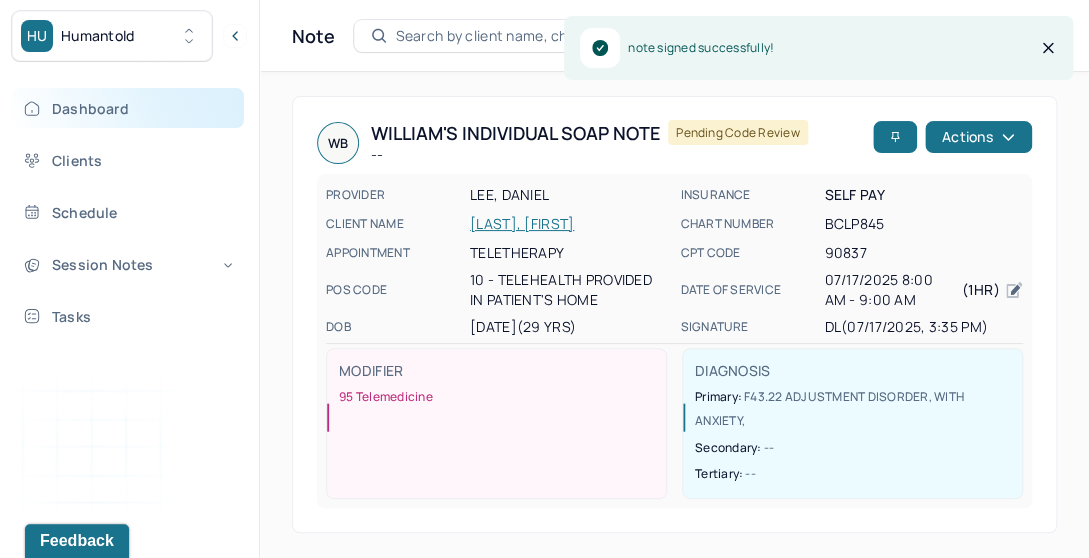 click on "Dashboard" at bounding box center (128, 108) 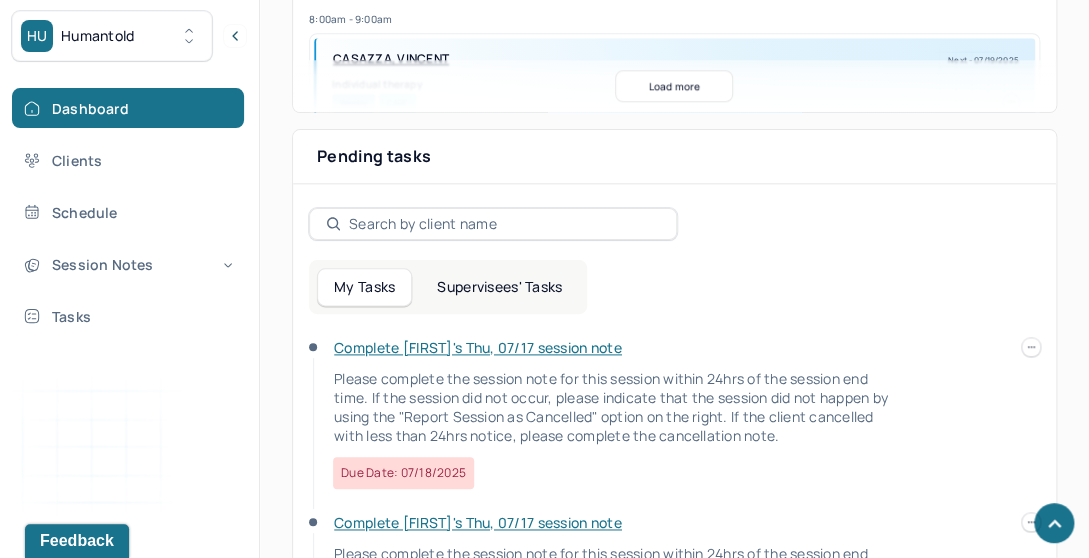 scroll, scrollTop: 611, scrollLeft: 0, axis: vertical 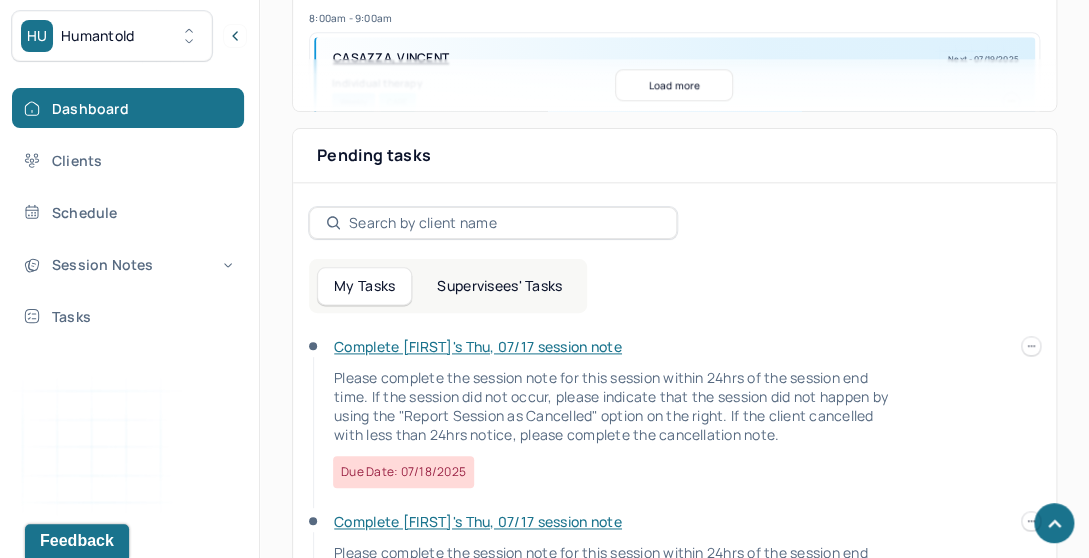 click on "Complete [FIRST]'s Thu, 07/17 session note" at bounding box center [478, 346] 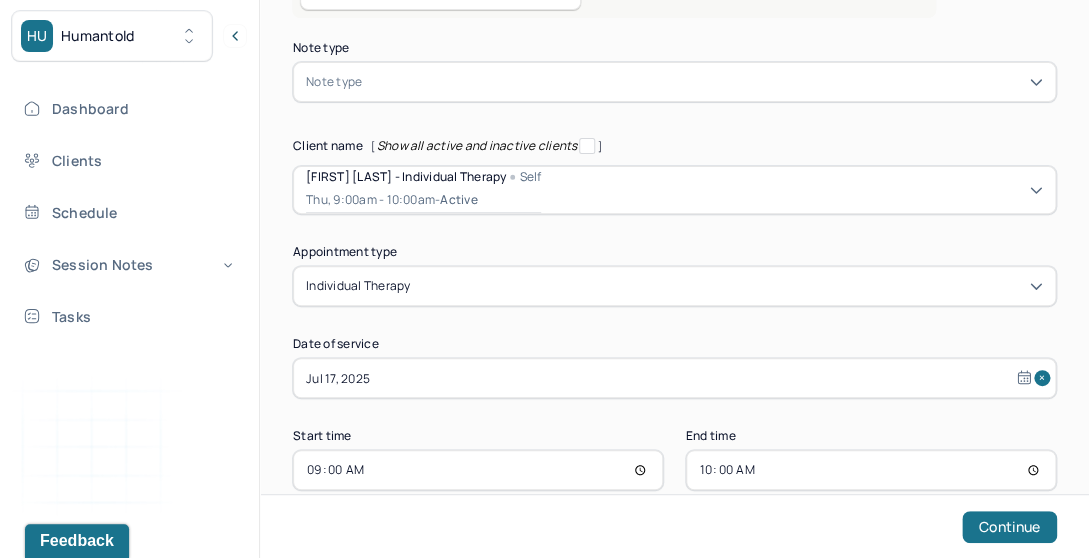 click at bounding box center [704, 82] 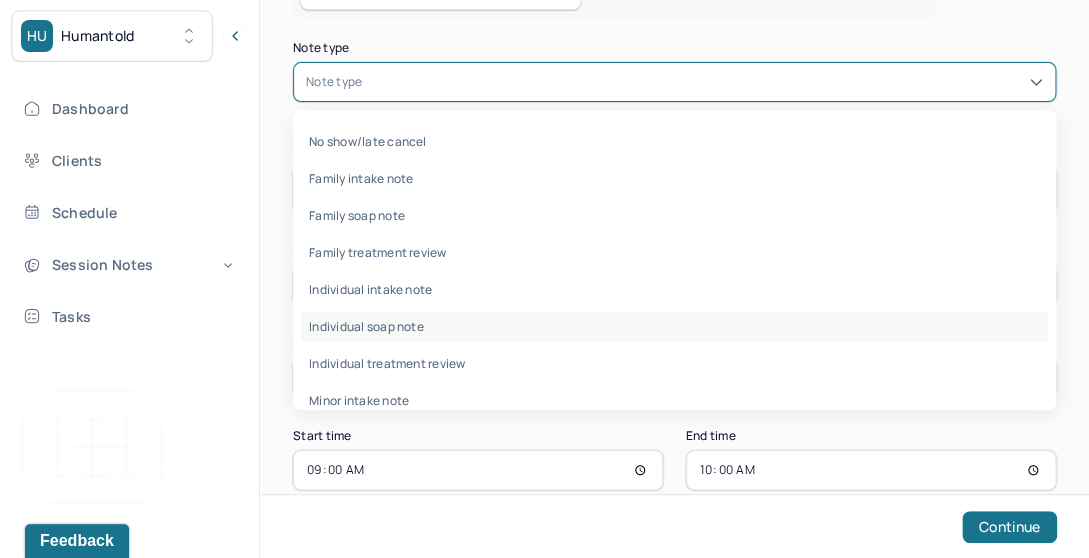 click on "Individual soap note" at bounding box center [674, 326] 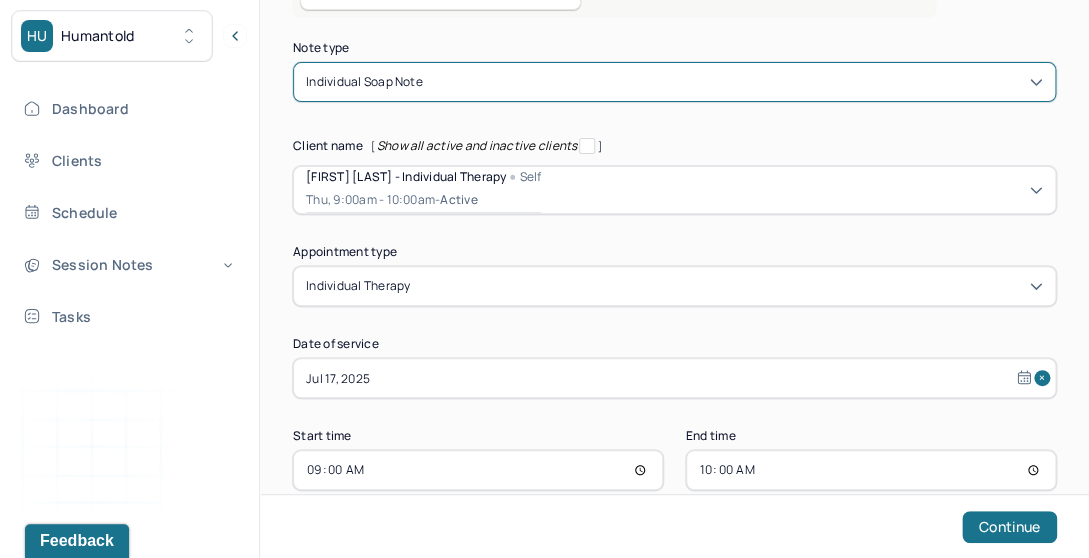 click on "individual therapy" at bounding box center (674, 286) 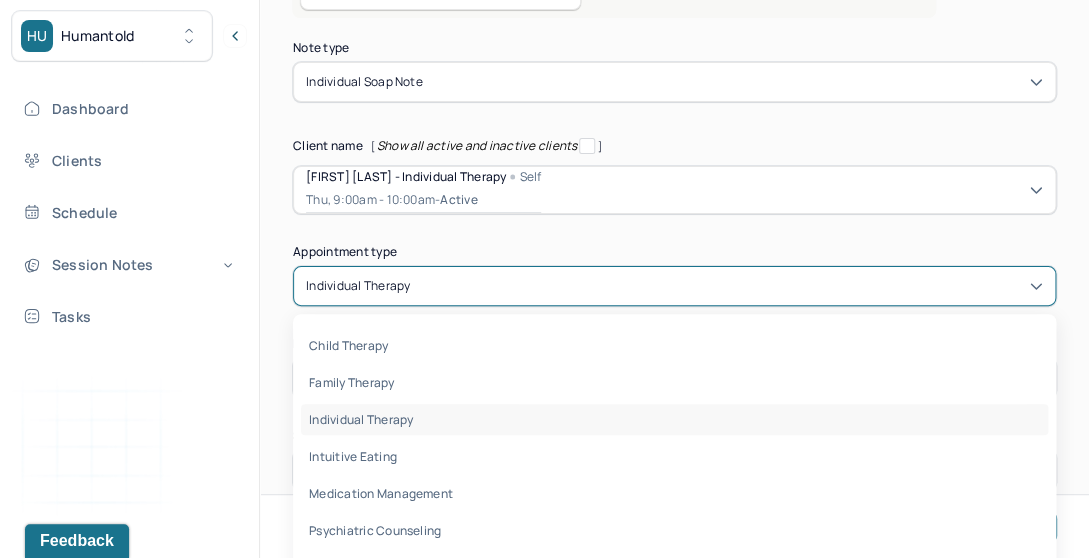 scroll, scrollTop: 186, scrollLeft: 0, axis: vertical 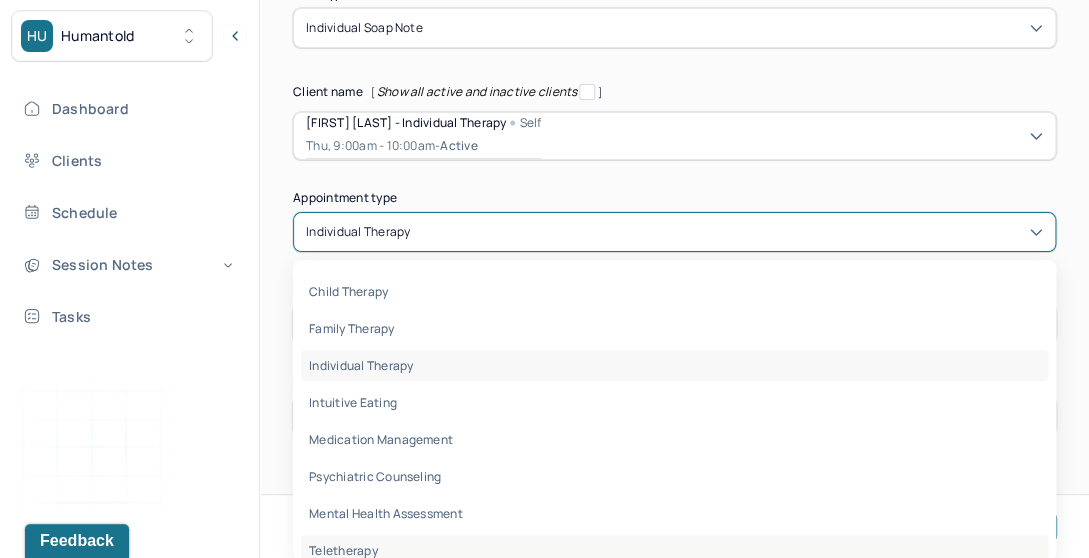 click on "teletherapy" at bounding box center [343, 550] 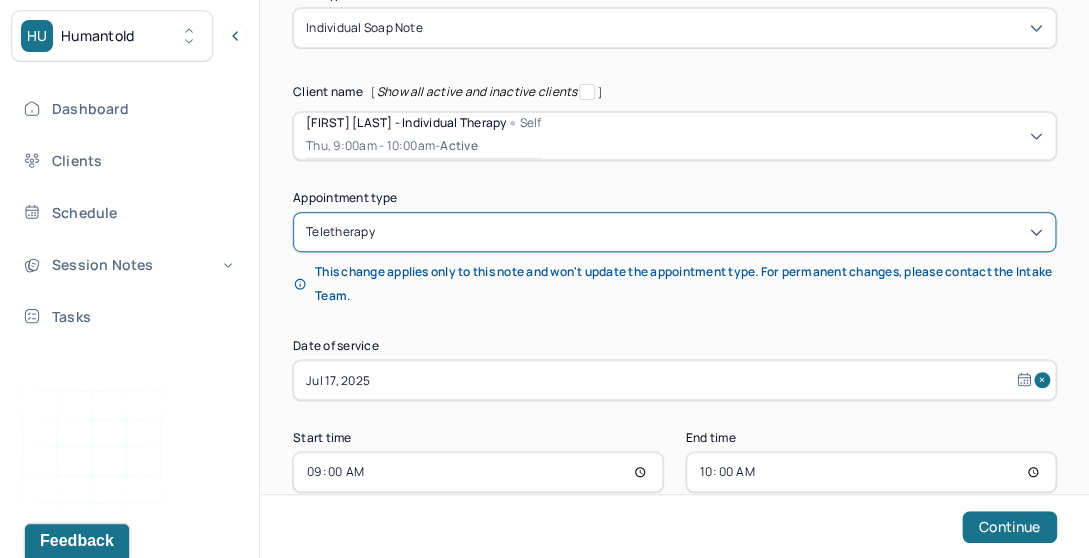 click on "Jul 17, 2025" at bounding box center (674, 380) 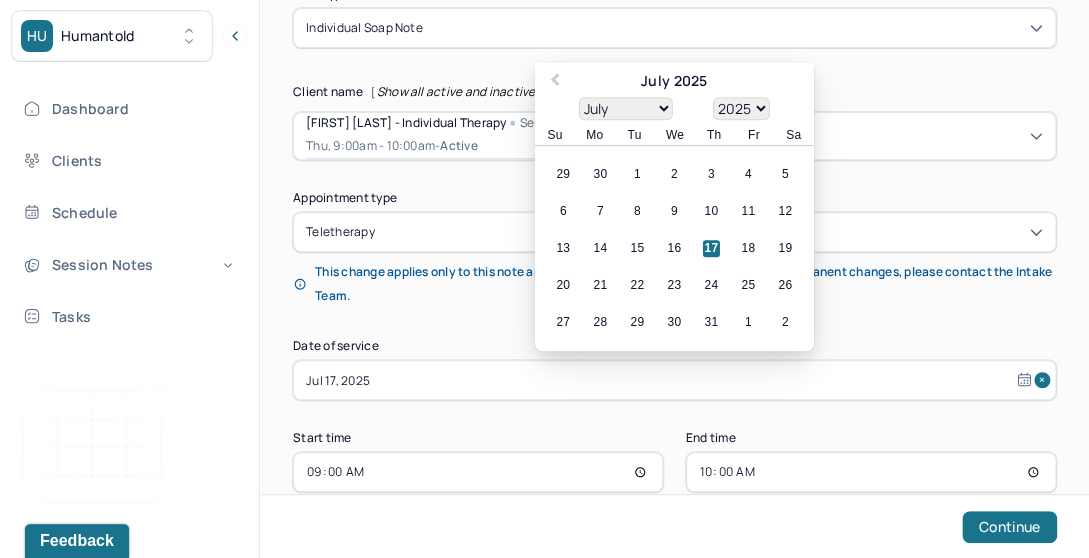click on "Jul 17, 2025" at bounding box center [674, 380] 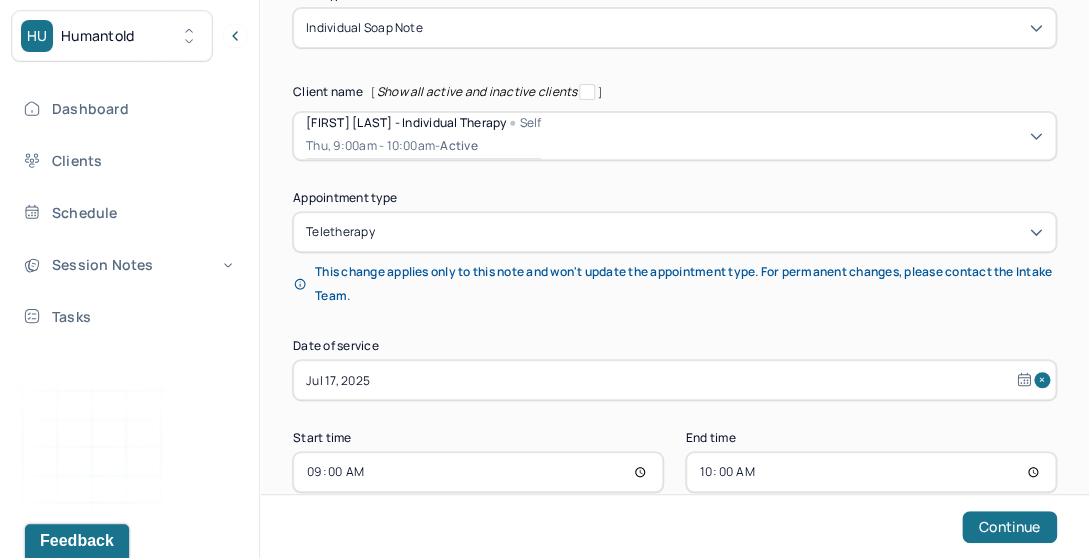 click on "Note type Individual soap note Client name [ Show all active and inactive clients ] [FIRSTNAME] [LASTNAME] - Individual therapy Self
Thu, 9:00am - 10:00am  -  active Supervisee name [FIRSTNAME] [LASTNAME] Appointment type teletherapy This change applies only to this note and won't update the appointment type. For permanent changes, please contact the Intake Team. Date of service [DATE] Start time 09:00 End time 10:00   Continue" at bounding box center [674, 240] 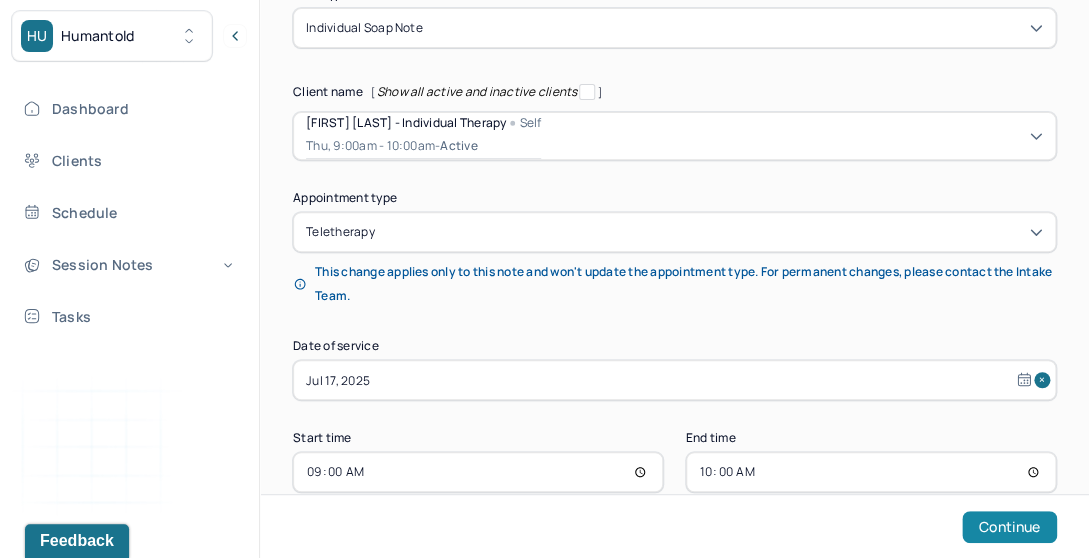 click on "Continue" at bounding box center (1009, 527) 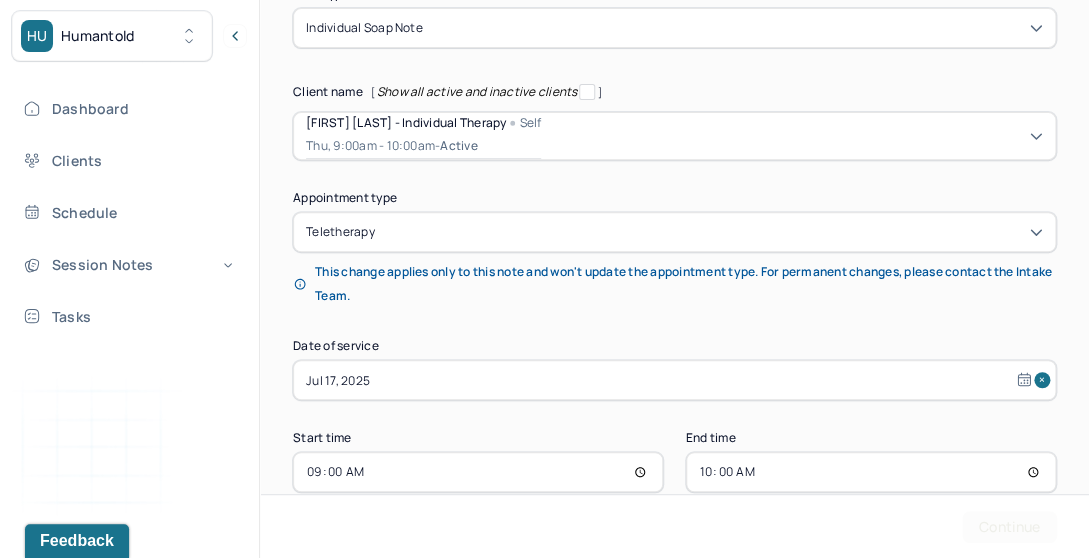 scroll, scrollTop: 0, scrollLeft: 0, axis: both 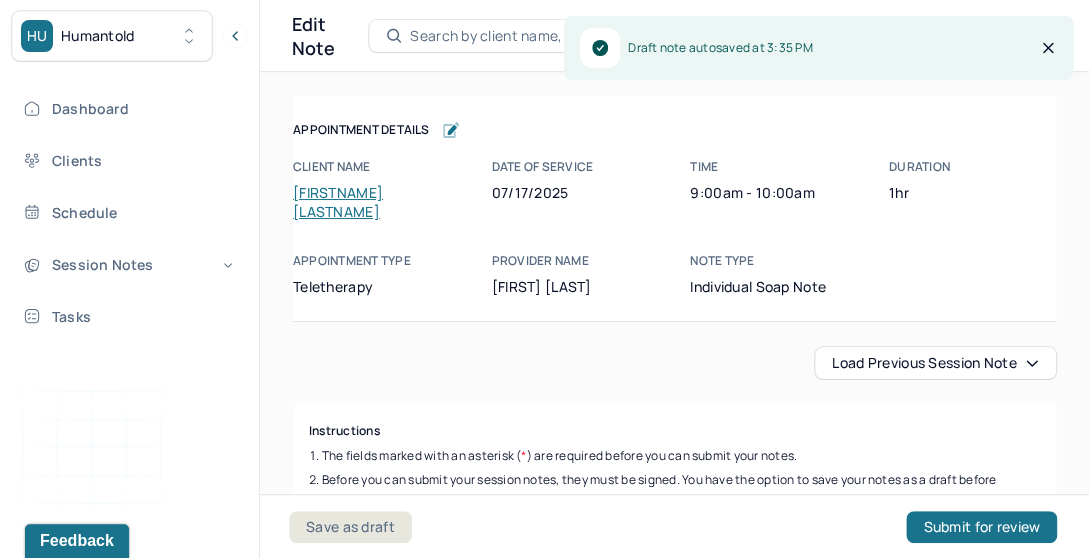 click on "Load previous session note" at bounding box center (935, 363) 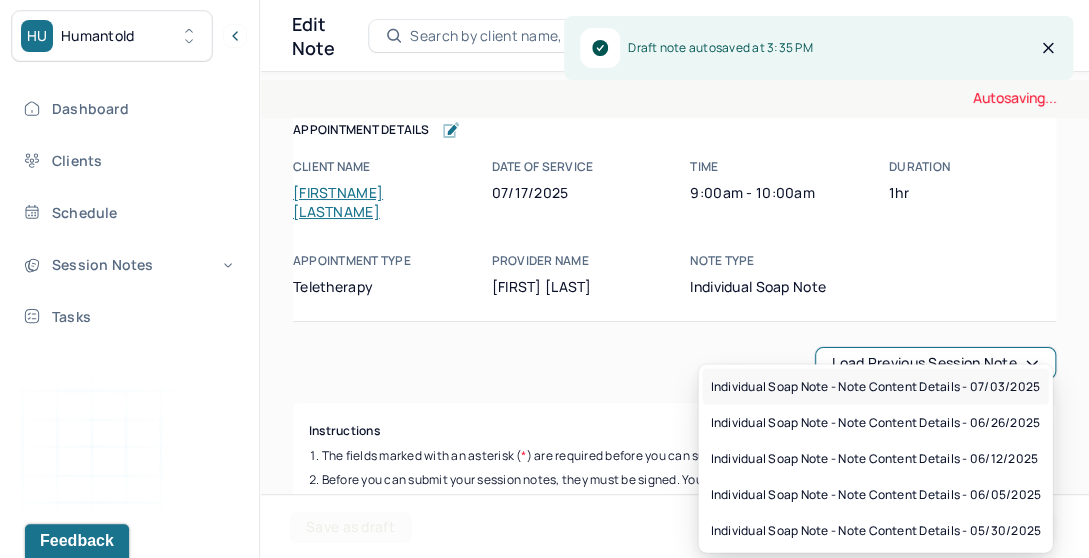 click on "Individual soap note   - Note content Details -   07/03/2025" at bounding box center (874, 386) 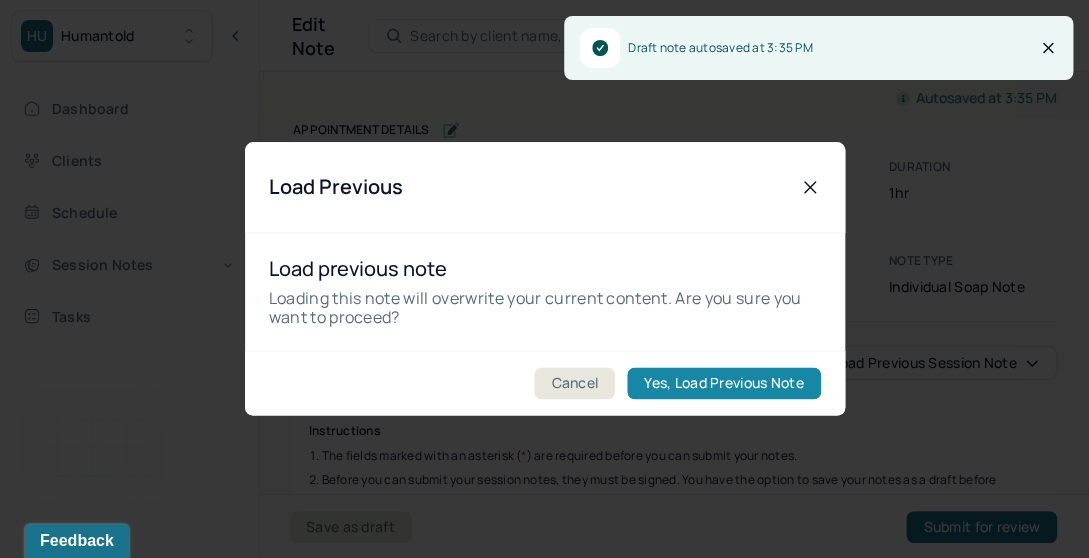 click on "Yes, Load Previous Note" at bounding box center [723, 384] 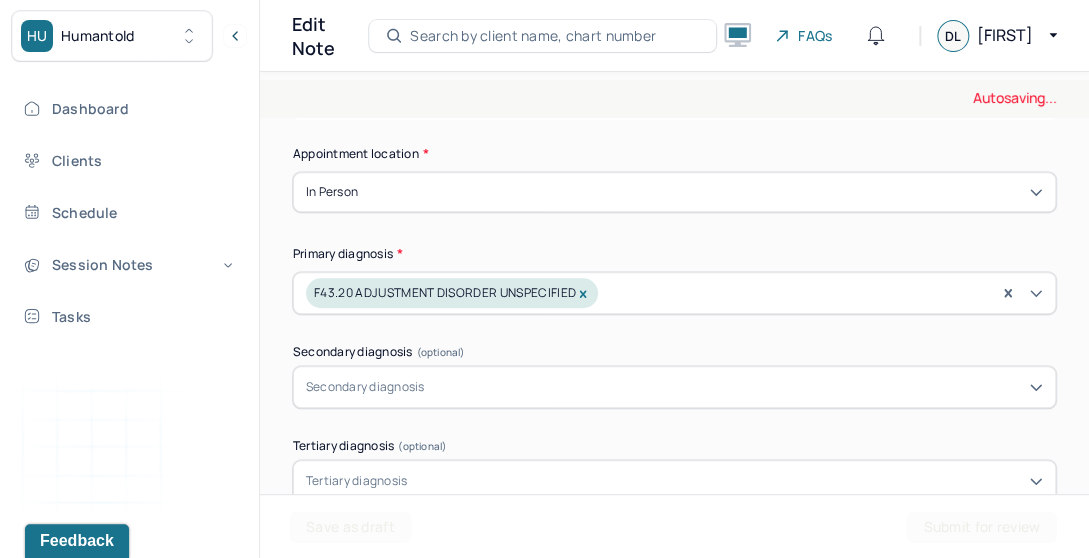 scroll, scrollTop: 389, scrollLeft: 0, axis: vertical 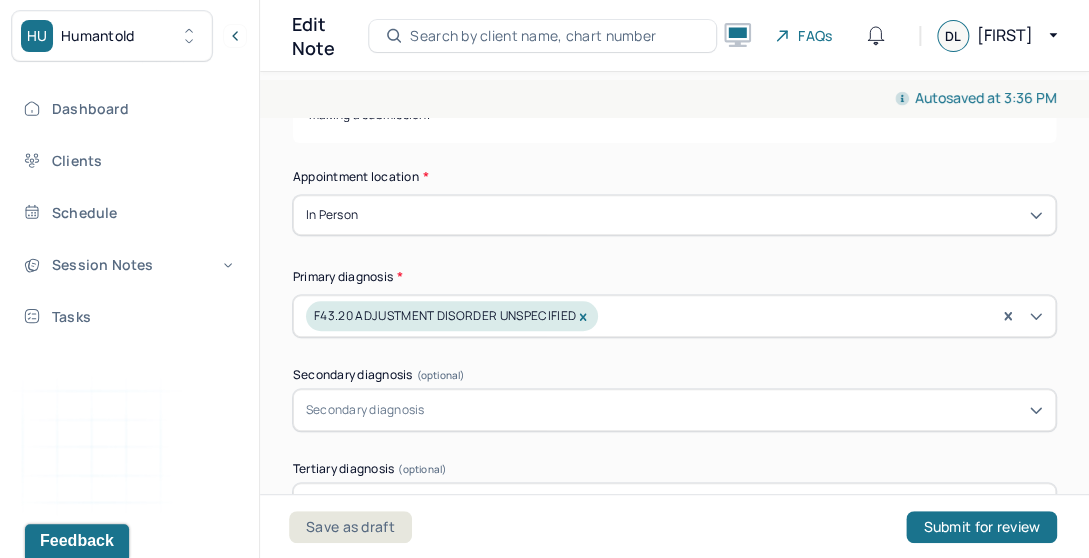 click on "In person" at bounding box center [674, 215] 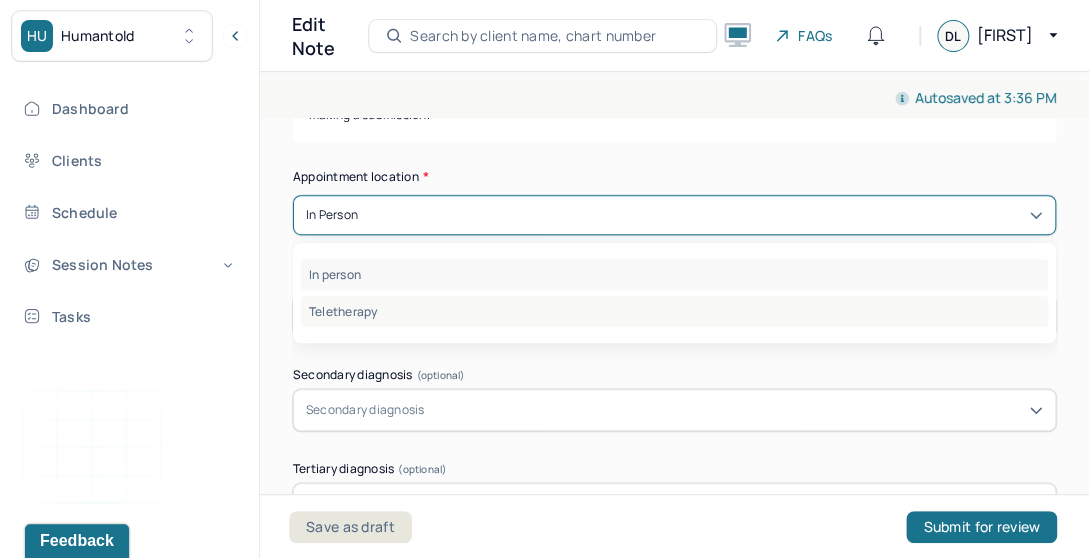click on "Teletherapy" at bounding box center (674, 311) 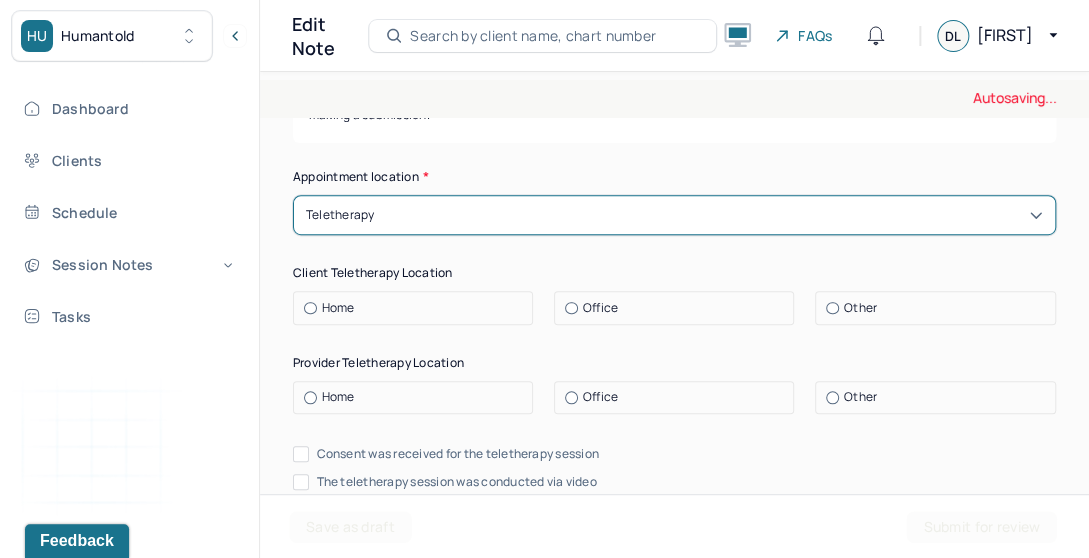 click on "Home" at bounding box center [418, 308] 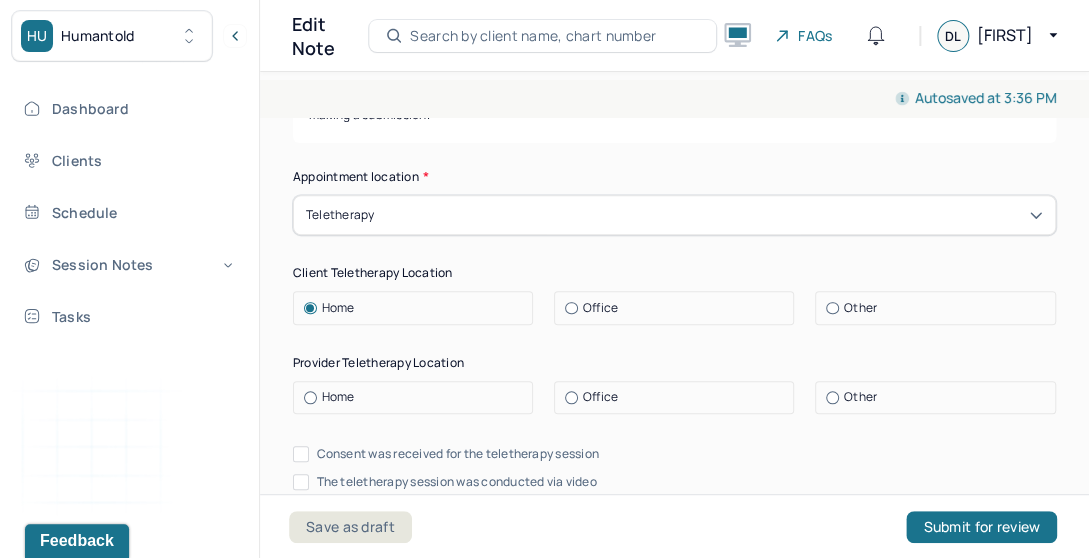 click at bounding box center (571, 397) 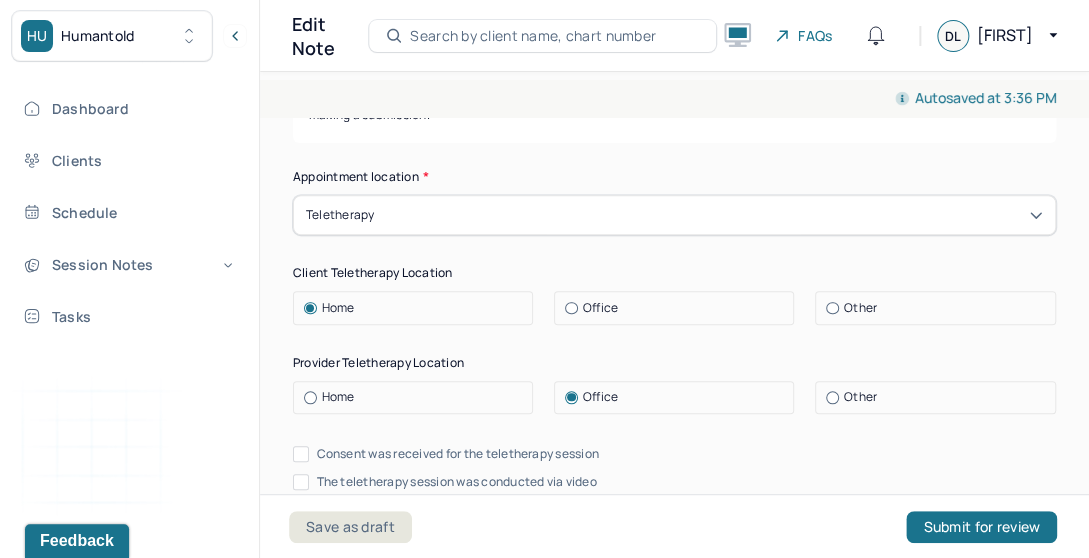 click on "Consent was received for the teletherapy session" at bounding box center (301, 454) 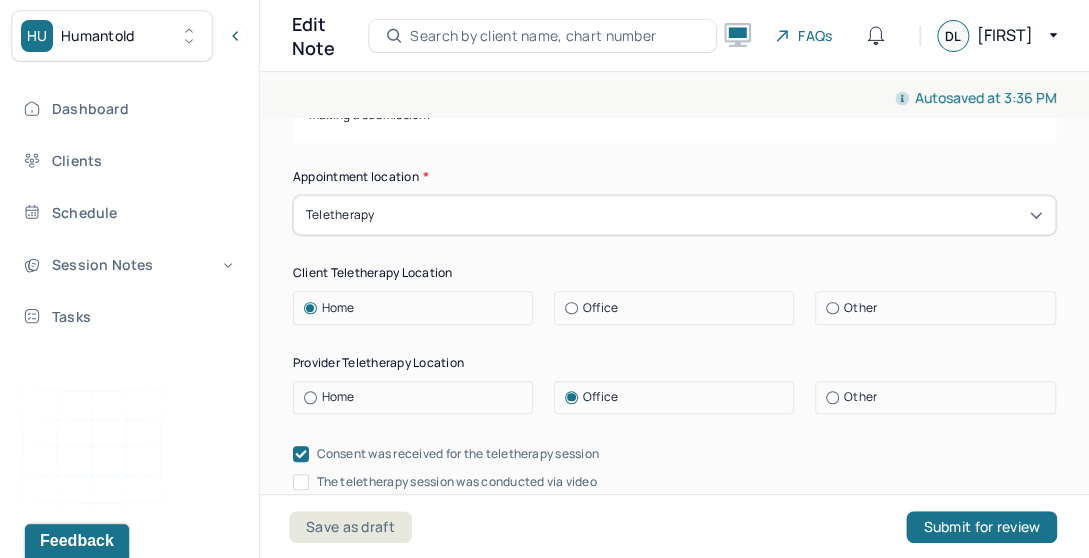 click on "The teletherapy session was conducted via video" at bounding box center (301, 482) 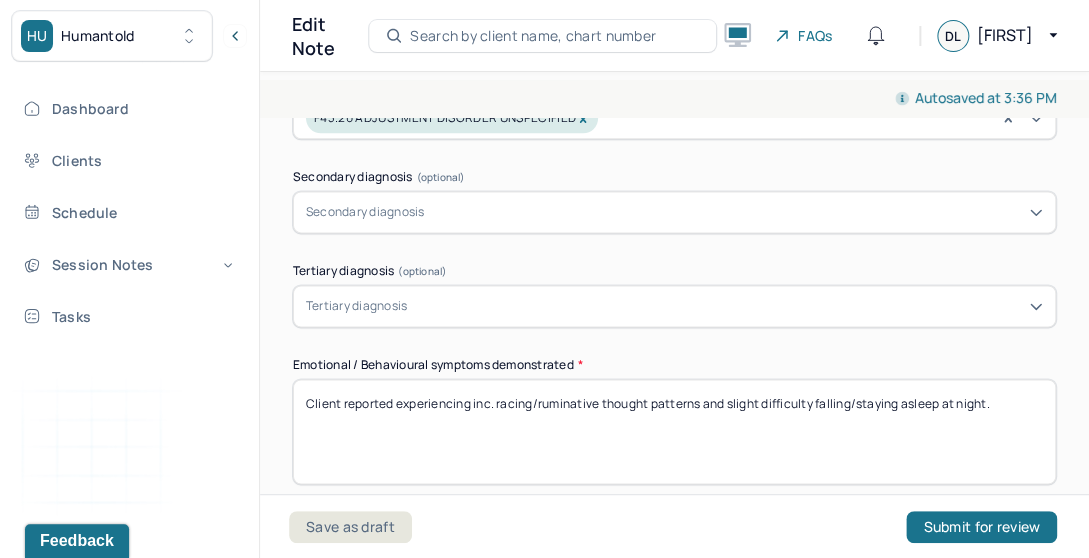 scroll, scrollTop: 840, scrollLeft: 0, axis: vertical 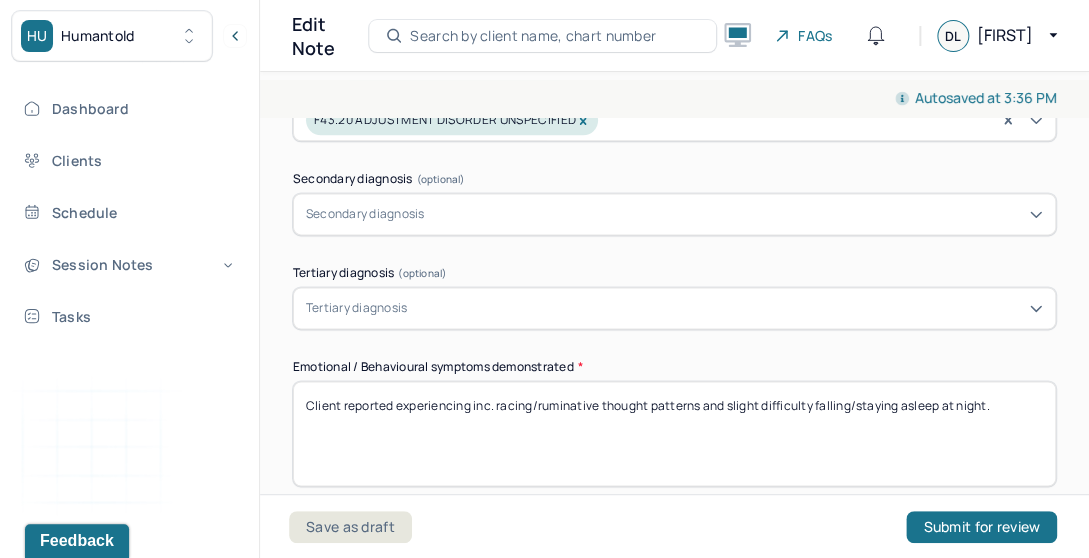 drag, startPoint x: 473, startPoint y: 380, endPoint x: 1225, endPoint y: 387, distance: 752.0326 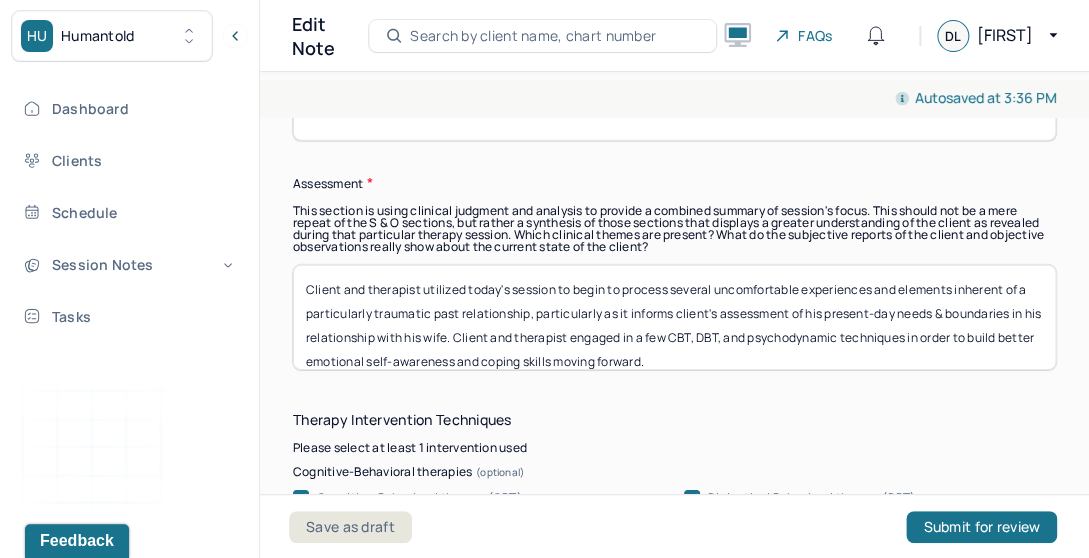 scroll, scrollTop: 1859, scrollLeft: 0, axis: vertical 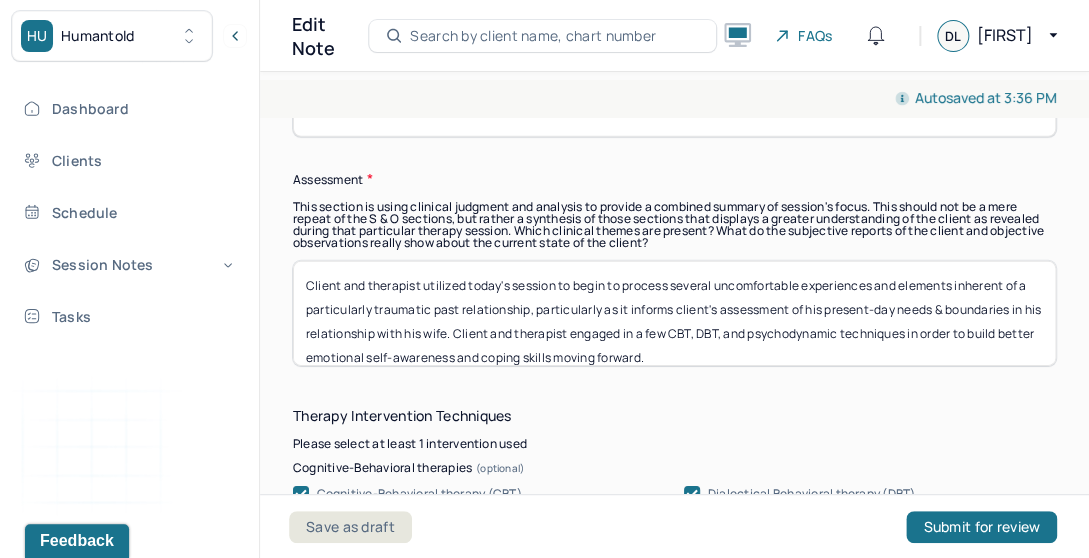 type on "Client reported experiencing" 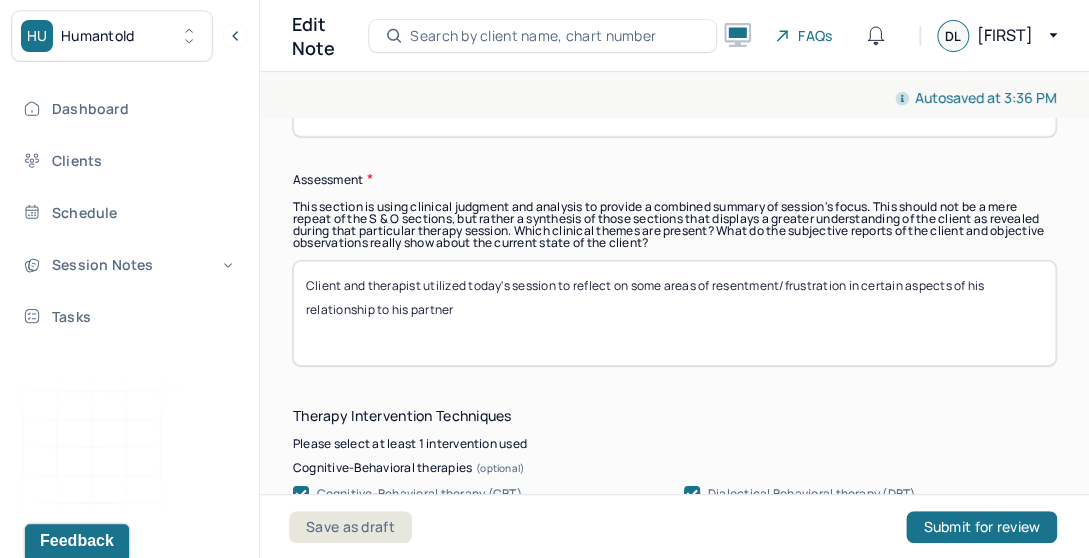 click on "Client and therapist utilized today's session to reflect on some areas of resentment/frustration in certain aspects of his relationship to his partner" at bounding box center (674, 313) 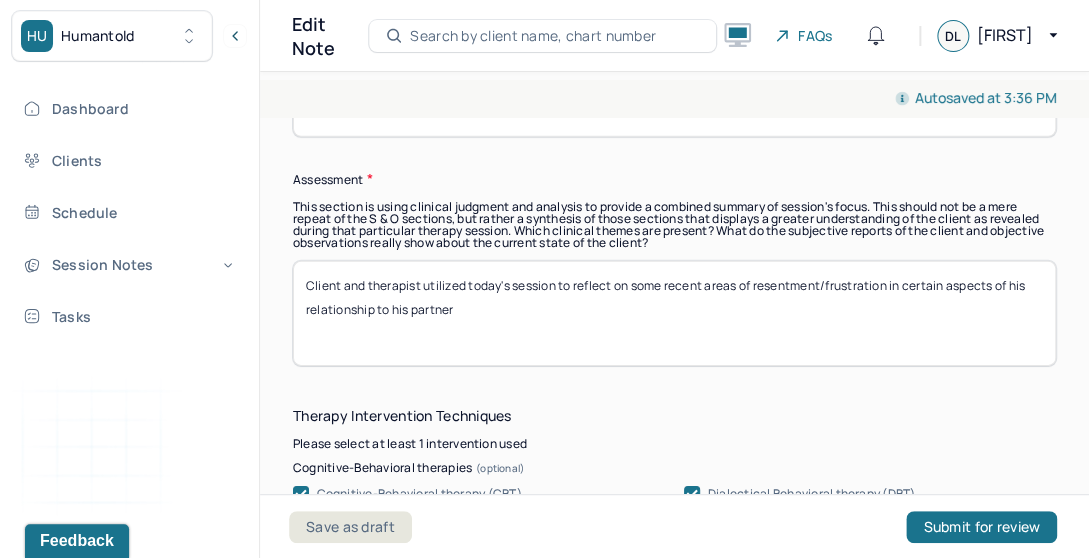 click on "Client and therapist utilized today's session to reflect on some recent areas of resentment/frustration in certain aspects of his relationship to his partner" at bounding box center [674, 313] 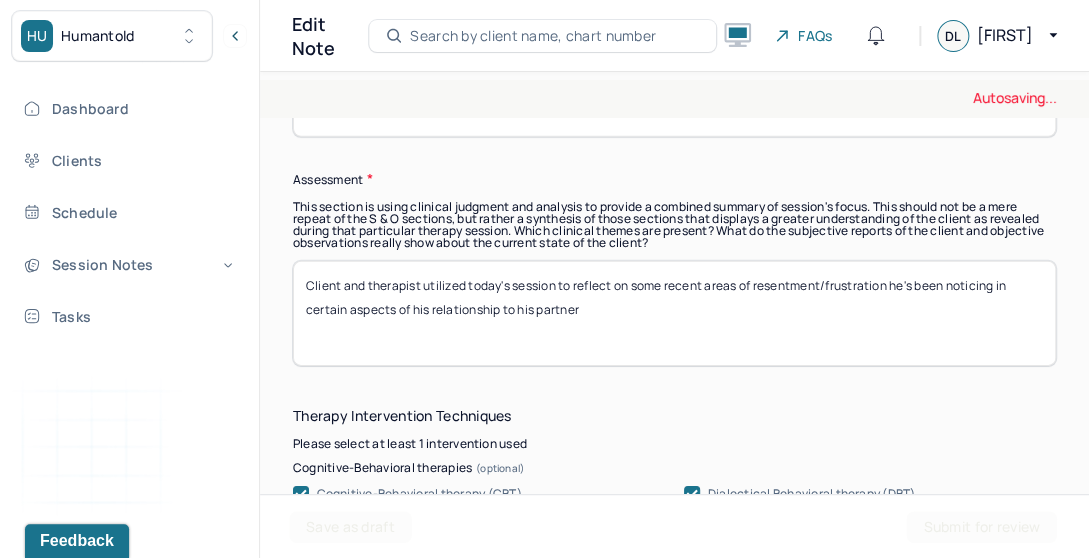 click on "Client and therapist utilized today's session to reflect on some recent areas of resentment/frustration in certain aspects of his relationship to his partner" at bounding box center (674, 313) 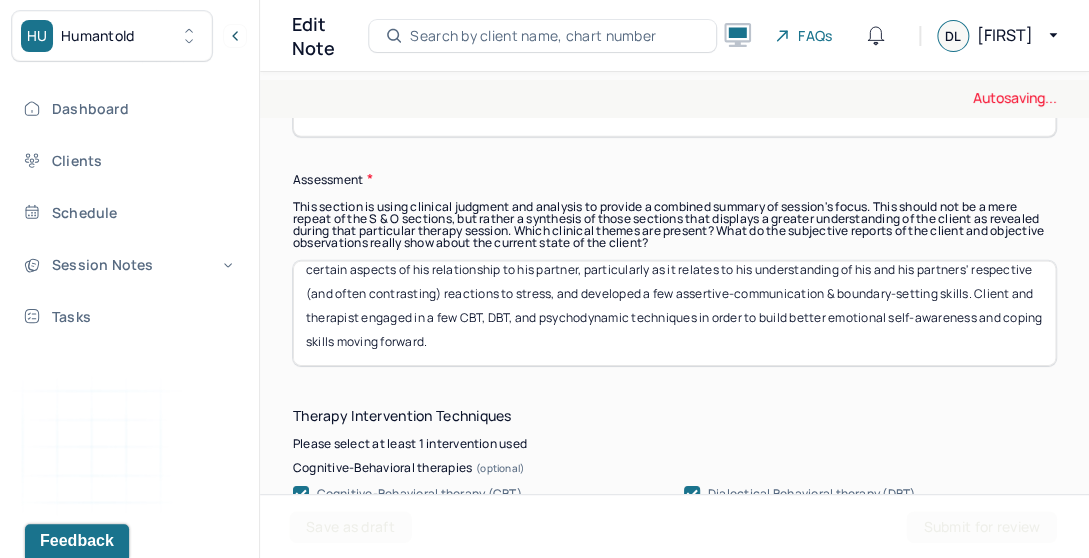 scroll, scrollTop: 0, scrollLeft: 0, axis: both 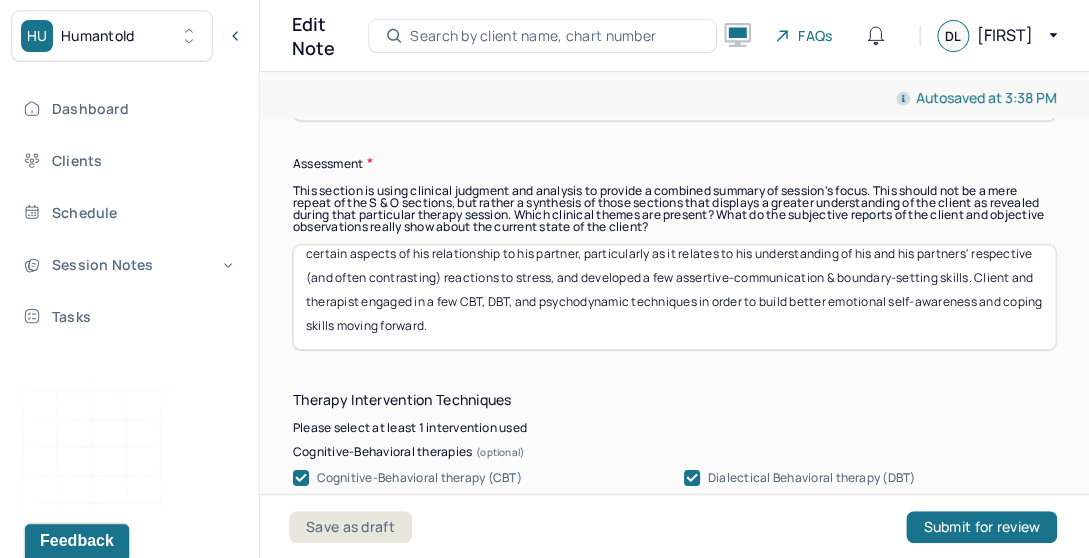 click on "Client and therapist utilized today's session to reflect on some recent areas of resentment/frustration he's been noticing in certain aspects of his relationship to his partner, particularly as it relates to his understanding of his and his partners' respective (and often contrasting) reactions to stress, and developed a few assertive-communication & boundary-setting skills. Client and therapist engaged in a few CBT, DBT, and psychodynamic techniques in order to build better emotional self-awareness and coping skills moving forward." at bounding box center [674, 297] 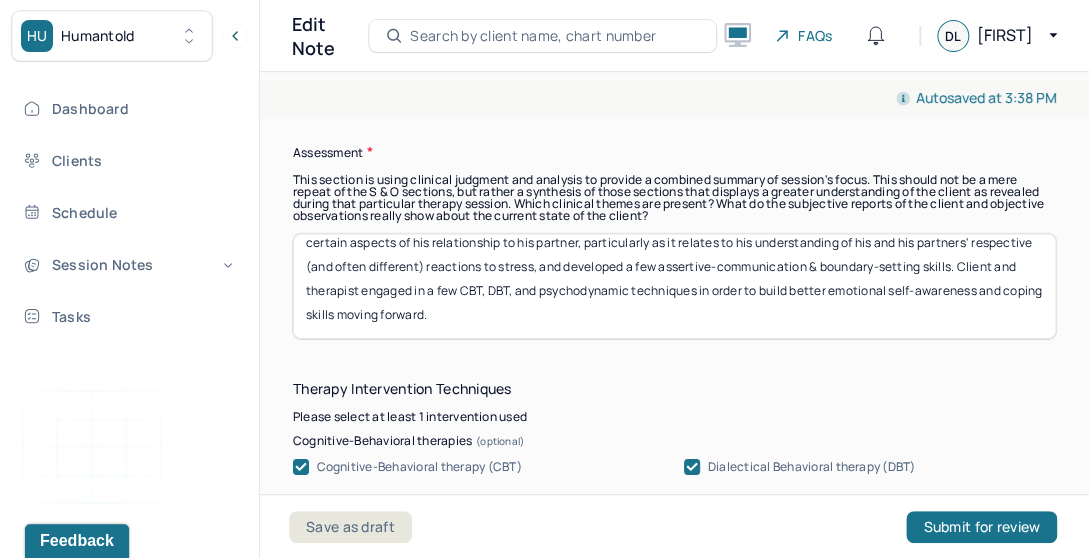 scroll, scrollTop: 1892, scrollLeft: 0, axis: vertical 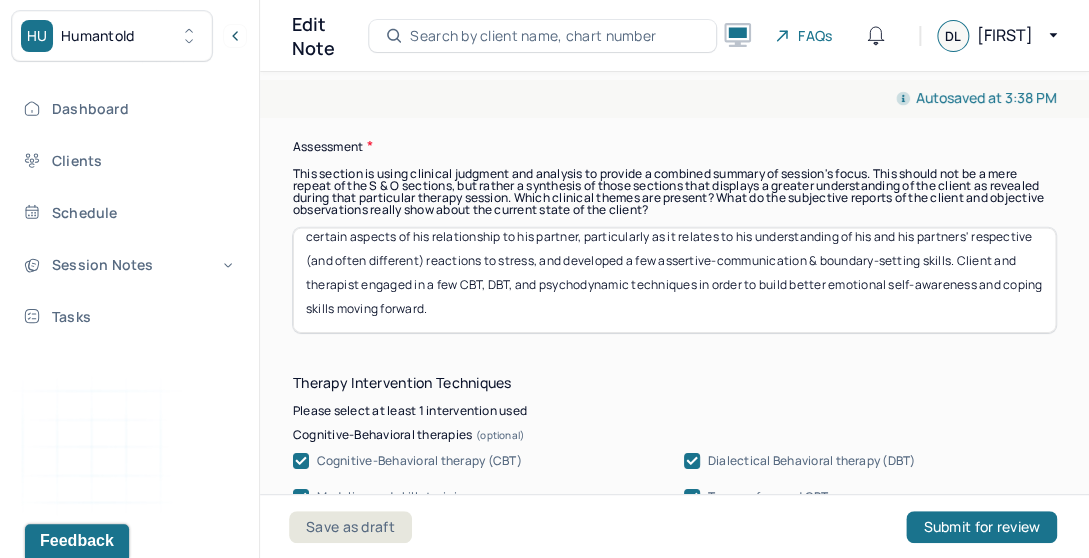 click on "Client and therapist utilized today's session to reflect on some recent areas of resentment/frustration he's been noticing in certain aspects of his relationship to his partner, particularly as it relates to his understanding of his and his partners' respective (and often different) reactions to stress, and developed a few assertive-communication & boundary-setting skills. Client and therapist engaged in a few CBT, DBT, and psychodynamic techniques in order to build better emotional self-awareness and coping skills moving forward." at bounding box center [674, 280] 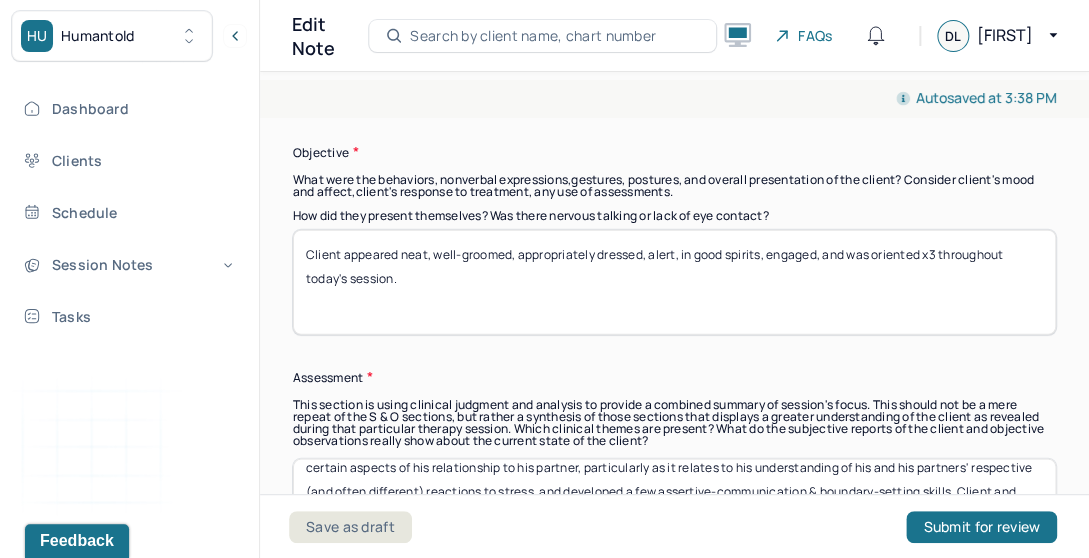 scroll, scrollTop: 1655, scrollLeft: 0, axis: vertical 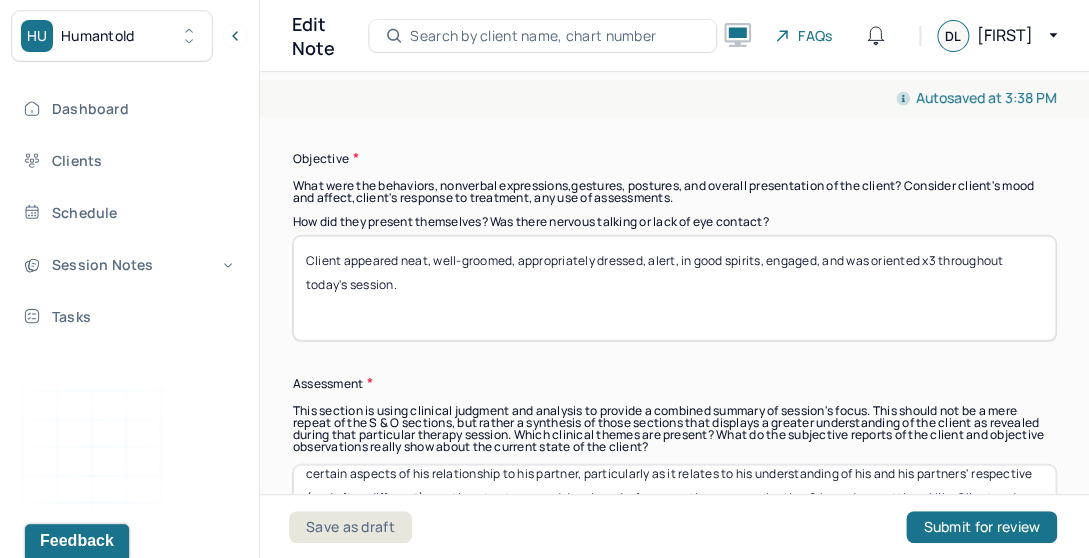 type on "Client and therapist utilized today's session to reflect on some recent areas of resentment/frustration he's been noticing in certain aspects of his relationship to his partner, particularly as it relates to his understanding of his and his partners' respective (and often different) reactions to stress, and developed a few assertive-communication & boundary-setting skills. Client and therapist engaged in a few CBT, DBT, and psychodynamic techniques in order to build better emotional self-awareness and coping skills moving forward." 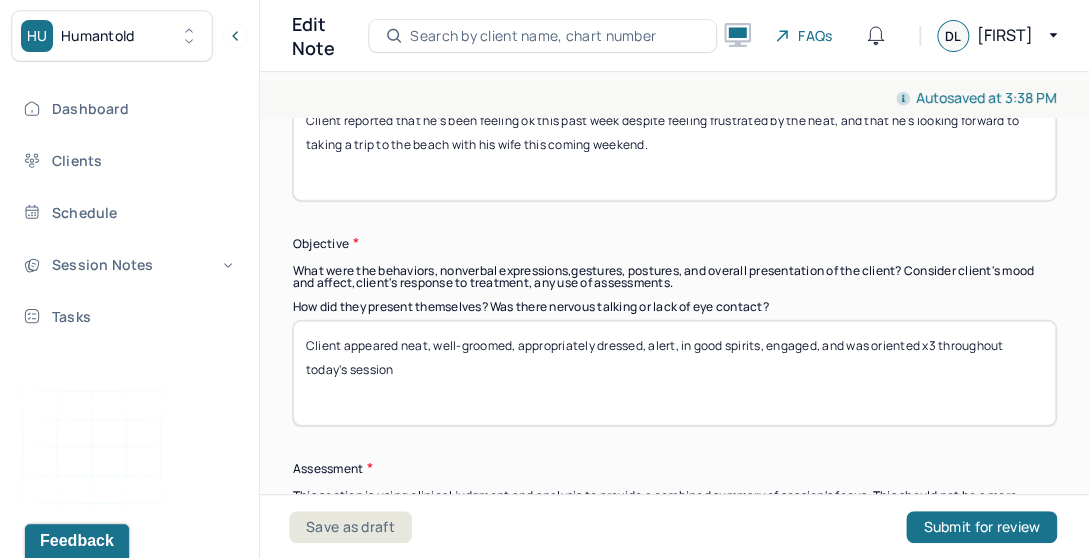 scroll, scrollTop: 1455, scrollLeft: 0, axis: vertical 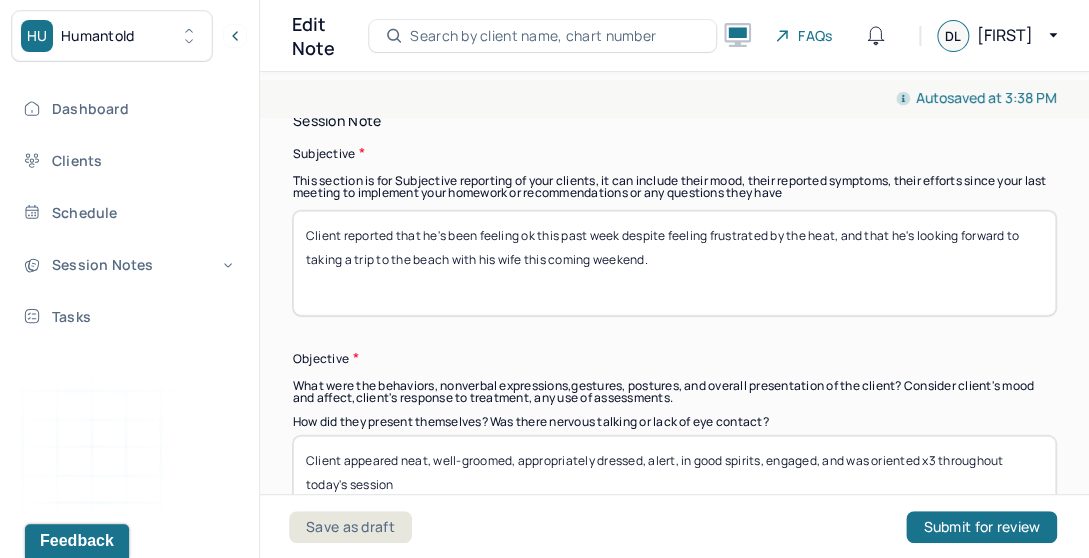 type on "Client appeared neat, well-groomed, appropriately dressed, alert, in good spirits, engaged, and was oriented x3 throughout today's session" 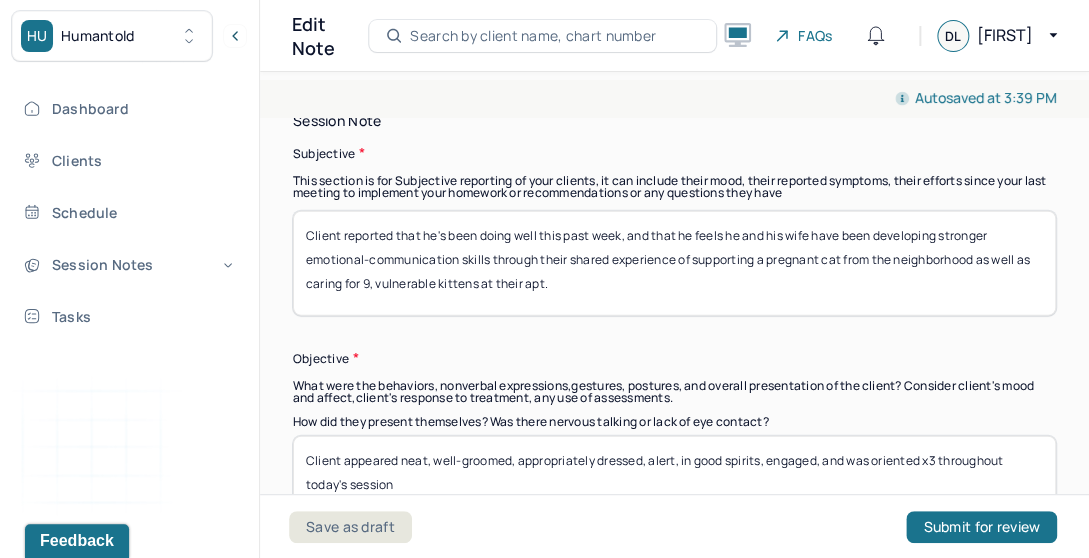 click on "Client reported that he's been doing well this past week, and that he feels he and his wife have been developing stronger emotional-communication skills through their shared experience of supporting a pregnant cat from the neighborhood as well as caring for 9, vulnerable kittens at their apt." at bounding box center [674, 263] 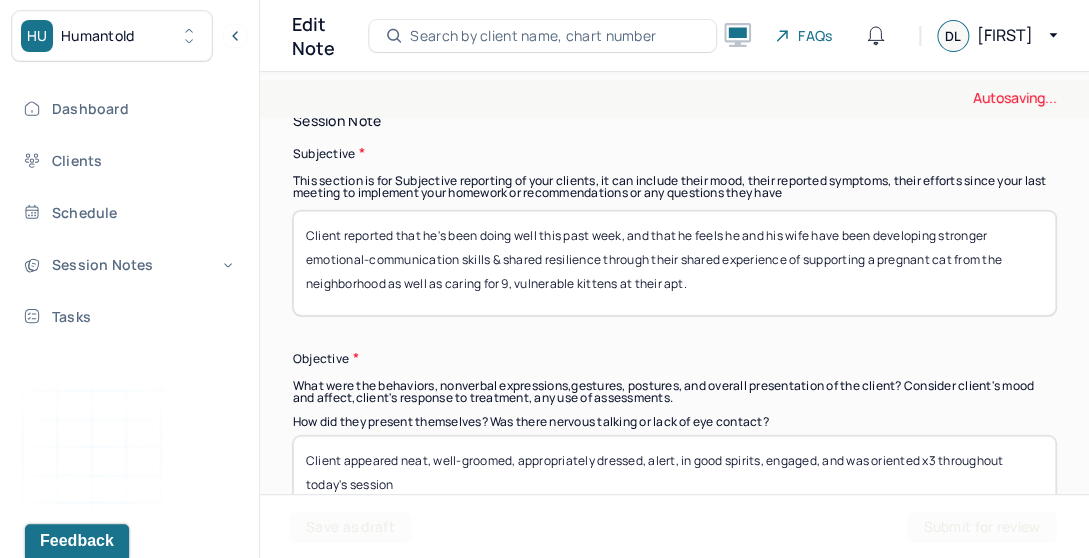click on "Client reported that he's been doing well this past week, and that he feels he and his wife have been developing stronger emotional-communication skills through their shared experience of supporting a pregnant cat from the neighborhood as well as caring for 9, vulnerable kittens at their apt." at bounding box center [674, 263] 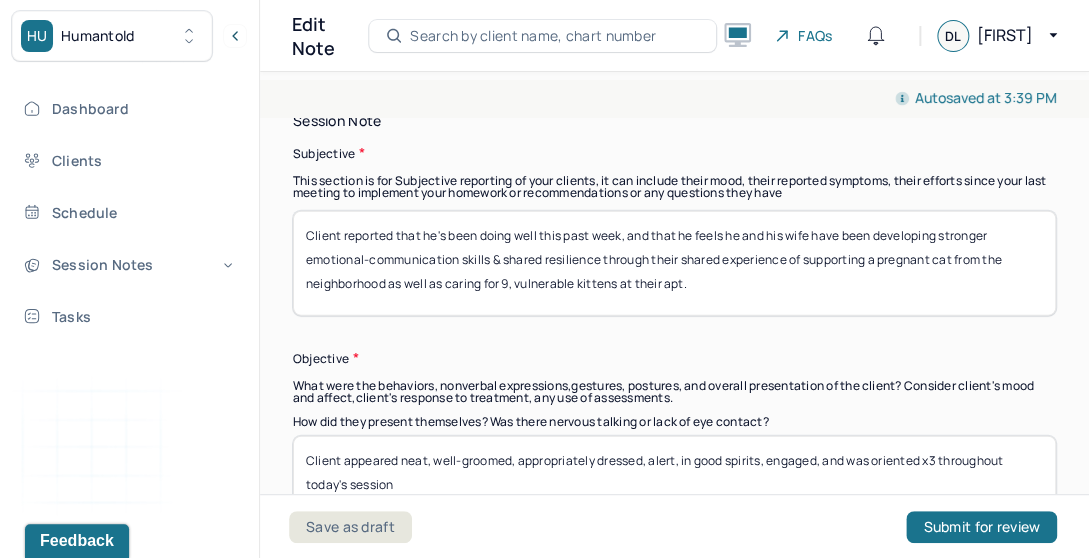 click on "Client reported that he's been doing well this past week, and that he feels he and his wife have been developing stronger emotional-communication skills through their shared experience of supporting a pregnant cat from the neighborhood as well as caring for 9, vulnerable kittens at their apt." at bounding box center [674, 263] 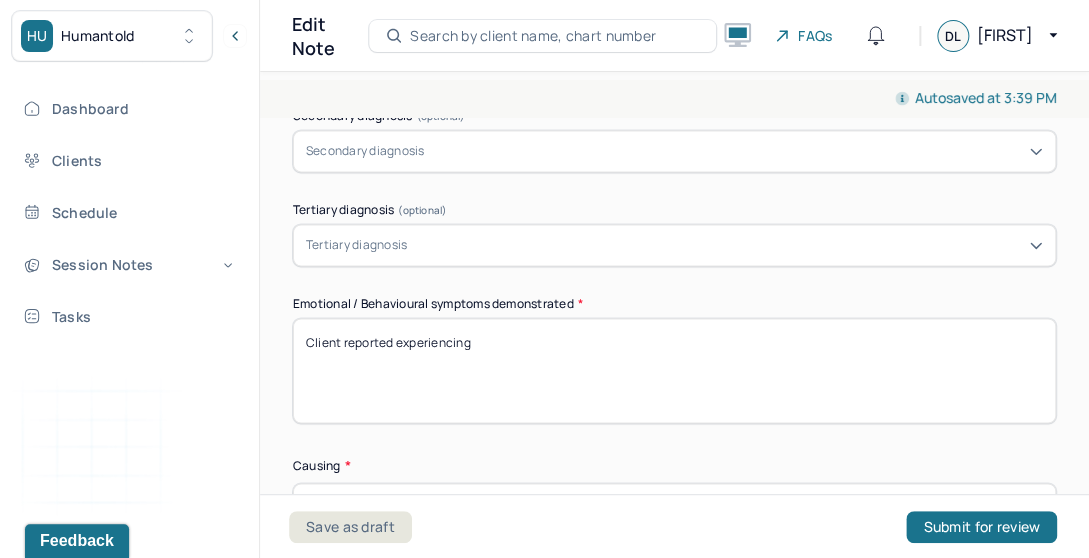 scroll, scrollTop: 914, scrollLeft: 0, axis: vertical 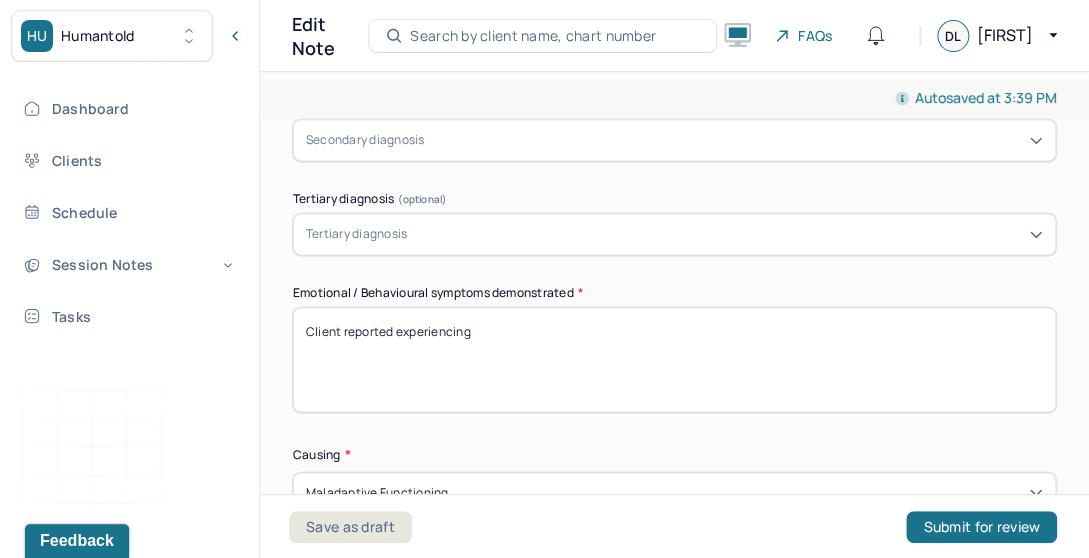 type on "Client reported that he's been doing well this past week, and that he feels he and his wife have been developing stronger emotional-communication skills & shared resilience through their experience of supporting a pregnant cat from the neighborhood as well as caring for 9, vulnerable kittens at their apt." 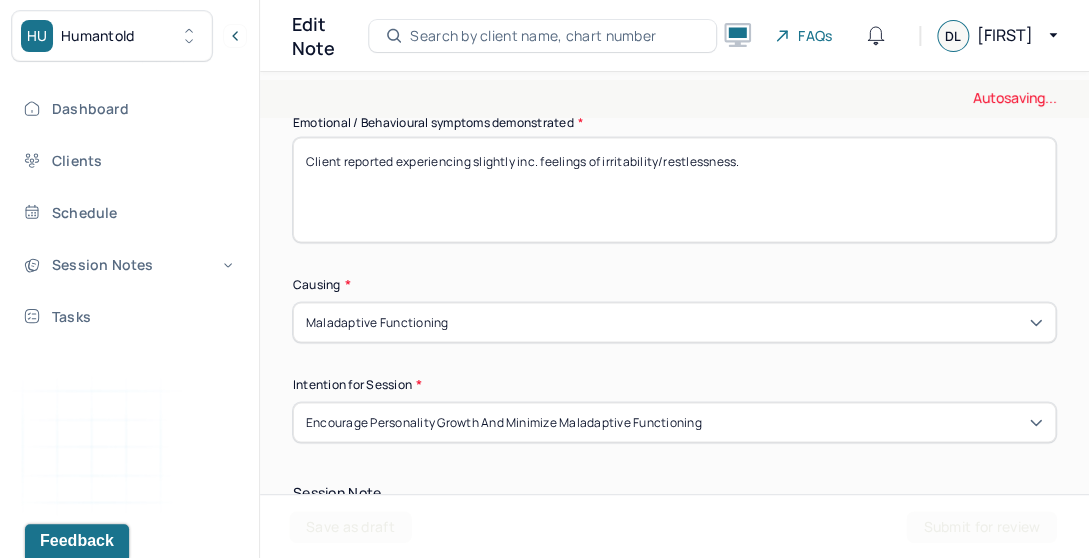 scroll, scrollTop: 1139, scrollLeft: 0, axis: vertical 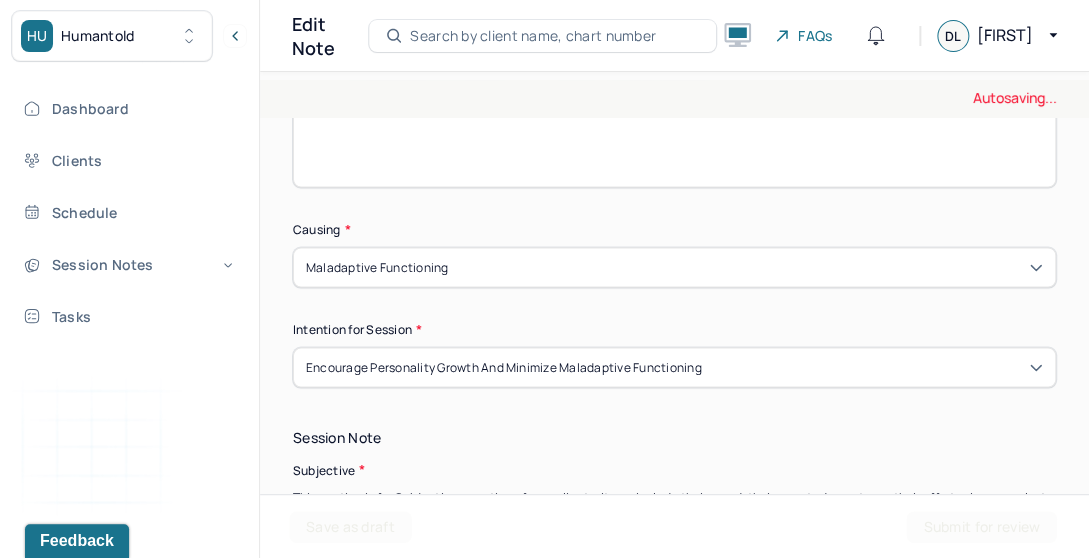 type on "Client reported experiencing slightly inc. feelings of irritability/restlessness." 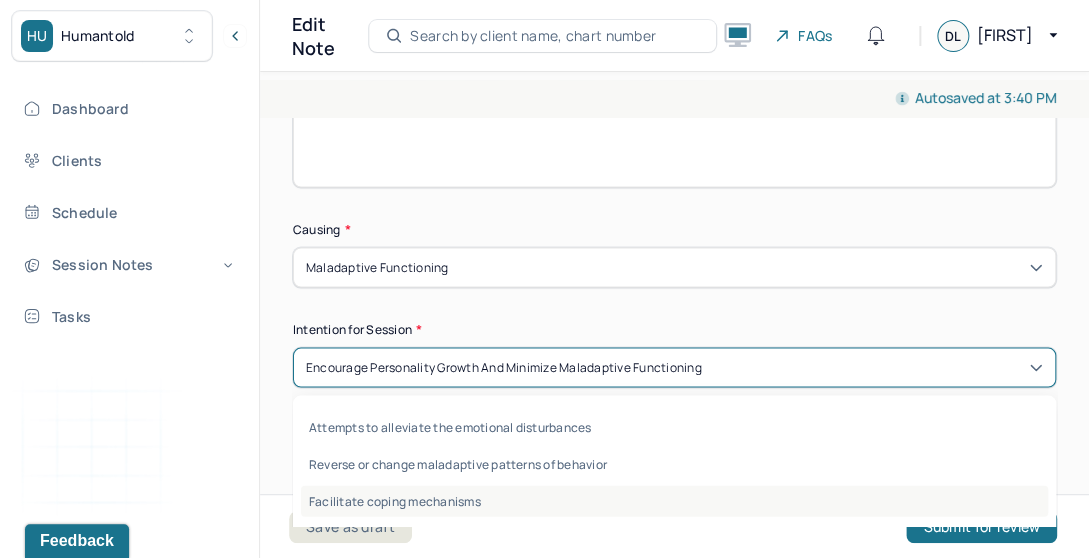 click on "Facilitate coping mechanisms" at bounding box center (674, 500) 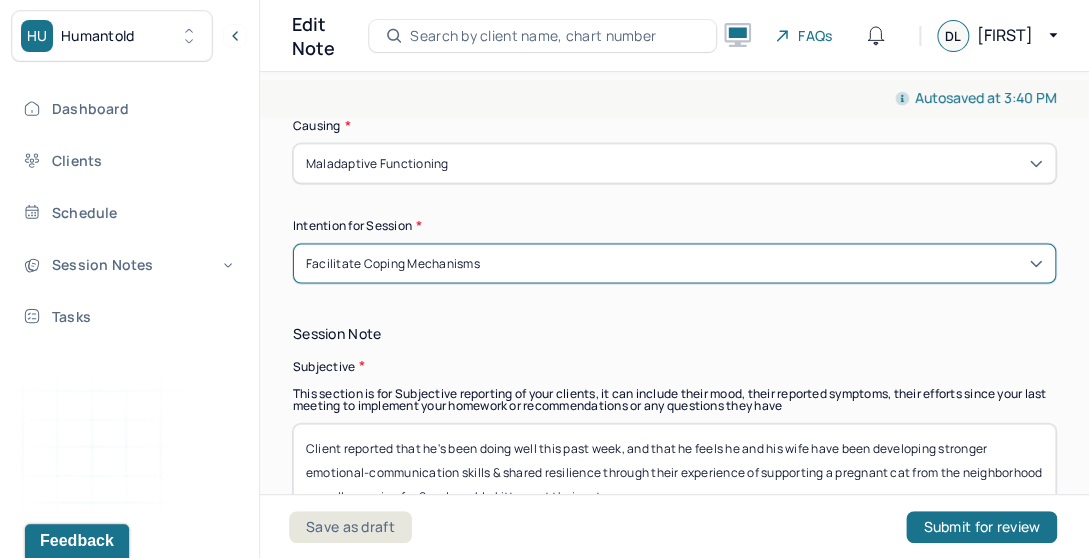 scroll, scrollTop: 1287, scrollLeft: 0, axis: vertical 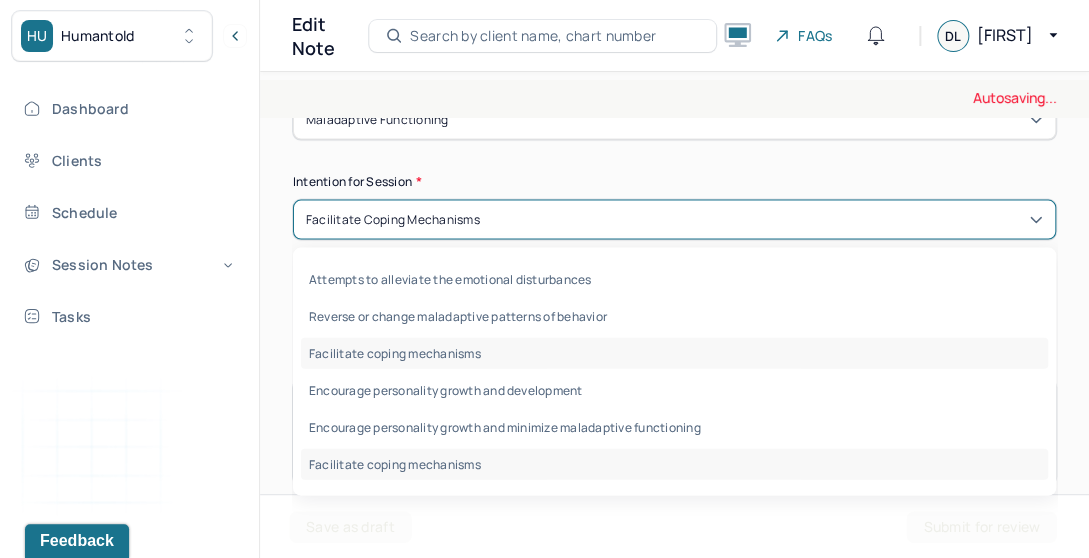 click on "Facilitate coping mechanisms" at bounding box center (674, 219) 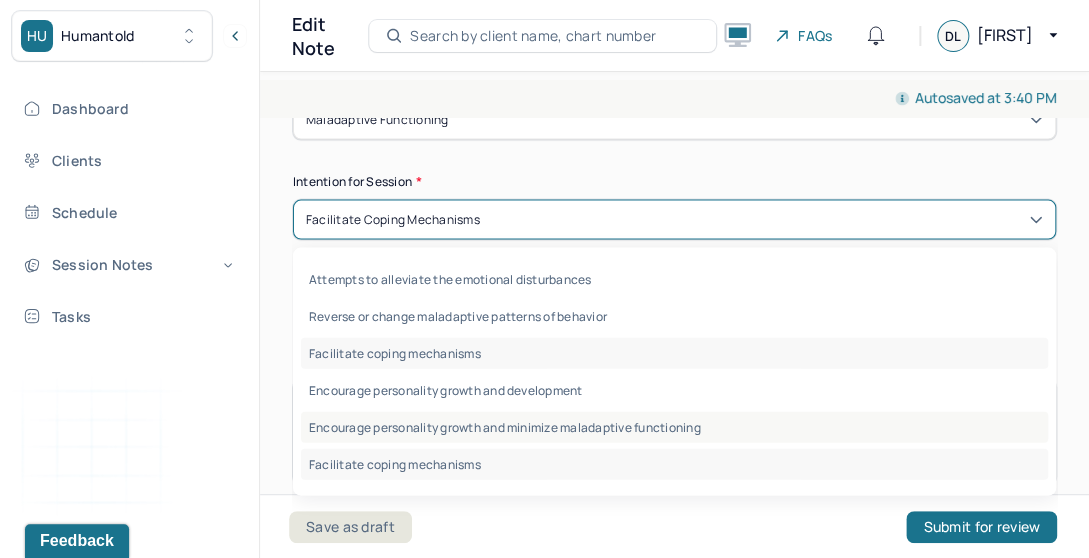 click on "Encourage personality growth and minimize maladaptive functioning" at bounding box center [674, 426] 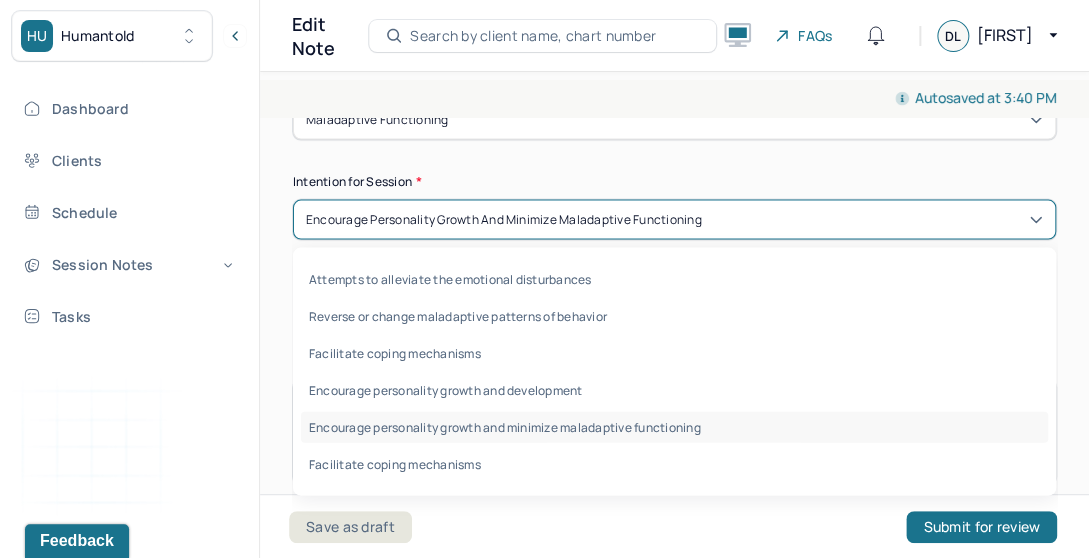 click on "Encourage personality growth and minimize maladaptive functioning" at bounding box center (504, 219) 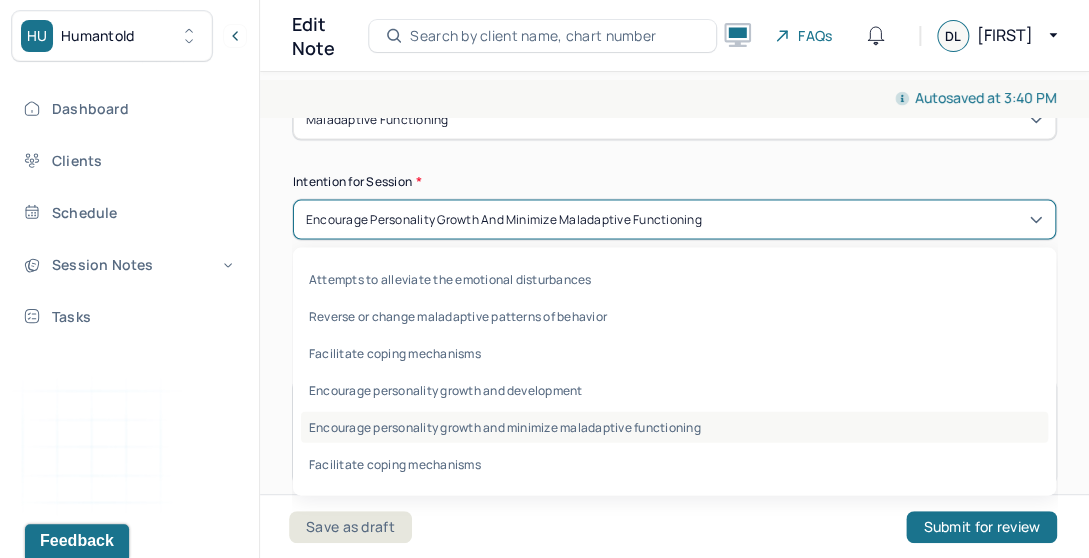 click on "Encourage personality growth and minimize maladaptive functioning" at bounding box center [674, 426] 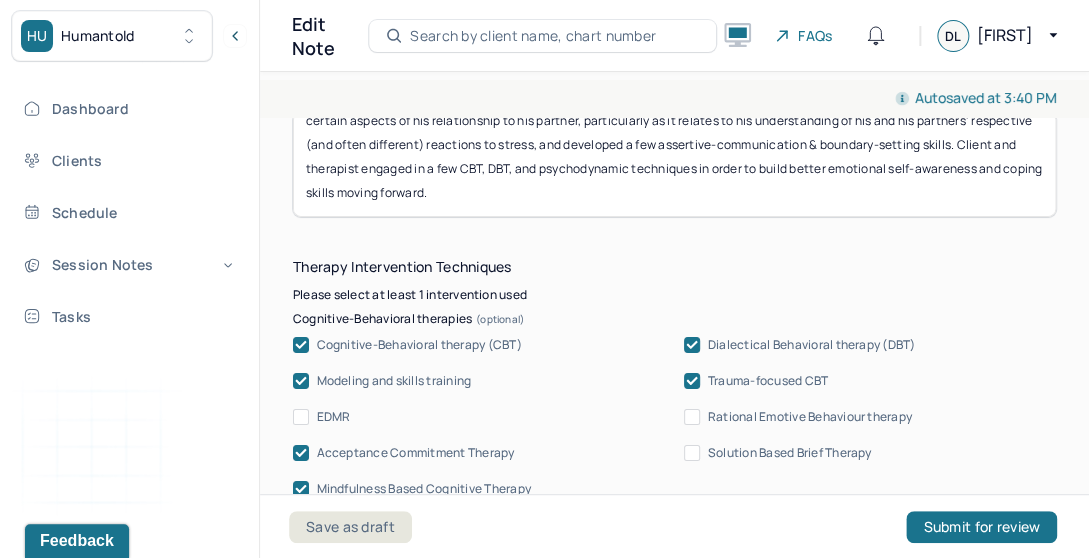 scroll, scrollTop: 2012, scrollLeft: 0, axis: vertical 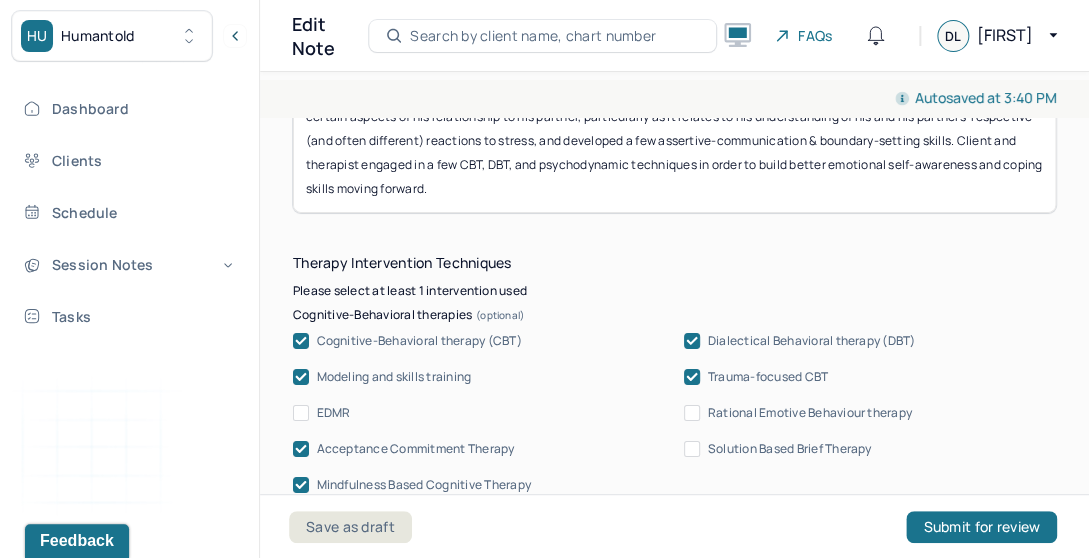click 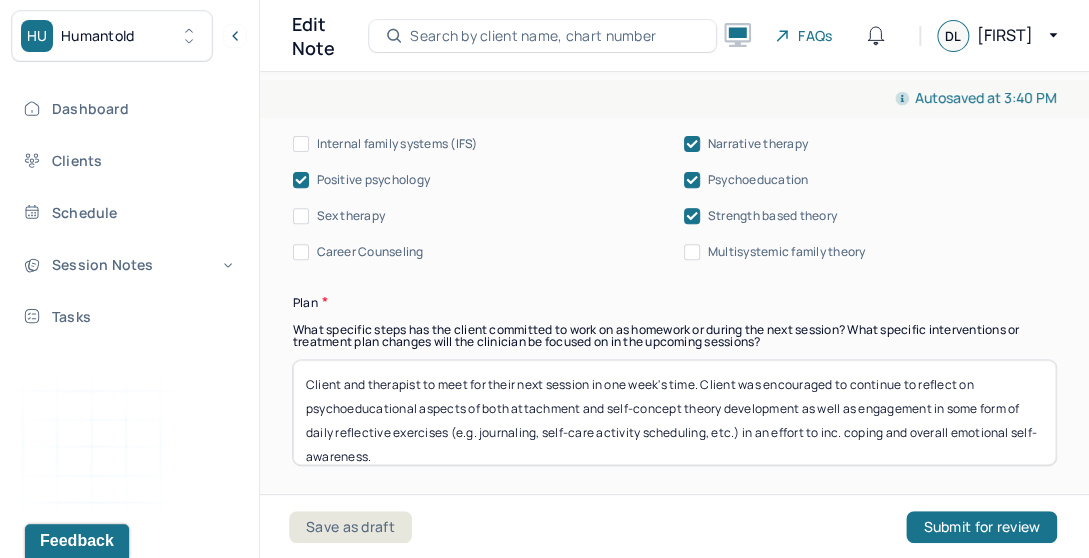 scroll, scrollTop: 2643, scrollLeft: 0, axis: vertical 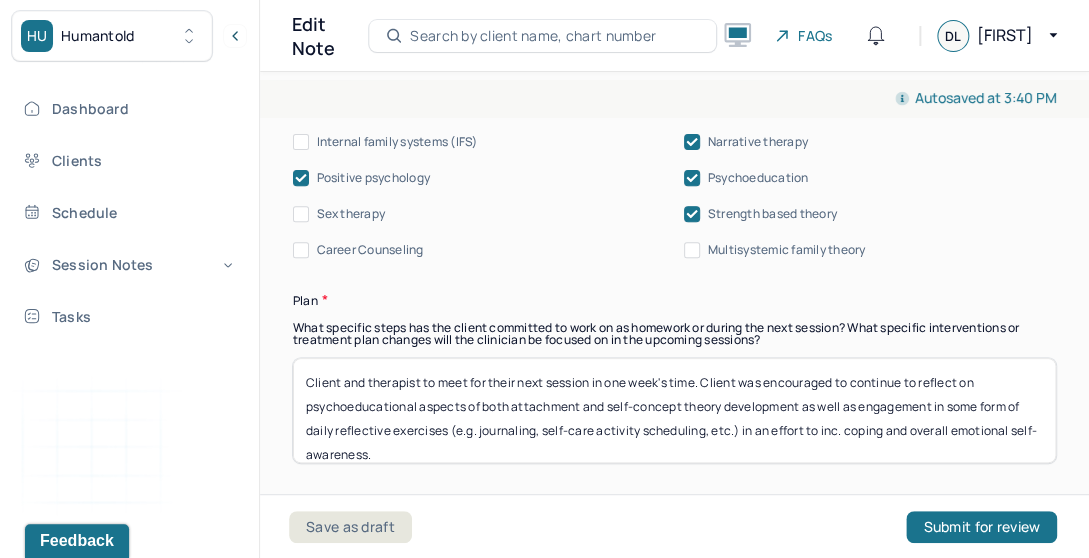 click on "Client and therapist to meet for their next session in one week's time. Client was encouraged to continue to reflect on psychoeducational aspects of both attachment and self-concept theory development as well as engagement in some form of daily reflective exercises (e.g. journaling, self-care activity scheduling, etc.) in an effort to inc. coping and overall emotional self-awareness." at bounding box center (674, 410) 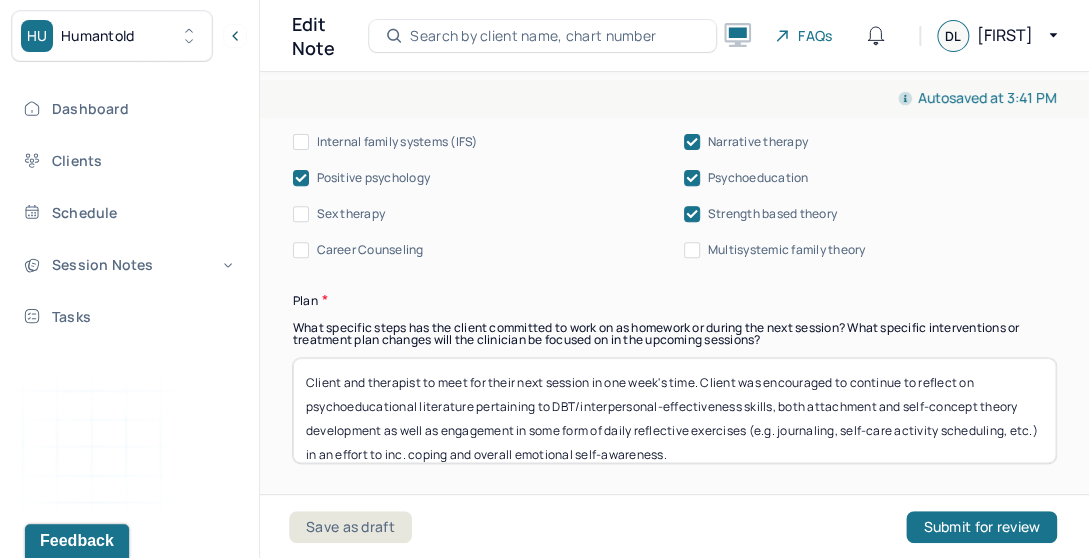 click on "Client and therapist to meet for their next session in one week's time. Client was encouraged to continue to reflect on psychoeducational literature pertaining to DBT/interpersonal-effectiveness skills, both attachment and self-concept theory development as well as engagement in some form of daily reflective exercises (e.g. journaling, self-care activity scheduling, etc.) in an effort to inc. coping and overall emotional self-awareness." at bounding box center (674, 410) 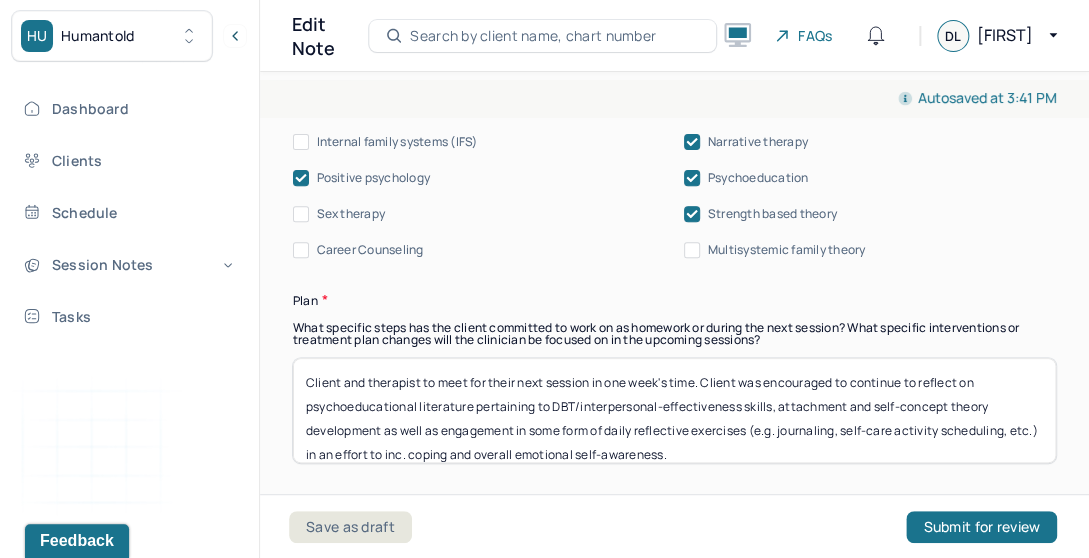 click on "Client and therapist to meet for their next session in one week's time. Client was encouraged to continue to reflect on psychoeducational literature pertaining to DBT/interpersonal-effectiveness skills, attachment and self-concept theory development as well as engagement in some form of daily reflective exercises (e.g. journaling, self-care activity scheduling, etc.) in an effort to inc. coping and overall emotional self-awareness." at bounding box center (674, 410) 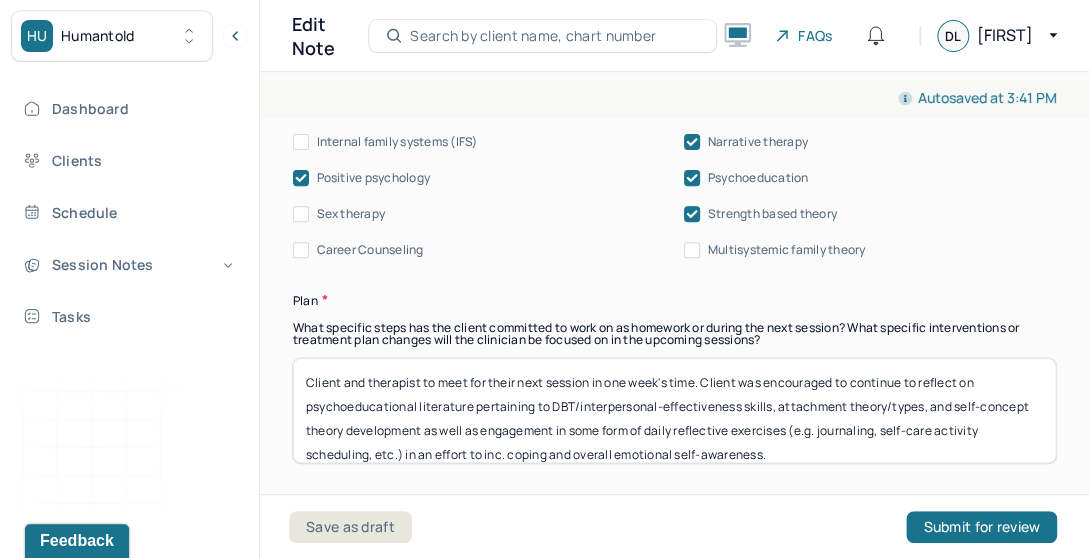 scroll, scrollTop: 16, scrollLeft: 0, axis: vertical 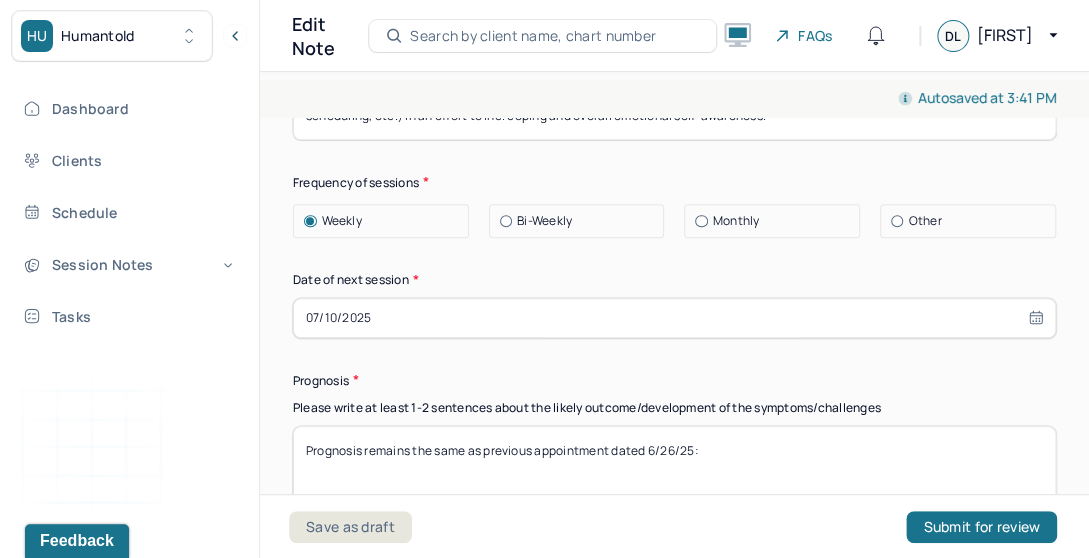 type on "Client and therapist to meet for their next session in one week's time. Client was encouraged to continue to reflect on psychoeducational literature pertaining to DBT/interpersonal-effectiveness skills, attachment theory/types, and self-concept theory development as well as engagement in some form of daily reflective exercises (e.g. journaling, self-care activity scheduling, etc.) in an effort to inc. coping and overall emotional self-awareness." 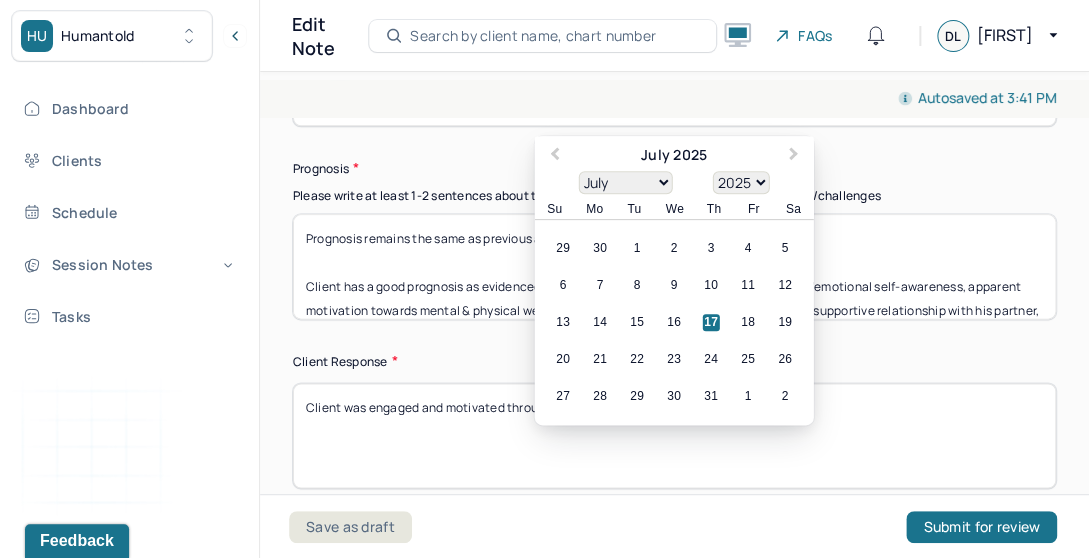 scroll, scrollTop: 3179, scrollLeft: 0, axis: vertical 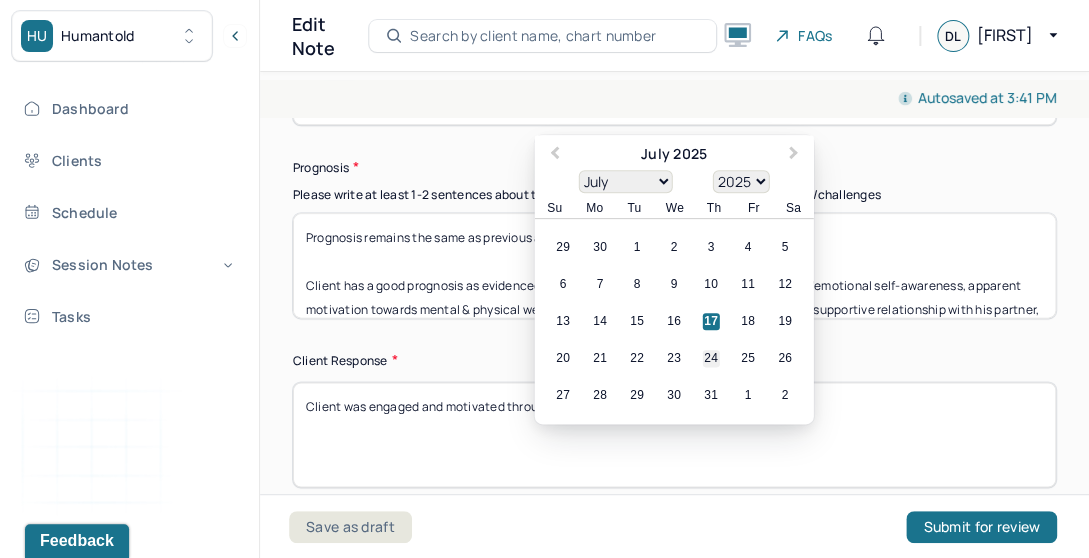 click on "24" at bounding box center [711, 358] 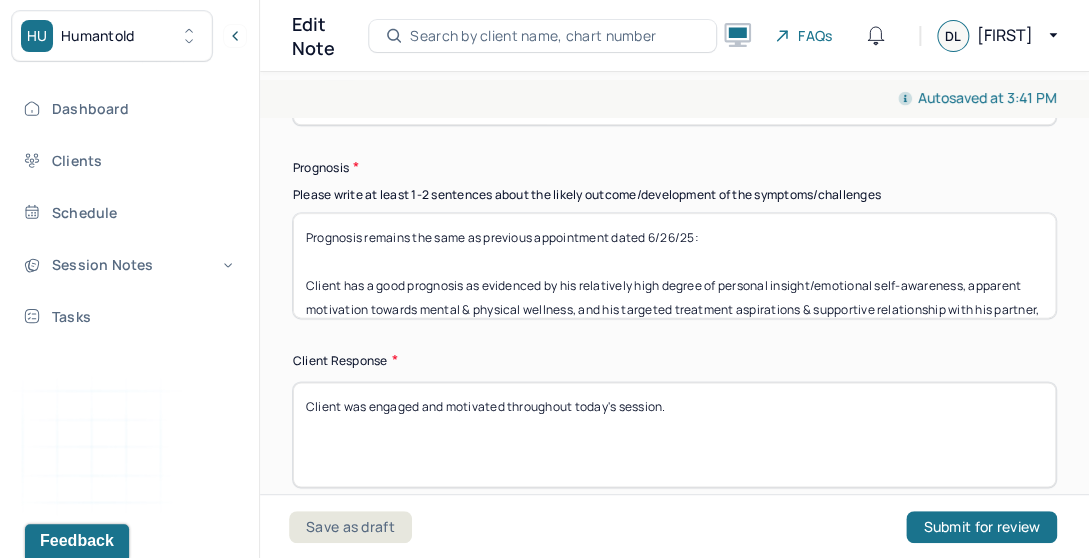 type on "07/24/2025" 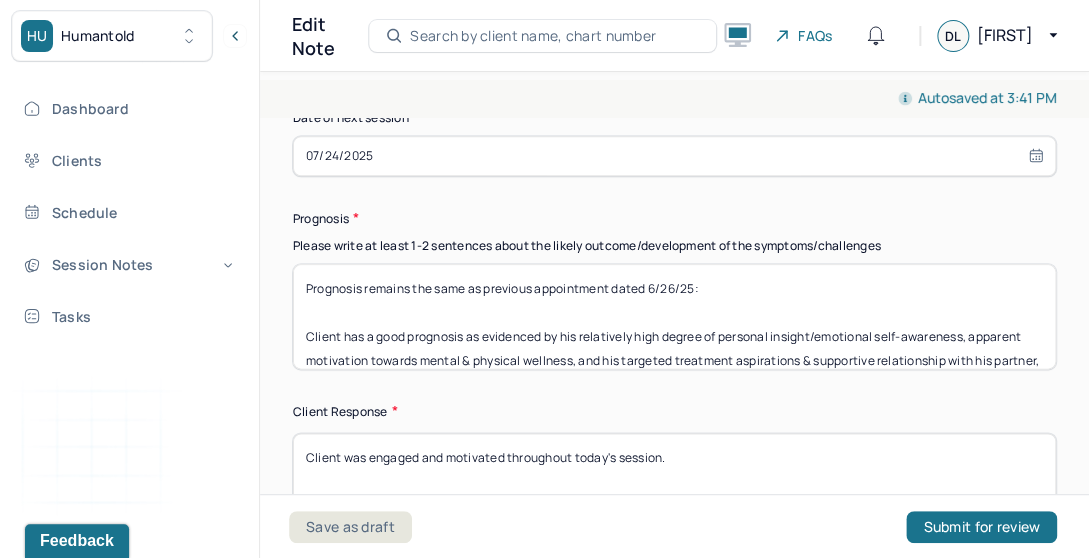 scroll, scrollTop: 3137, scrollLeft: 0, axis: vertical 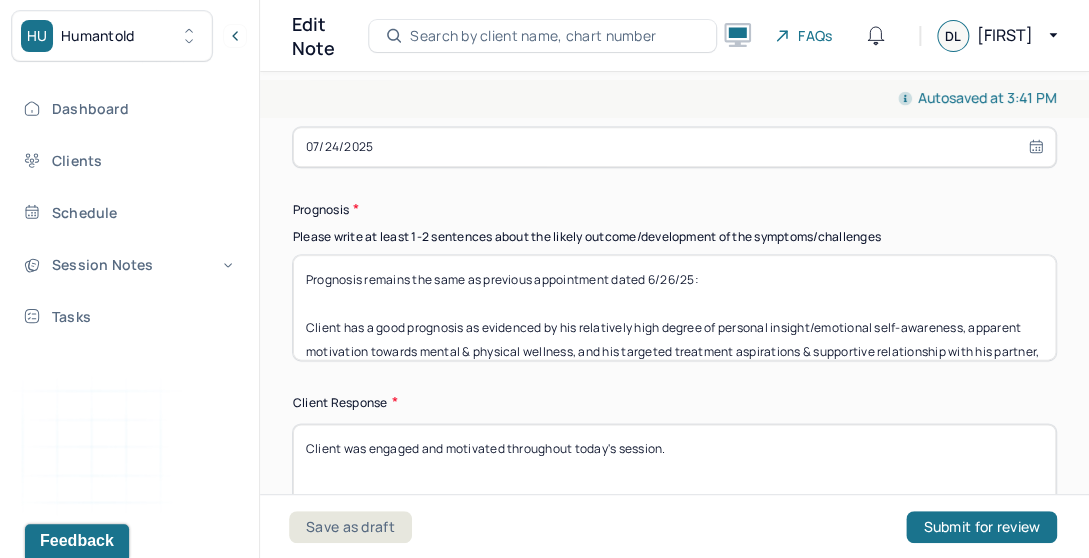 select on "6" 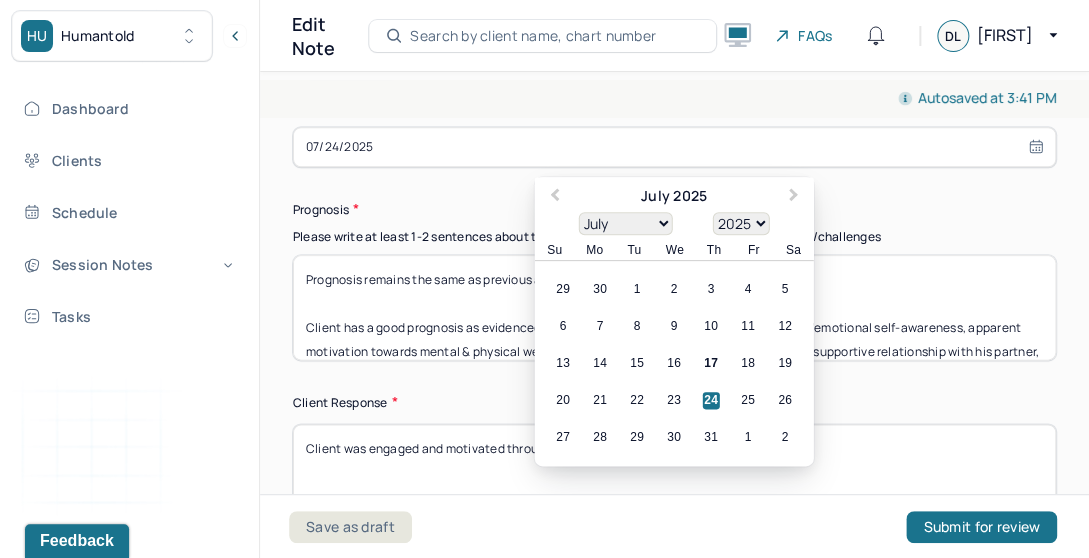 click on "Therapy Intervention Techniques Please select at least 1 intervention used Cognitive-Behavioral therapies Cognitive-Behavioral therapy (CBT) Dialectical Behavioral therapy (DBT) Modeling and skills training Trauma-focused CBT EDMR Rational Emotive Behaviour therapy Acceptance Commitment Therapy Solution Based Brief Therapy Mindfulness Based Cognitive Therapy Relationship based Interventions Attachment-oriented interventions Parent-child interaction therapy Parent interventions Other Client centered therapy/ Humanism Gestalt therapy Existential therapy Feminist therapy Psychodynamic therapy Grief therapy Internal family systems (IFS) Narrative therapy Positive psychology Psychoeducation Sex therapy Strength based theory Career Counseling Multisystemic family theory Plan What specific steps has the client committed to work on as homework or during the next session? What specific interventions or treatment plan changes will the clinician be focused on in the upcoming sessions? Frequency of sessions Weekly Other" at bounding box center [674, -172] 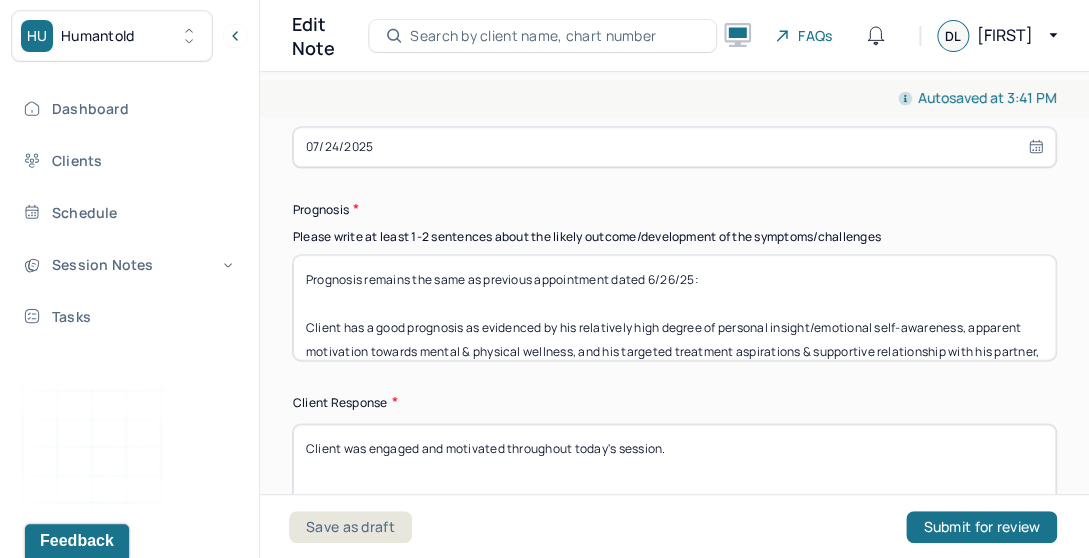 click on "Prognosis remains the same as previous appointment dated 6/26/25:
Client has a good prognosis as evidenced by his relatively high degree of personal insight/emotional self-awareness, apparent motivation towards mental & physical wellness, and his targeted treatment aspirations & supportive relationship with his partner, and is likely to benefit from targeted CBT/DBT, psychodynamic, and psychoeducational skills development work moving forward." at bounding box center (674, 307) 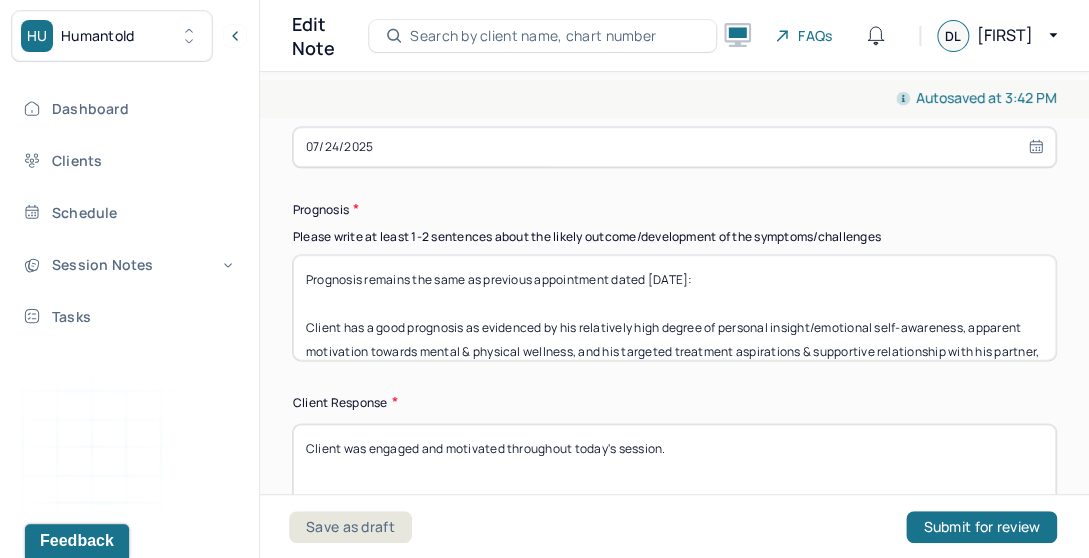 type on "Prognosis remains the same as previous appointment dated [DATE]:
Client has a good prognosis as evidenced by his relatively high degree of personal insight/emotional self-awareness, apparent motivation towards mental & physical wellness, and his targeted treatment aspirations & supportive relationship with his partner, and is likely to benefit from targeted CBT/DBT, psychodynamic, and psychoeducational skills development work moving forward." 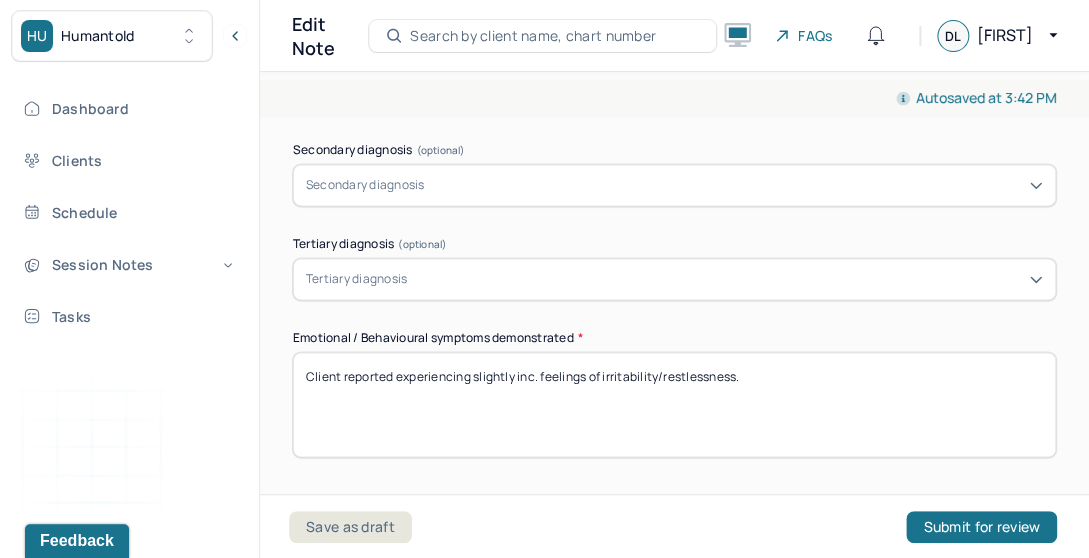 scroll, scrollTop: 0, scrollLeft: 0, axis: both 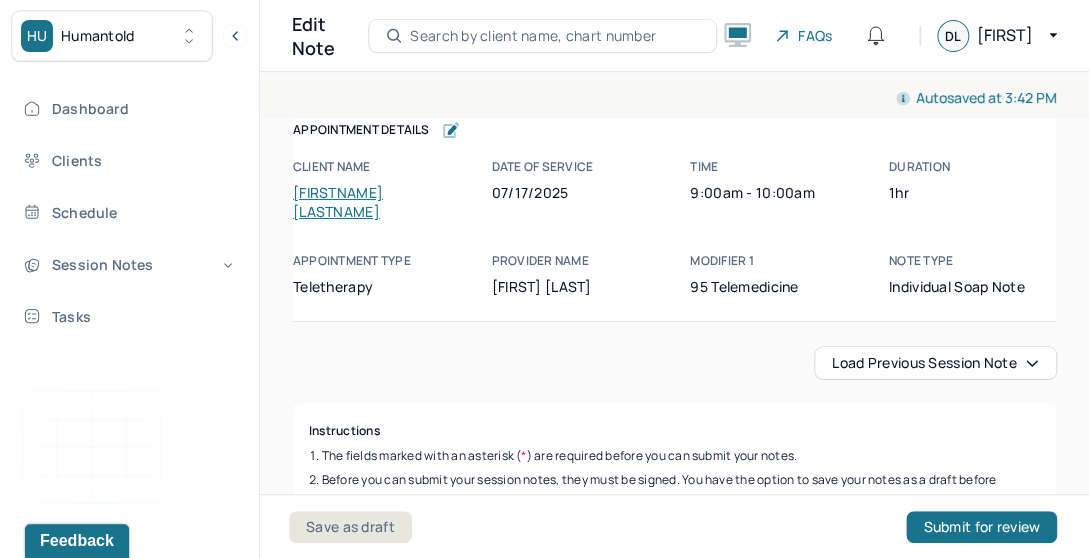 click on "Load previous session note" at bounding box center (935, 363) 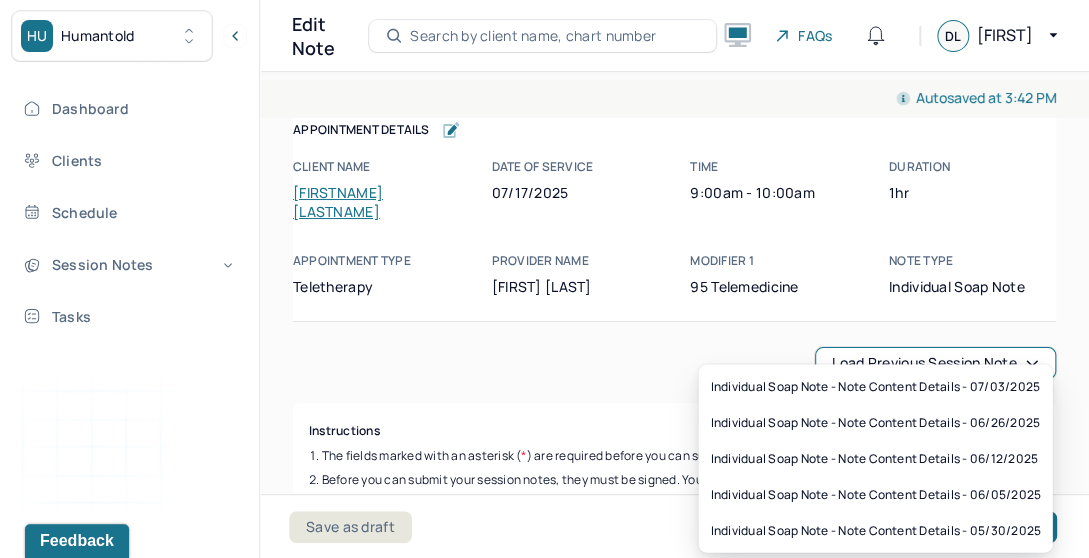 click on "Load previous session note" at bounding box center [935, 363] 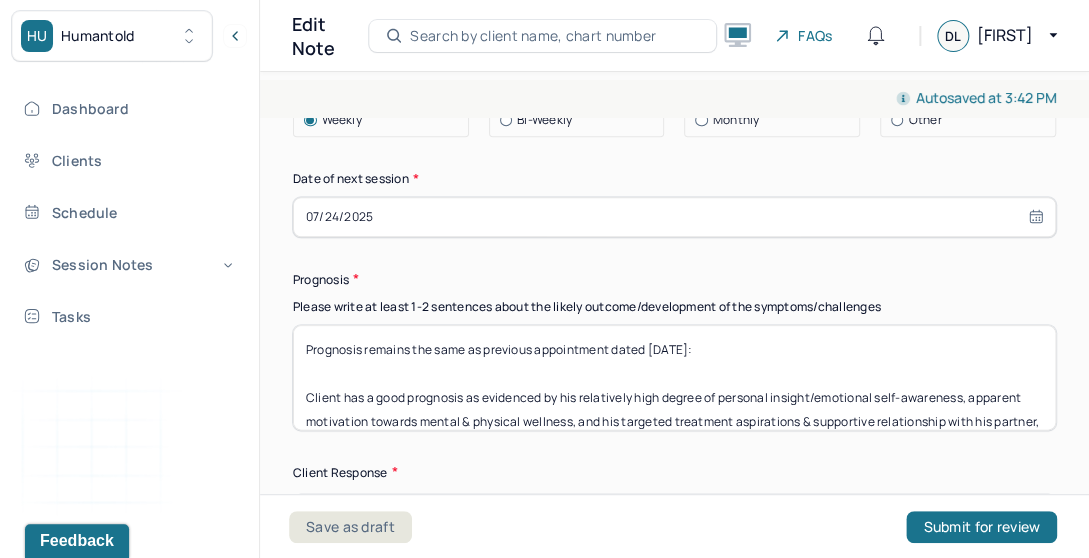 scroll, scrollTop: 3066, scrollLeft: 0, axis: vertical 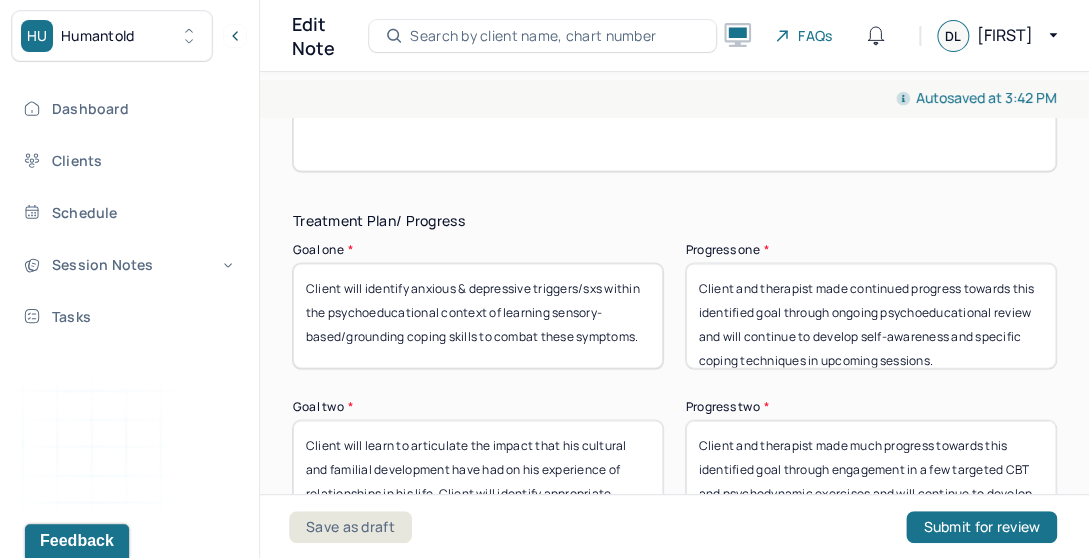 click on "Client and therapist made continued progress towards this identified goal through ongoing psychoeducational review and will continue to develop self-awareness and specific coping techniques in upcoming sessions." at bounding box center (871, 315) 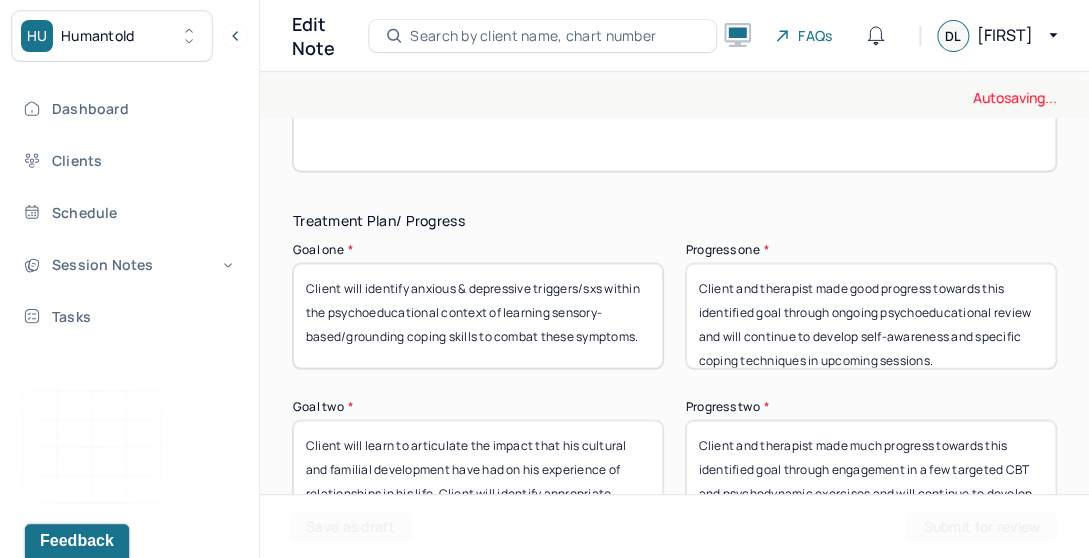 scroll, scrollTop: 1, scrollLeft: 0, axis: vertical 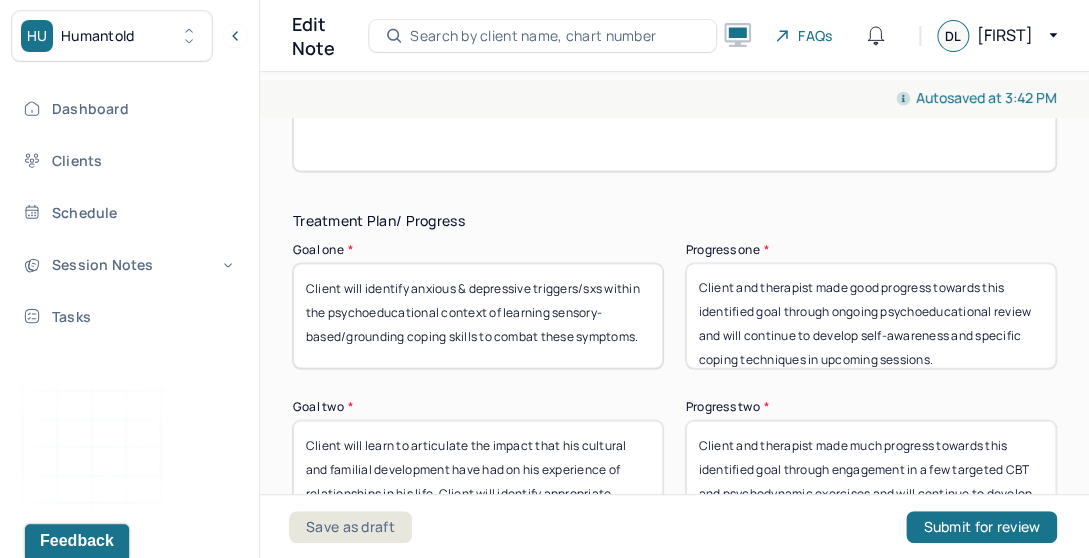 click on "Client and therapist made continued progress towards this identified goal through ongoing psychoeducational review and will continue to develop self-awareness and specific coping techniques in upcoming sessions." at bounding box center (871, 315) 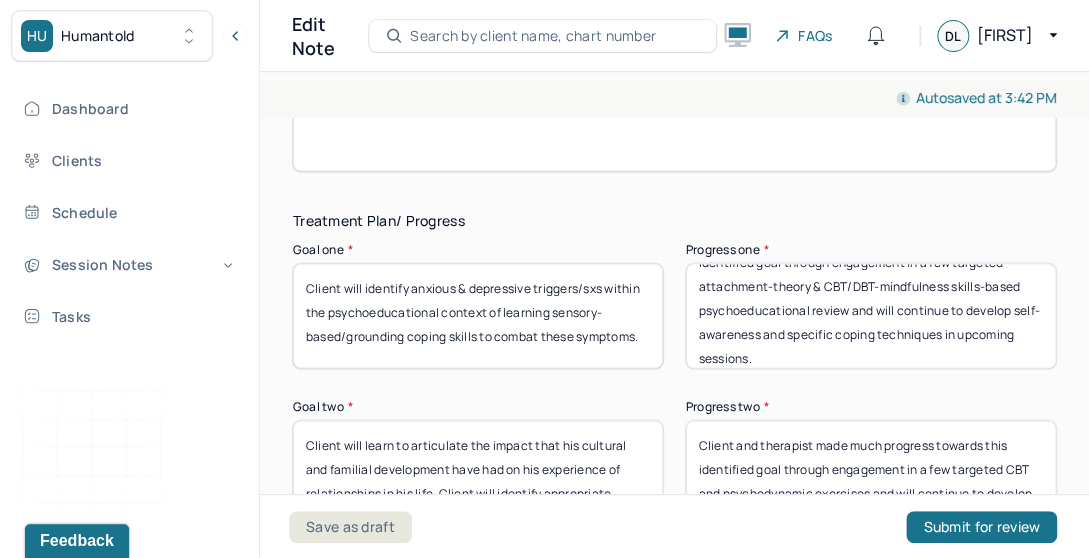 scroll, scrollTop: 64, scrollLeft: 0, axis: vertical 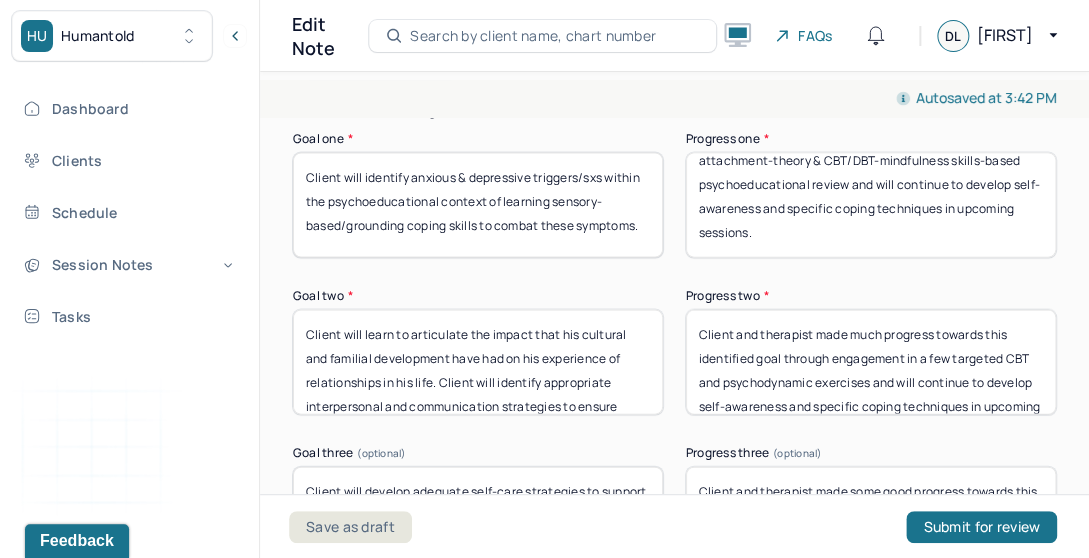 type on "Client and therapist made good progress towards this identified goal through engagement in a few targeted attachment-theory & CBT/DBT-mindfulness skills-based psychoeducational review and will continue to develop self-awareness and specific coping techniques in upcoming sessions." 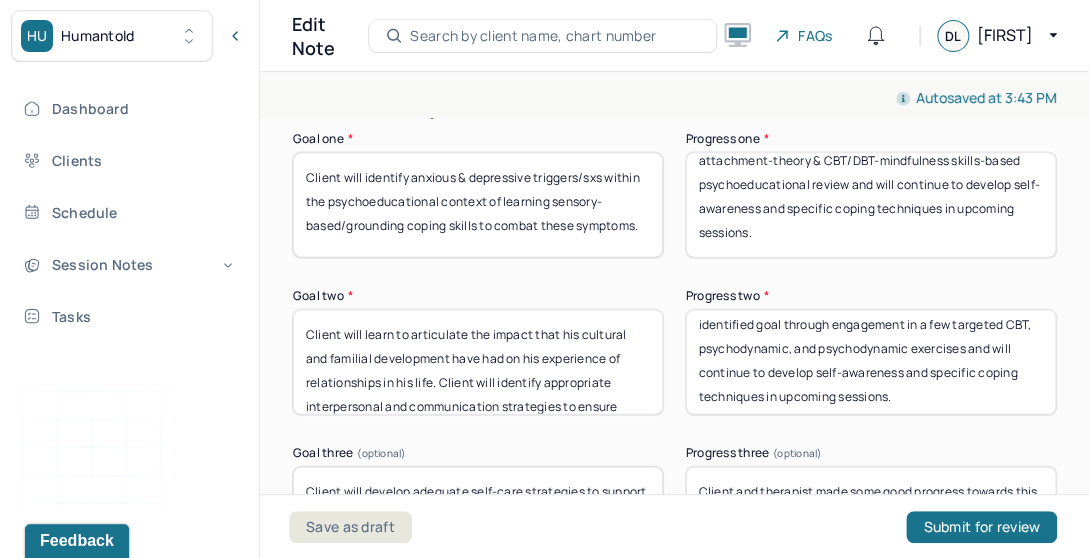 scroll, scrollTop: 40, scrollLeft: 0, axis: vertical 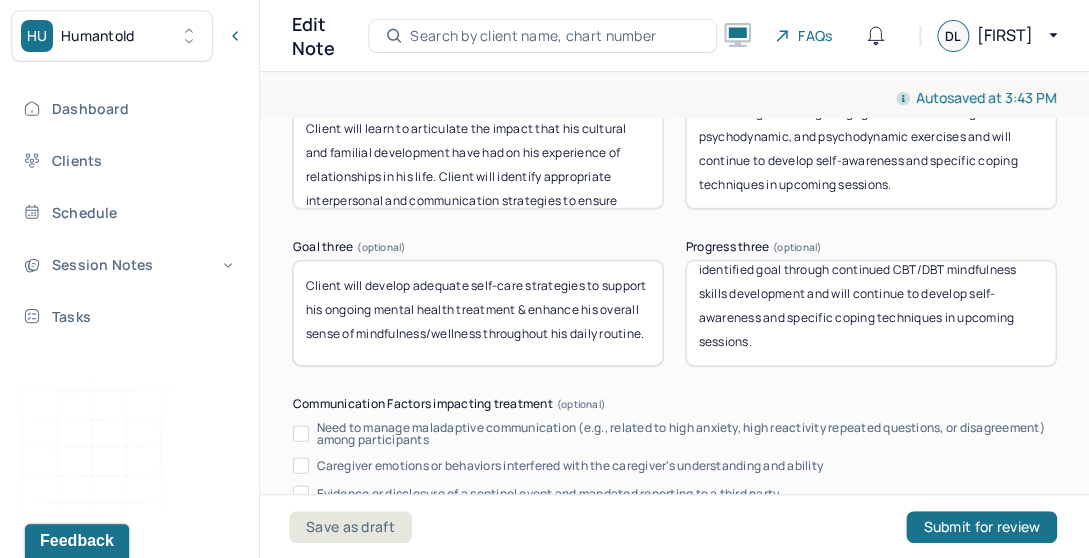 type on "Client and therapist made much progress towards this identified goal through engagement in a few targeted CBT, psychodynamic, and psychodynamic exercises and will continue to develop self-awareness and specific coping techniques in upcoming sessions." 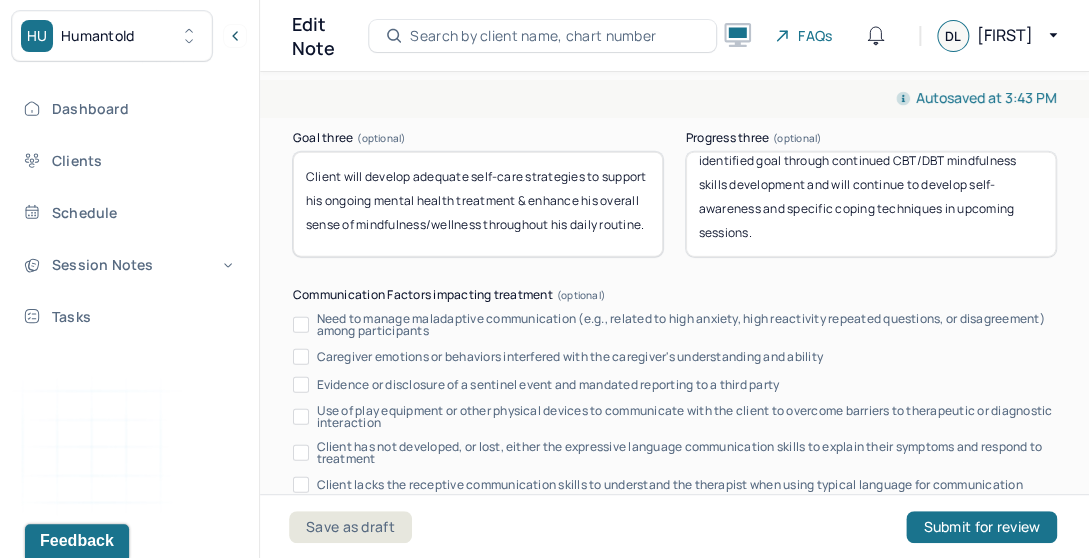 scroll, scrollTop: 4340, scrollLeft: 0, axis: vertical 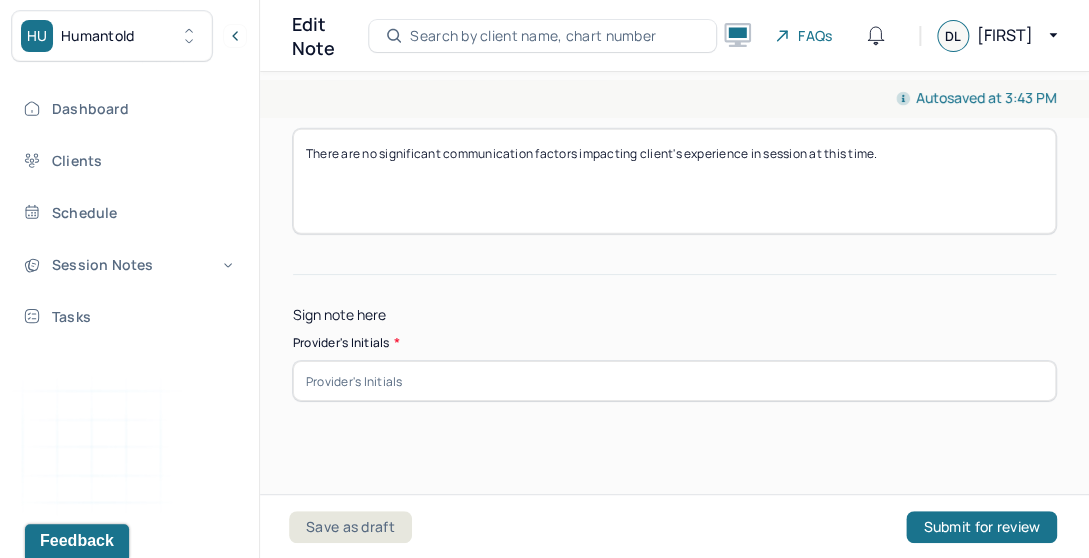 click at bounding box center [674, 381] 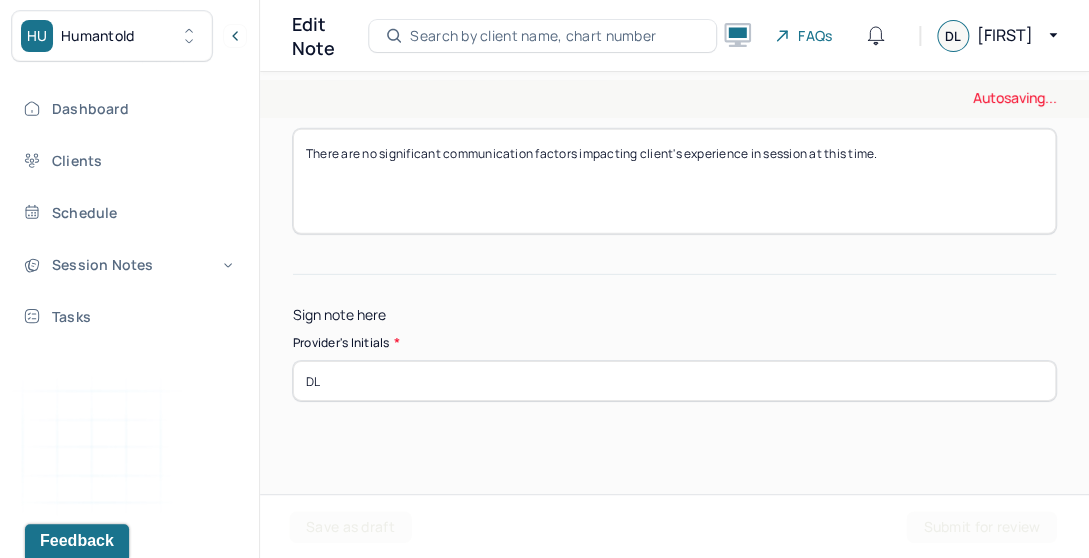 type on "DL" 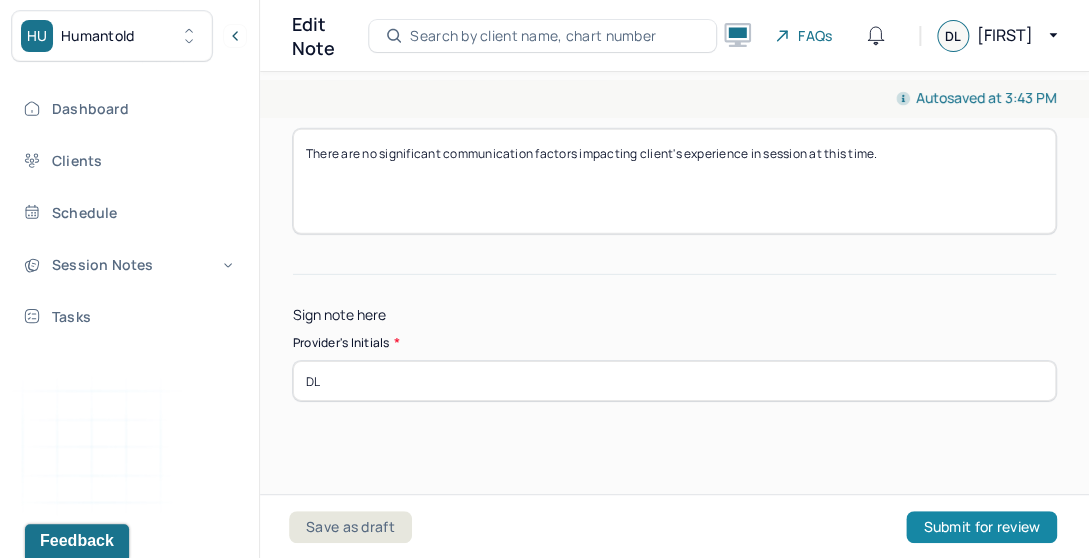 click on "Submit for review" at bounding box center [981, 527] 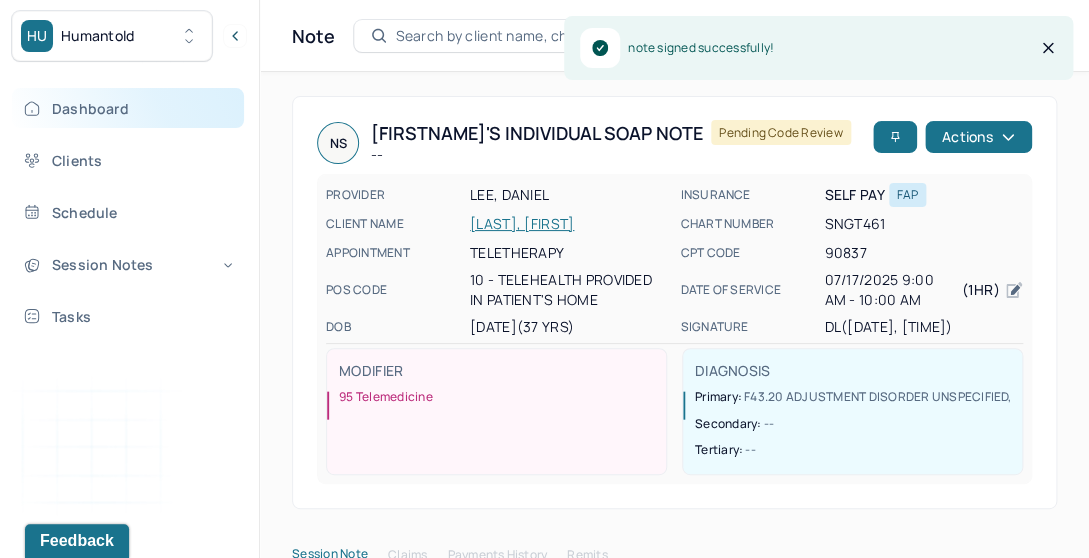 click on "Dashboard" at bounding box center [128, 108] 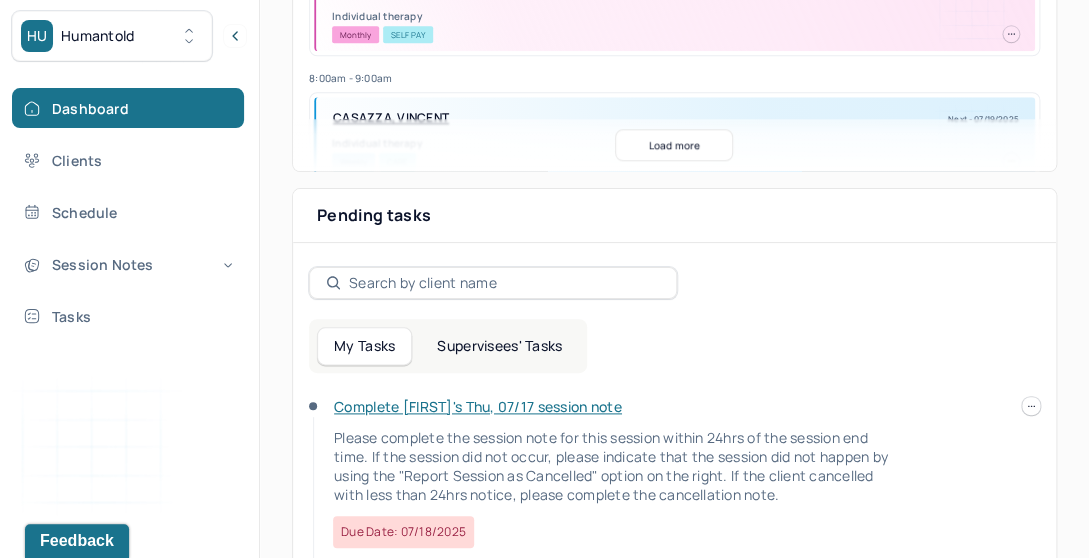 scroll, scrollTop: 612, scrollLeft: 0, axis: vertical 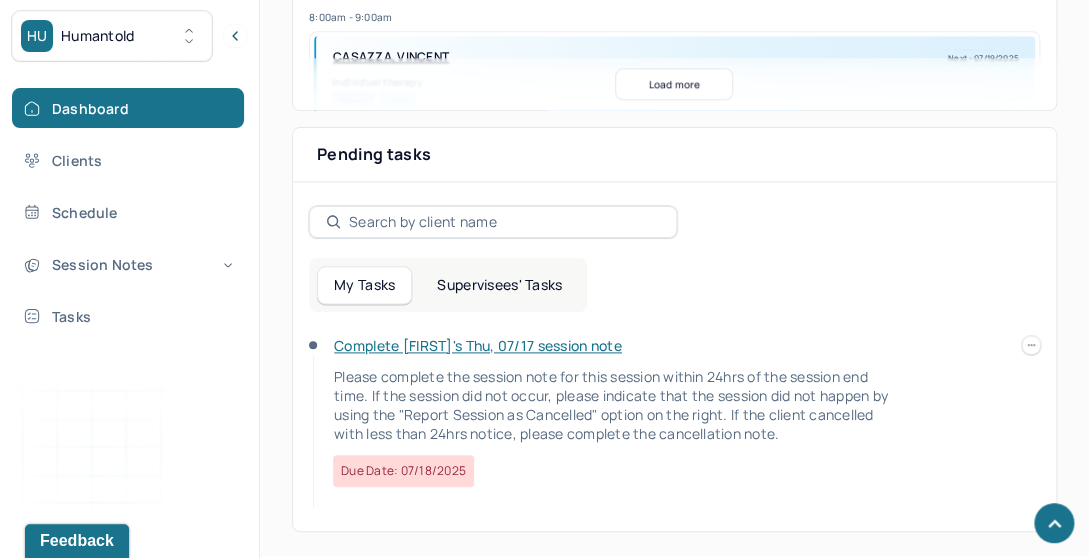 click on "Complete [FIRST]'s Thu, 07/17 session note" at bounding box center [478, 345] 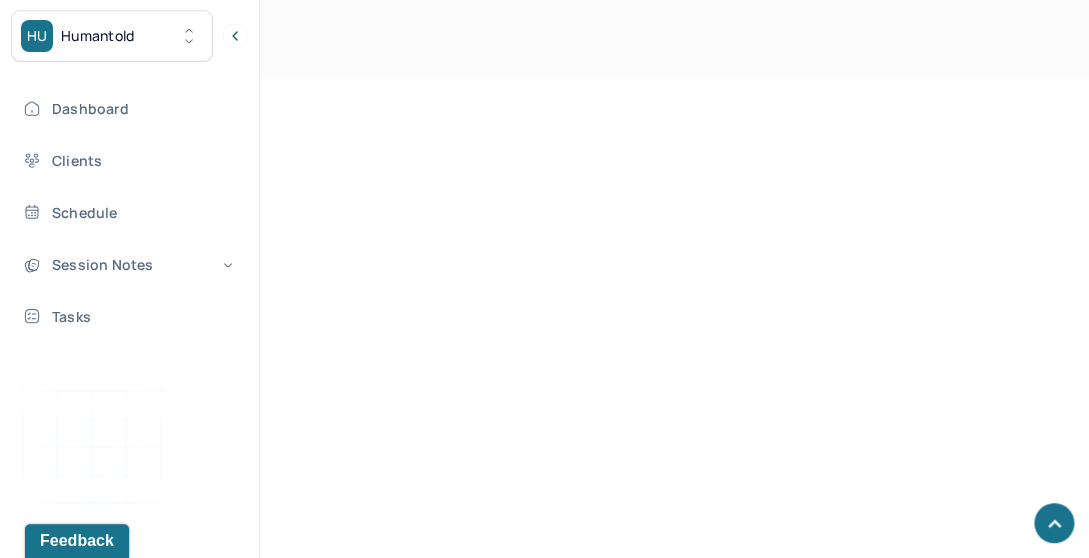 scroll, scrollTop: 132, scrollLeft: 0, axis: vertical 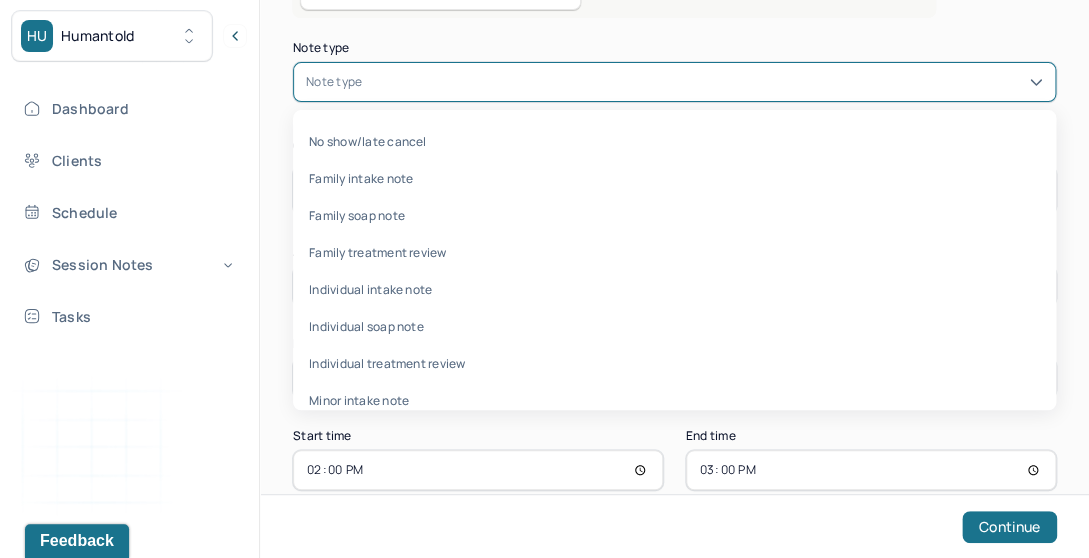 click at bounding box center (704, 82) 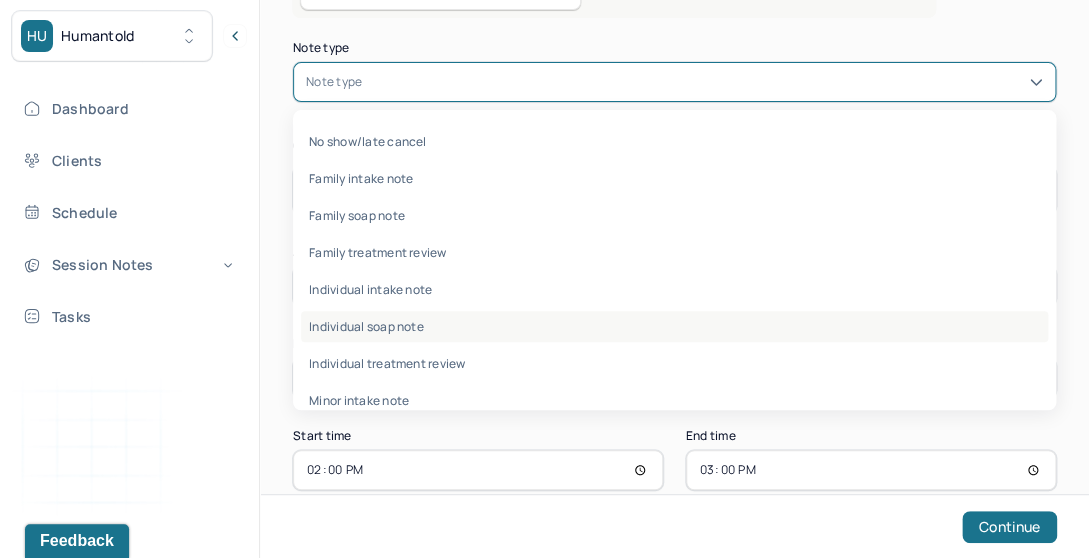 click on "Individual soap note" at bounding box center [674, 326] 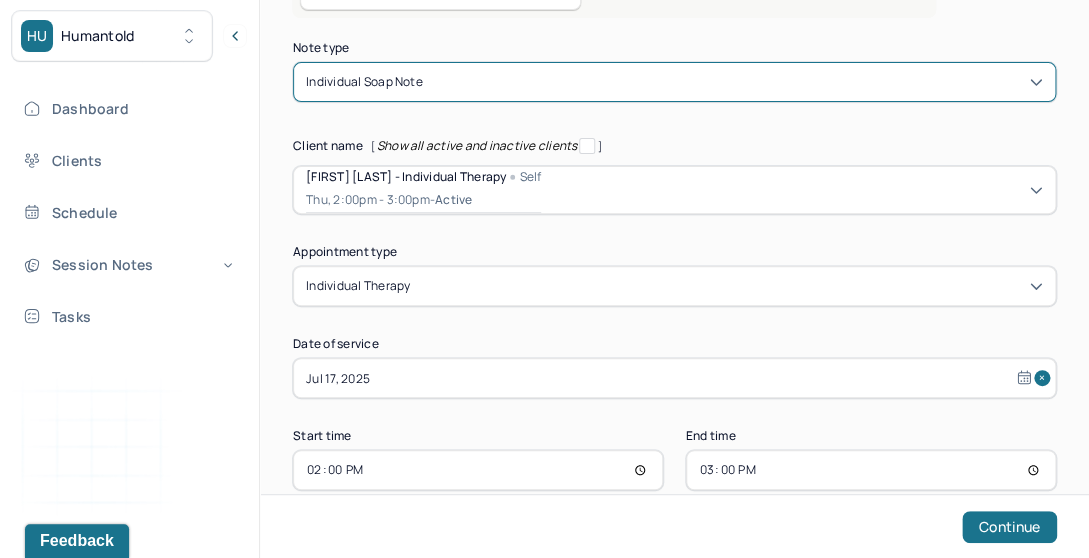 click on "individual therapy" at bounding box center (674, 286) 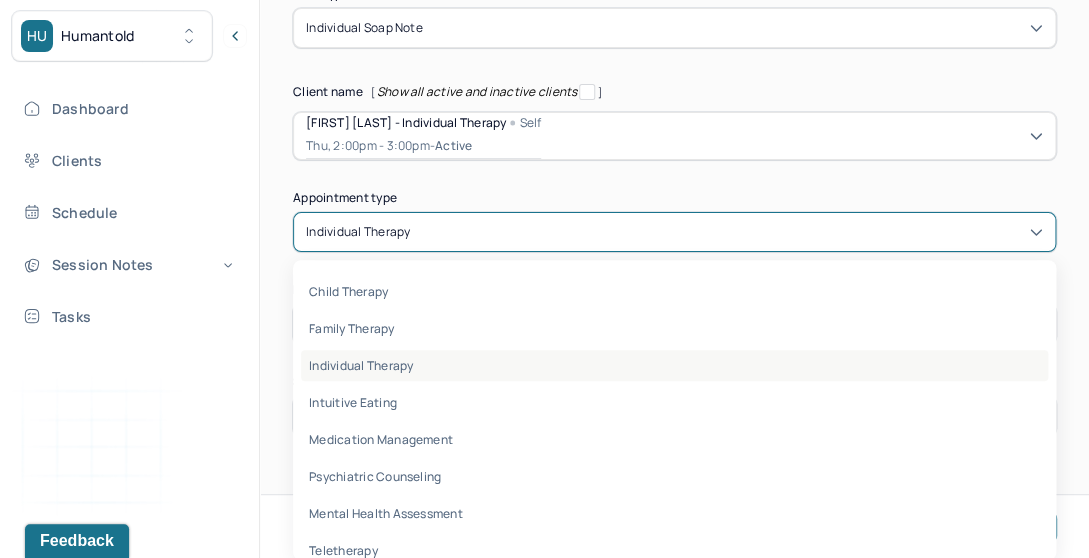 click on "individual therapy" at bounding box center [361, 365] 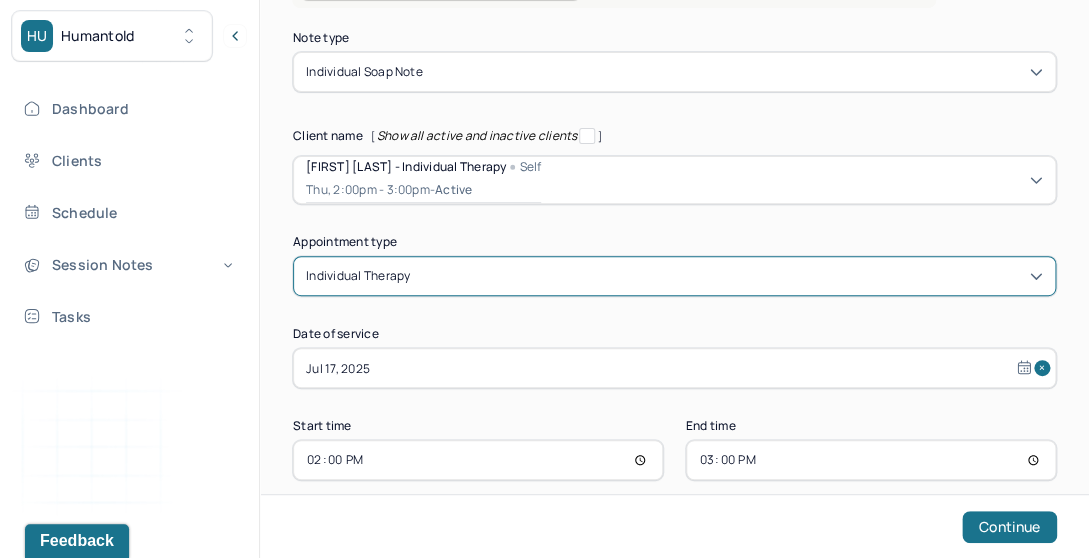 scroll, scrollTop: 154, scrollLeft: 0, axis: vertical 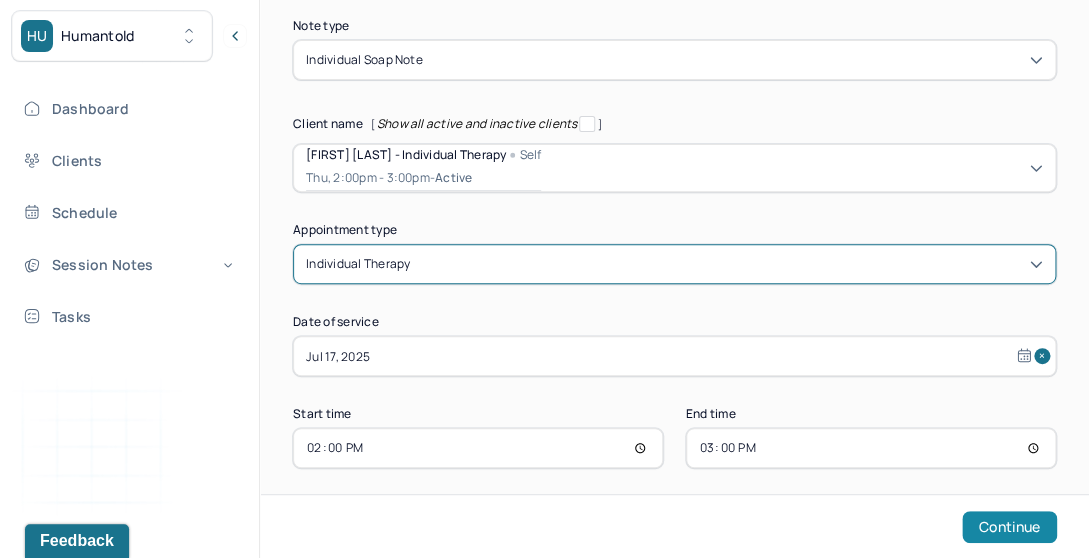 click on "Continue" at bounding box center (1009, 527) 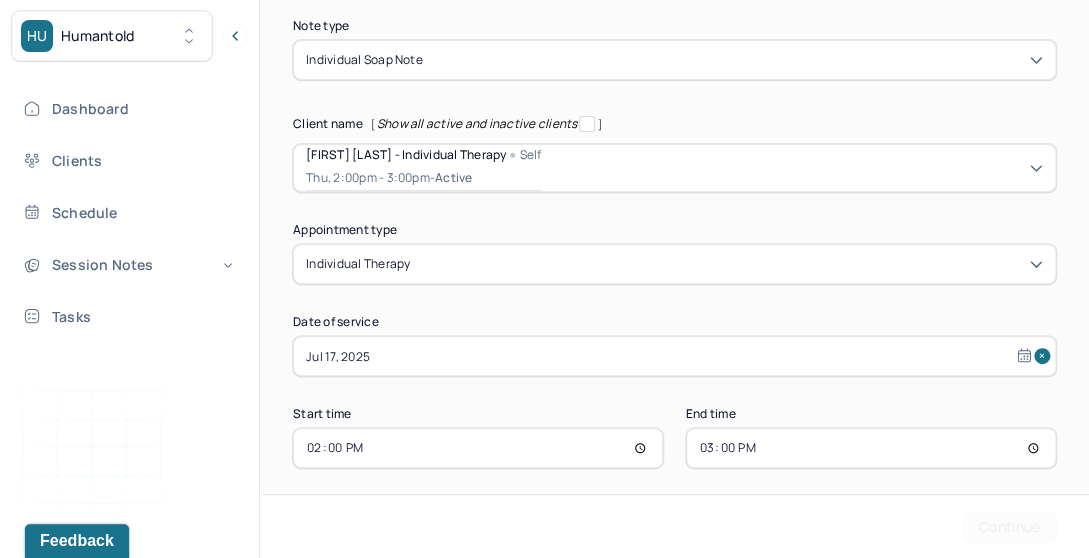 scroll, scrollTop: 0, scrollLeft: 0, axis: both 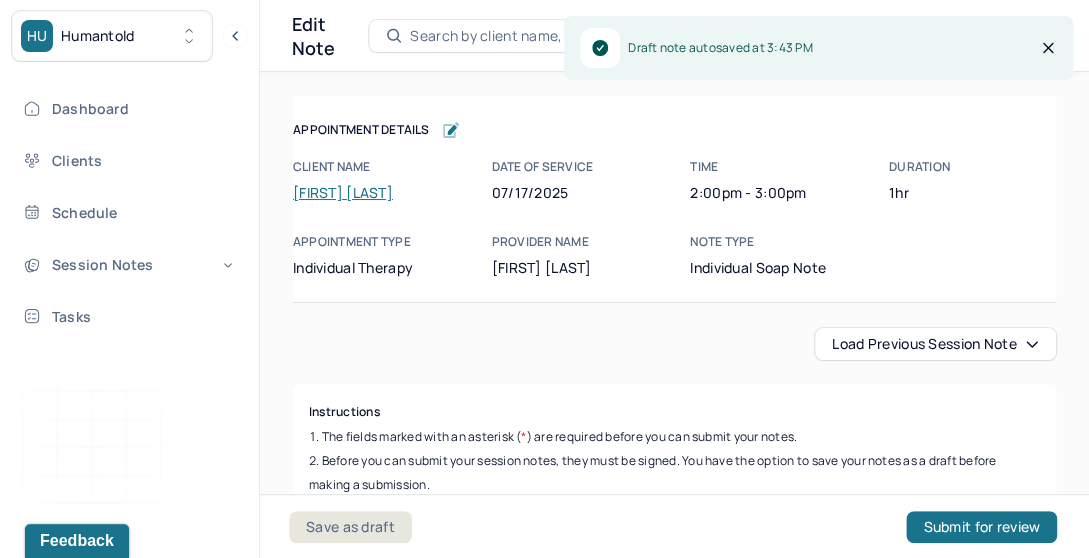 click on "Load previous session note" at bounding box center [935, 344] 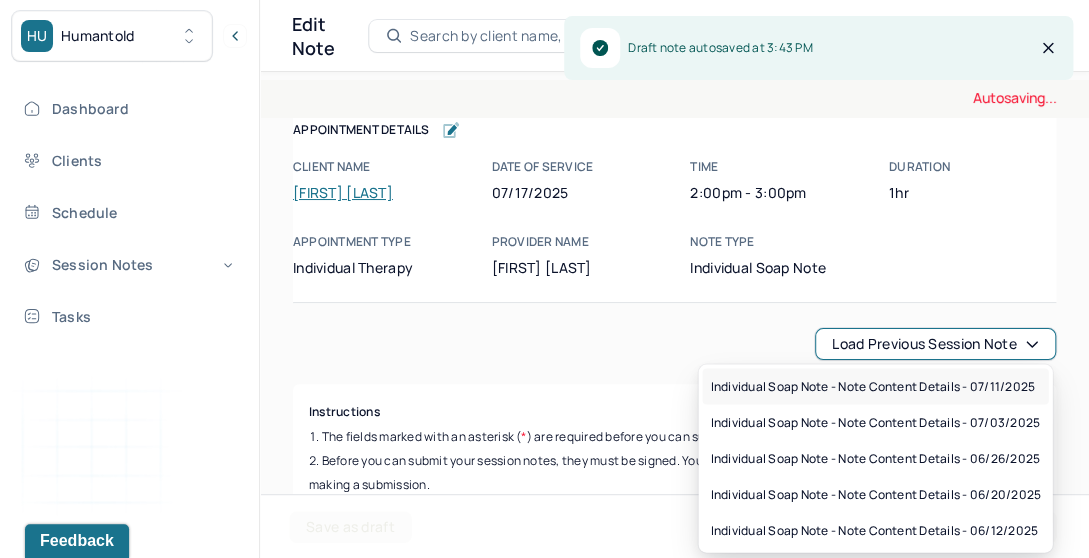 click on "Individual soap note   - Note content Details -   07/11/2025" at bounding box center (872, 386) 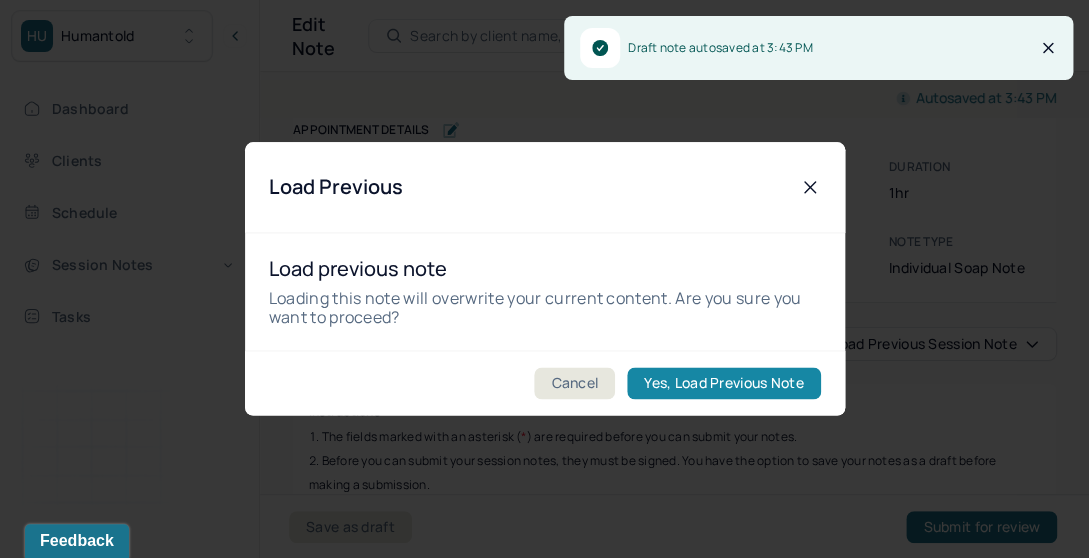 click on "Yes, Load Previous Note" at bounding box center (723, 384) 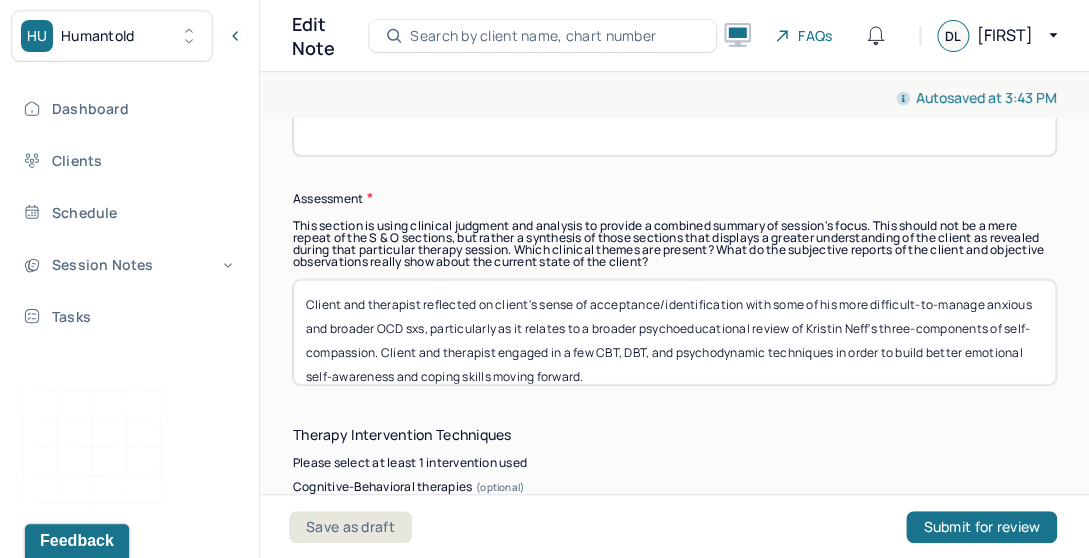 scroll, scrollTop: 1814, scrollLeft: 0, axis: vertical 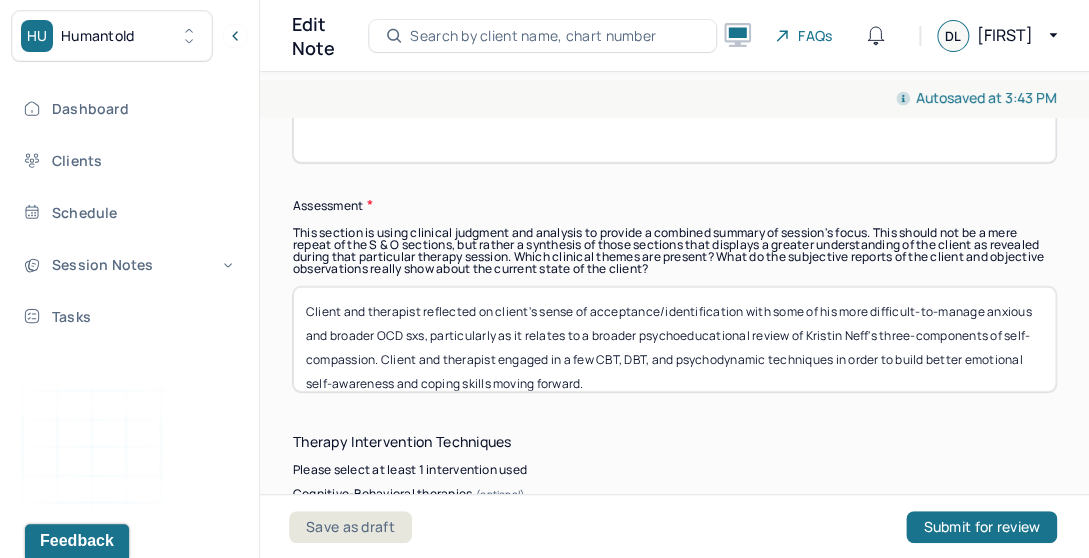 click on "Client and therapist reflected on client's sense of acceptance/identification with some of his more difficult-to-manage anxious and broader OCD sxs, particularly as it relates to a broader psychoeducational review of Kristin Neff's three-components of self-compassion. Client and therapist engaged in a few CBT, DBT, and psychodynamic techniques in order to build better emotional self-awareness and coping skills moving forward." at bounding box center (674, 339) 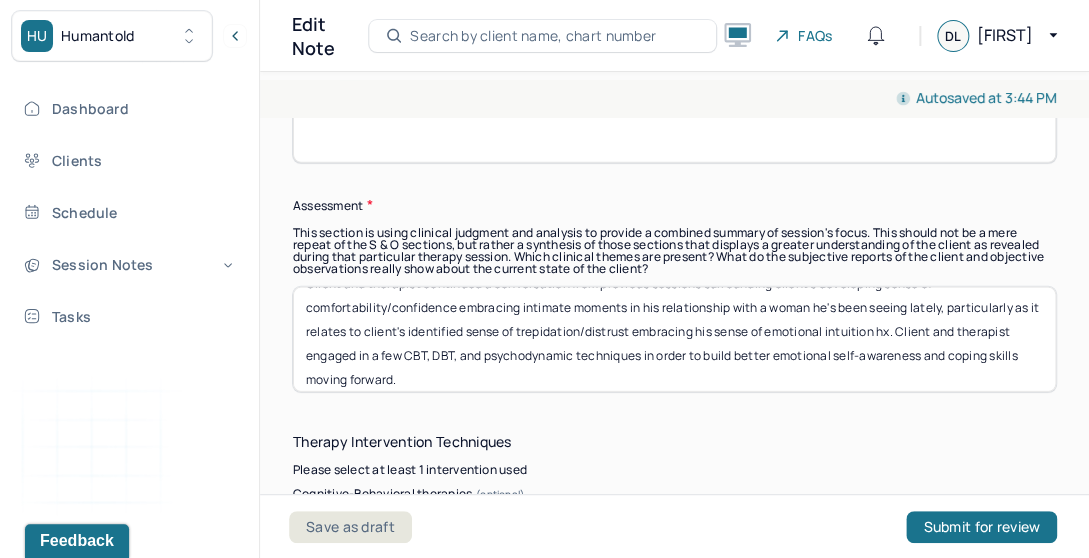 scroll, scrollTop: 16, scrollLeft: 0, axis: vertical 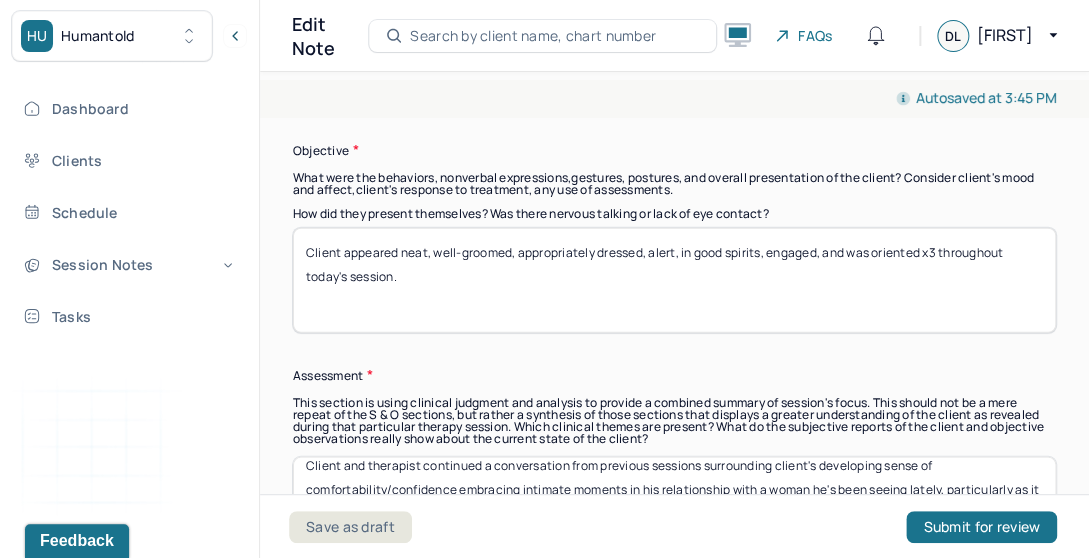 type on "Client and therapist continued a conversation from previous sessions surrounding client's developing sense of comfortability/confidence embracing intimate moments in his relationship with a woman he's been seeing lately, particularly as it relates to client's identified sense of trepidation/distrust embracing his sense of emotional intuition hx. Client and therapist engaged in a few CBT, DBT, and psychodynamic techniques in order to build better emotional self-awareness and coping skills moving forward." 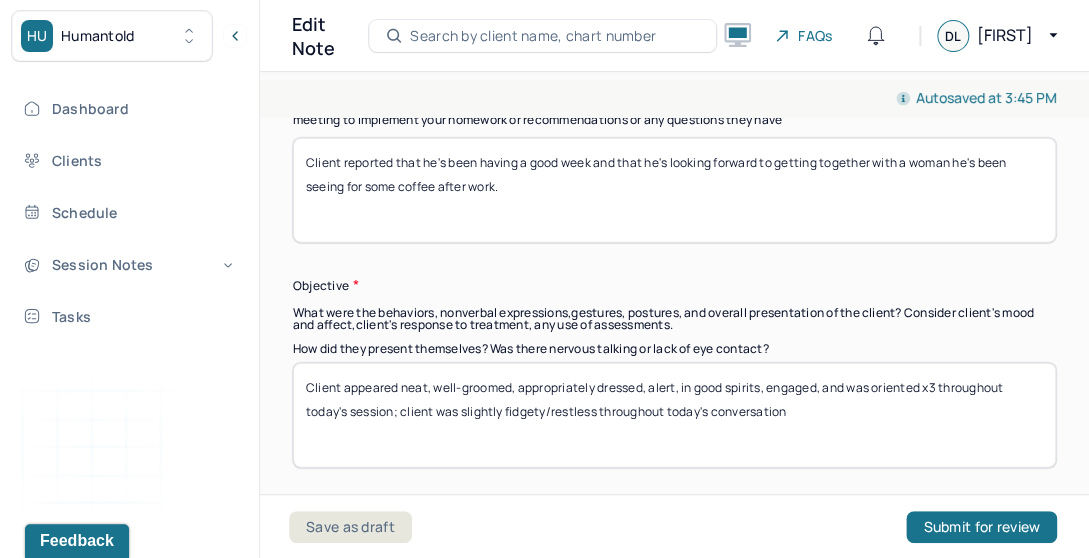 scroll, scrollTop: 1492, scrollLeft: 0, axis: vertical 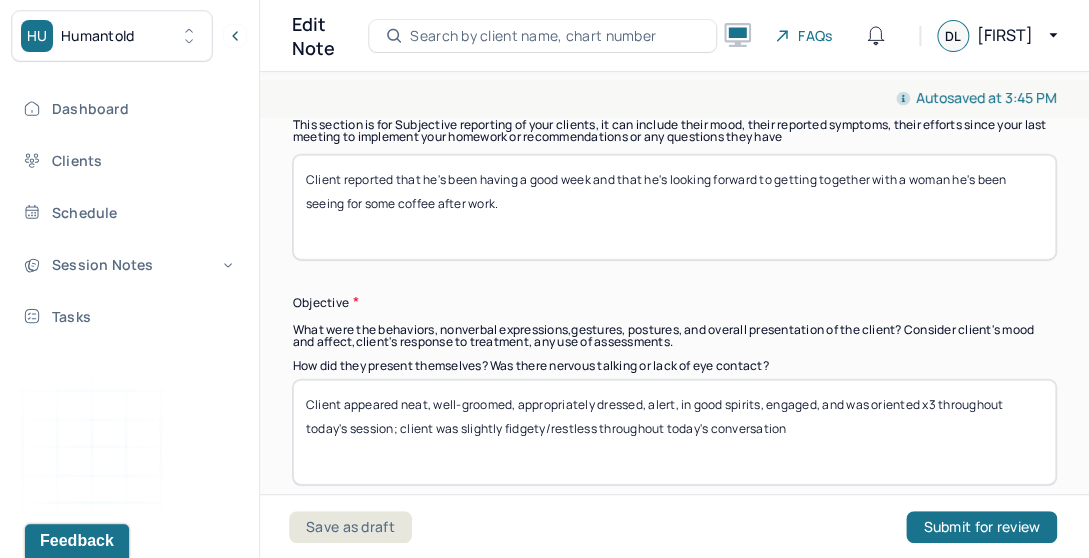 type on "Client appeared neat, well-groomed, appropriately dressed, alert, in good spirits, engaged, and was oriented x3 throughout today's session; client was slightly fidgety/restless throughout today's conversation" 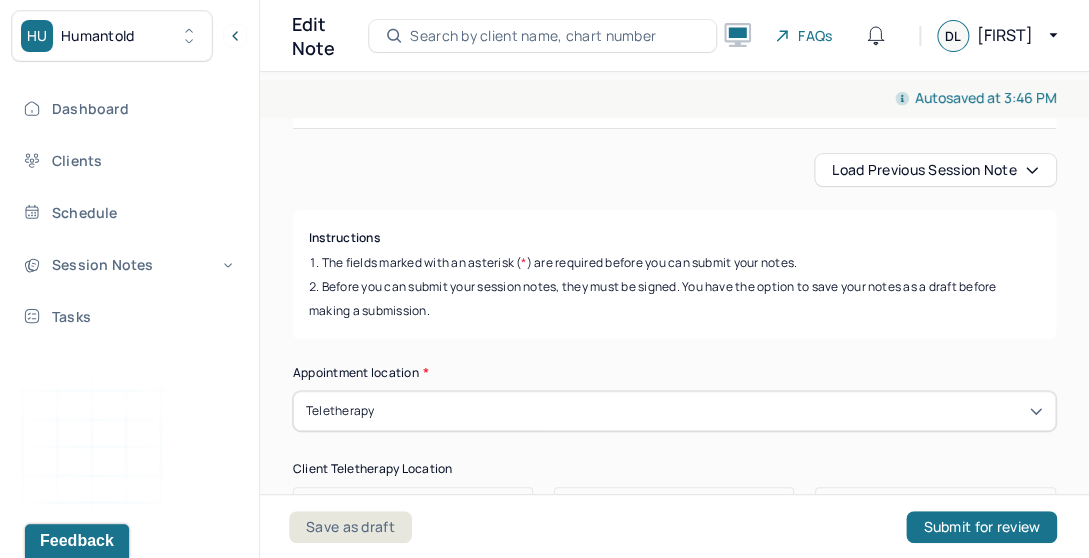 scroll, scrollTop: 255, scrollLeft: 0, axis: vertical 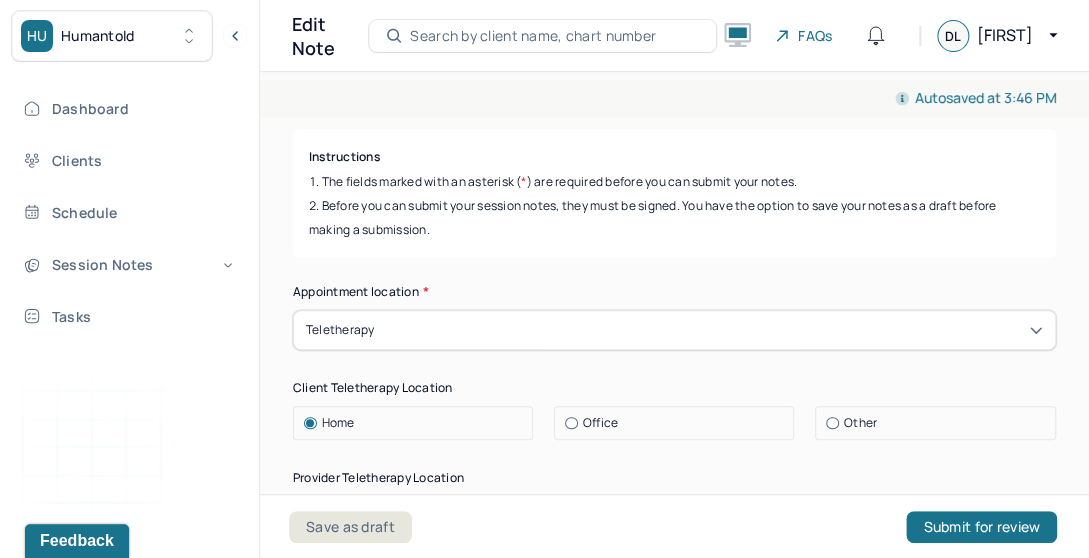 type on "Client reported that he's been feeling good/excited as of late, due in part to his upcoming travel plans to visit a friend in France in the coming weeks, and that otherwise he's been attempting to maintain his normal self-care routine this week." 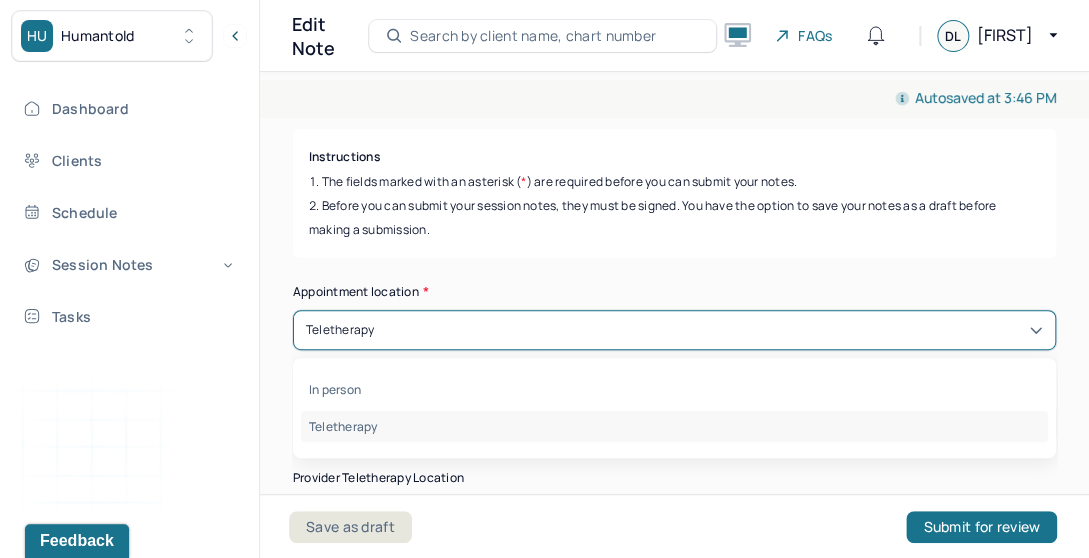 click on "Teletherapy" at bounding box center [674, 330] 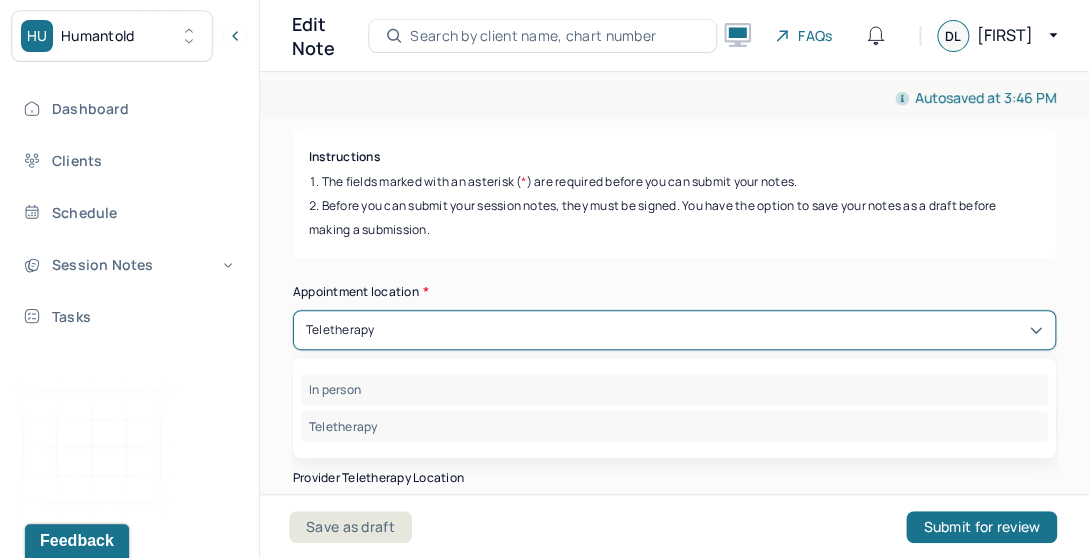 click on "In person" at bounding box center (674, 389) 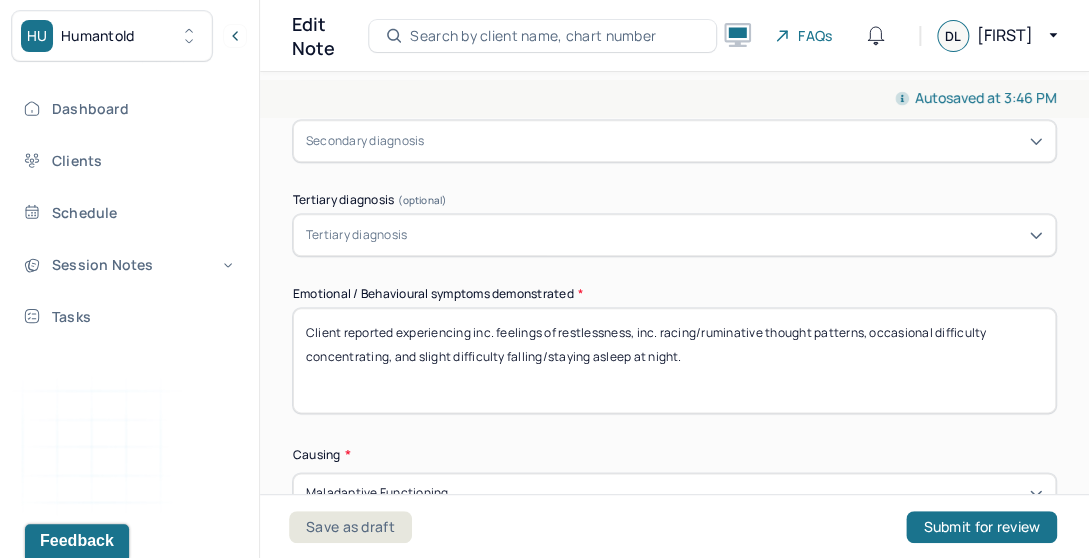 scroll, scrollTop: 664, scrollLeft: 0, axis: vertical 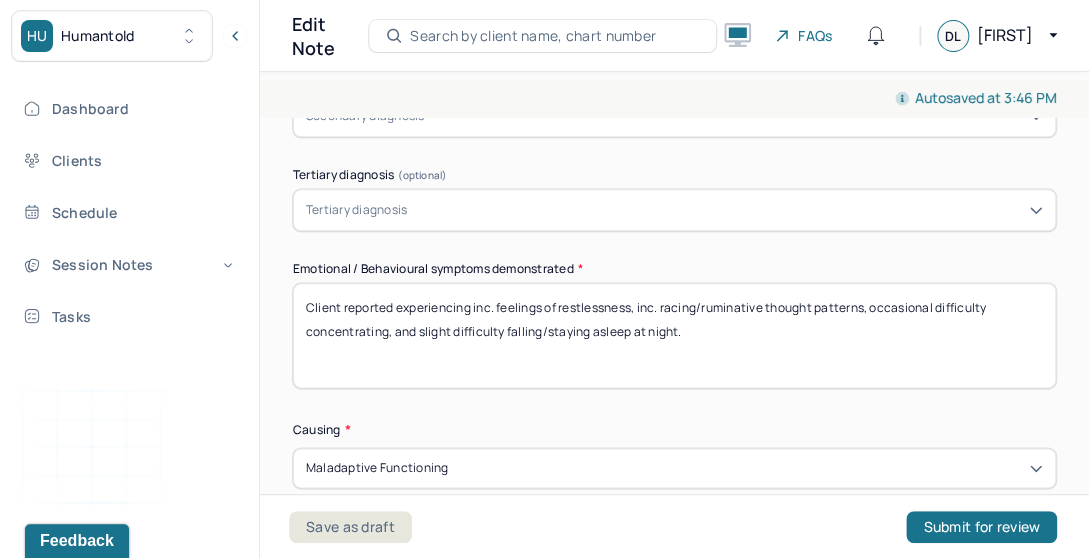 drag, startPoint x: 711, startPoint y: 332, endPoint x: 879, endPoint y: 304, distance: 170.31735 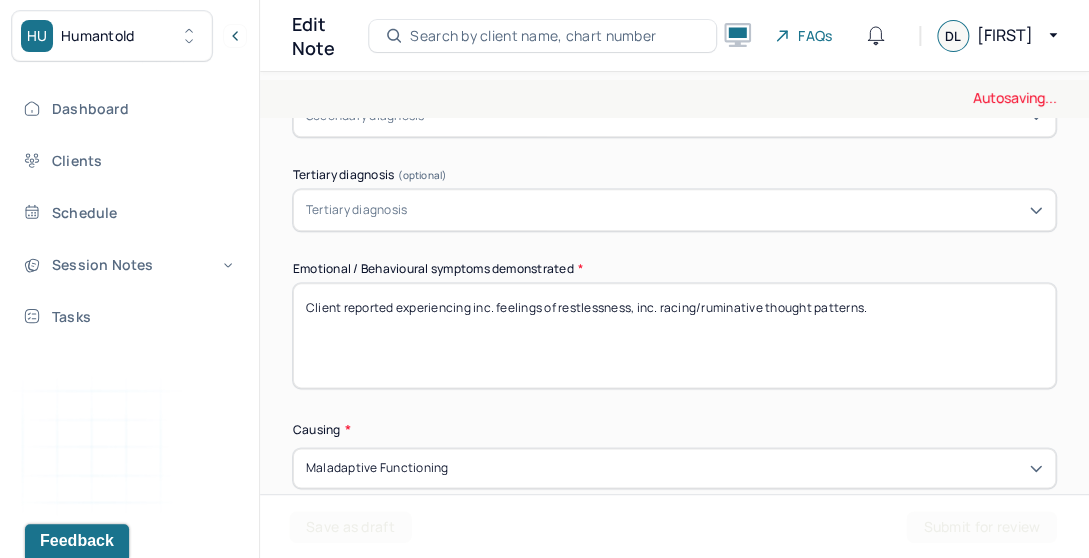 click on "Client reported experiencing inc. feelings of restlessness, inc. racing/ruminative thought patterns, occasional difficulty concentrating, and slight difficulty falling/staying asleep at night." at bounding box center [674, 335] 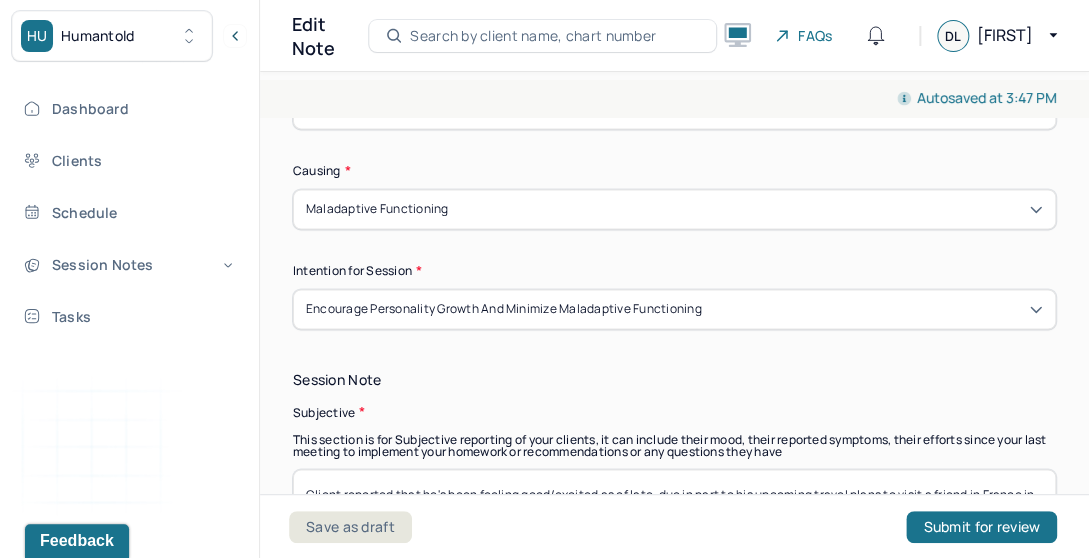 scroll, scrollTop: 928, scrollLeft: 0, axis: vertical 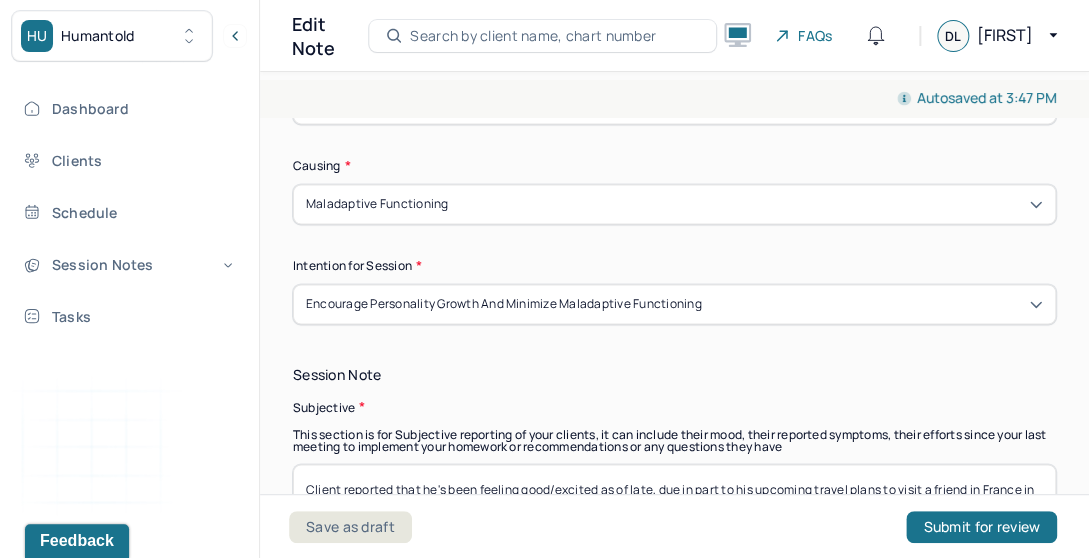 type on "Client reported experiencing inc. feelings of restlessness and inc. racing/ruminative thought patterns." 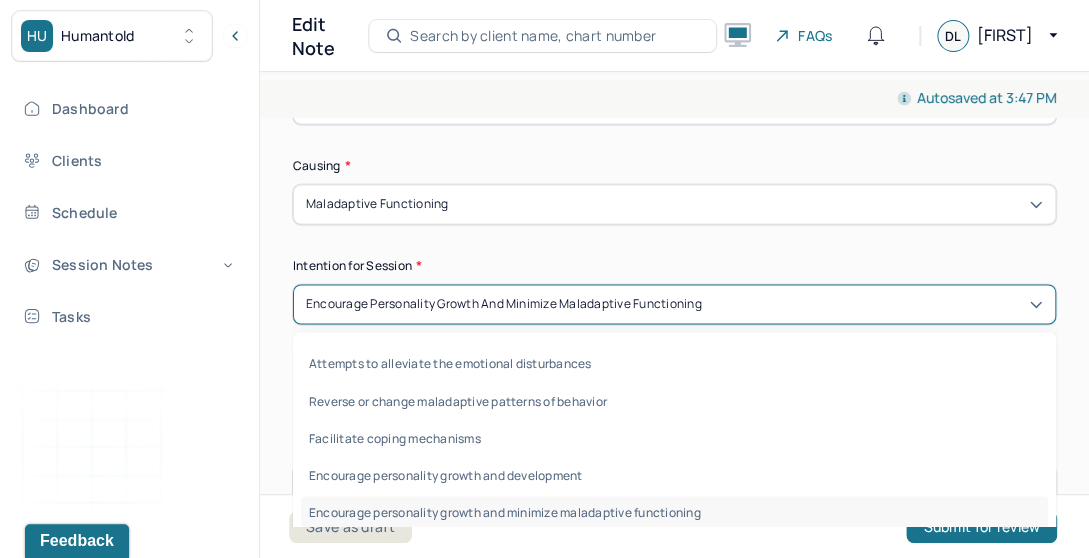 click on "Encourage personality growth and minimize maladaptive functioning" at bounding box center (504, 304) 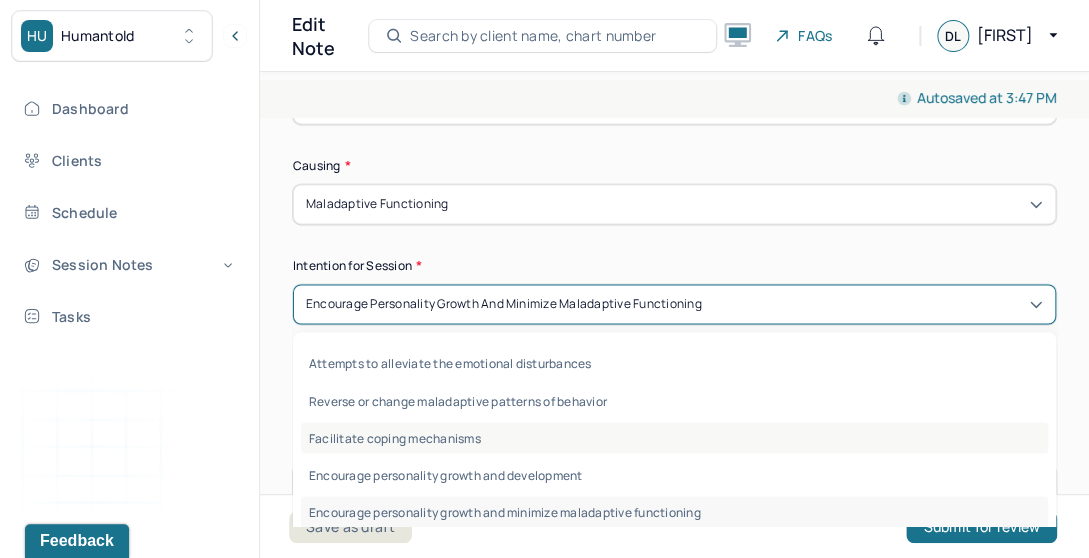 click on "Facilitate coping mechanisms" at bounding box center [674, 437] 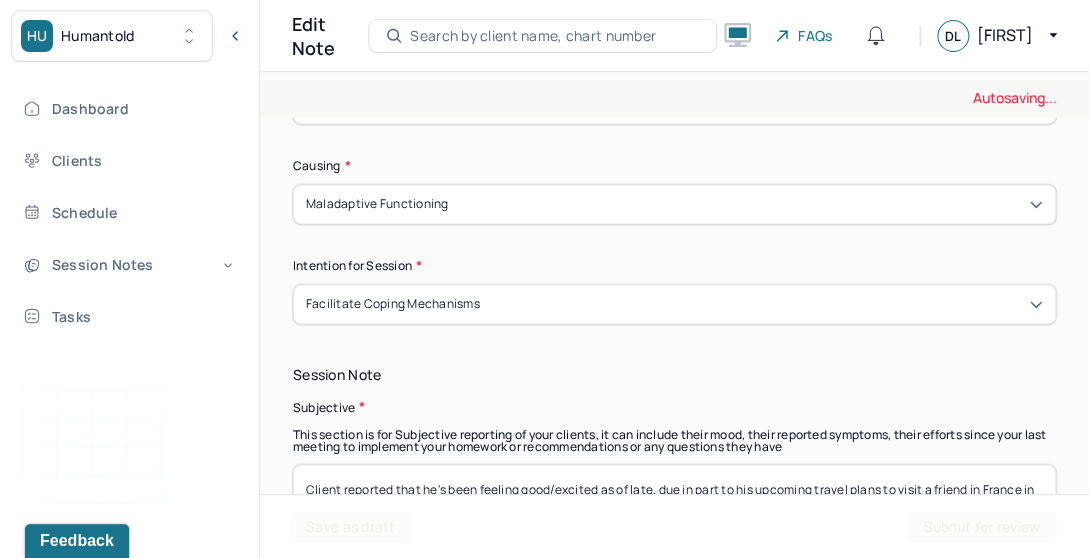 click on "Appointment location * In person Primary diagnosis * F43.23 ADJUST D/O MIXED ANX & DEPRESS MOOD Secondary diagnosis (optional) Secondary diagnosis Tertiary diagnosis (optional) Tertiary diagnosis Emotional / Behavioural symptoms demonstrated * Client reported experiencing inc. feelings of restlessness and inc. racing/ruminative thought patterns. Causing * Maladaptive Functioning Intention for Session * Facilitate coping mechanisms" at bounding box center [674, -34] 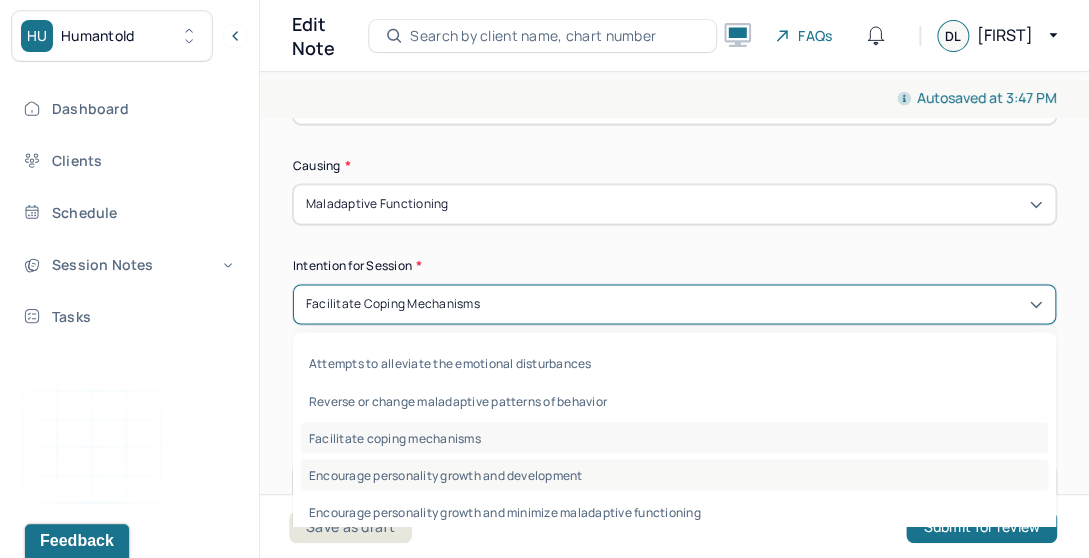 click on "Encourage personality growth and development" at bounding box center (674, 474) 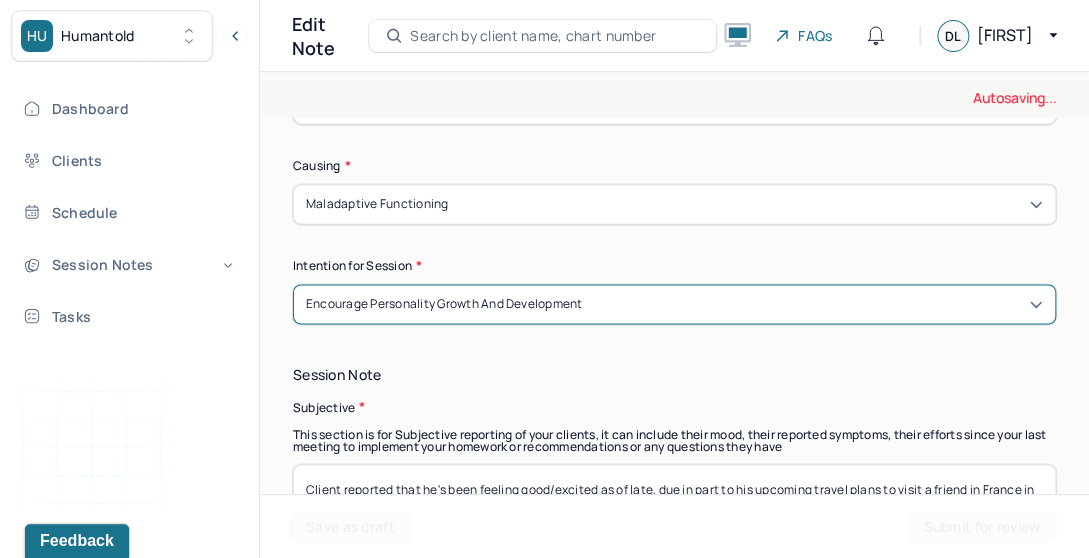 scroll, scrollTop: 1074, scrollLeft: 0, axis: vertical 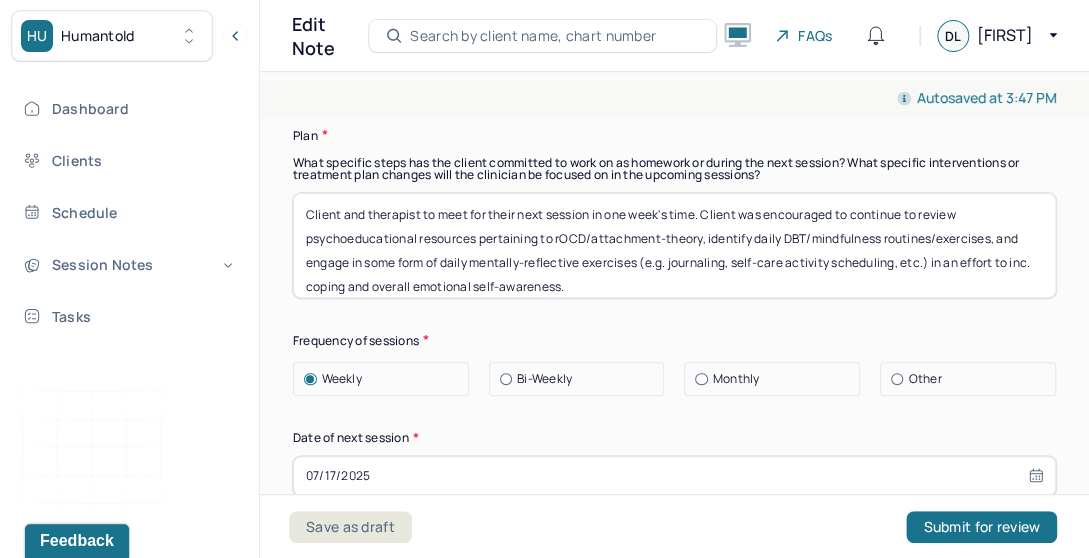 click on "Client and therapist to meet for their next session in one week's time. Client was encouraged to continue to review psychoeducational resources pertaining to rOCD/attachment-theory, identify daily DBT/mindfulness routines/exercises, and engage in some form of daily mentally-reflective exercises (e.g. journaling, self-care activity scheduling, etc.) in an effort to inc. coping and overall emotional self-awareness." at bounding box center (674, 245) 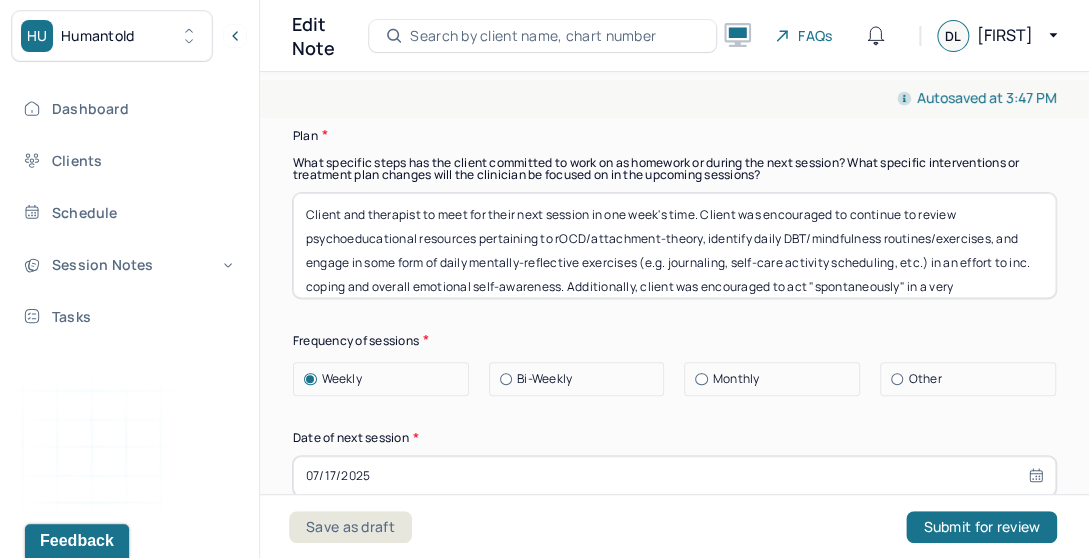 scroll, scrollTop: 24, scrollLeft: 0, axis: vertical 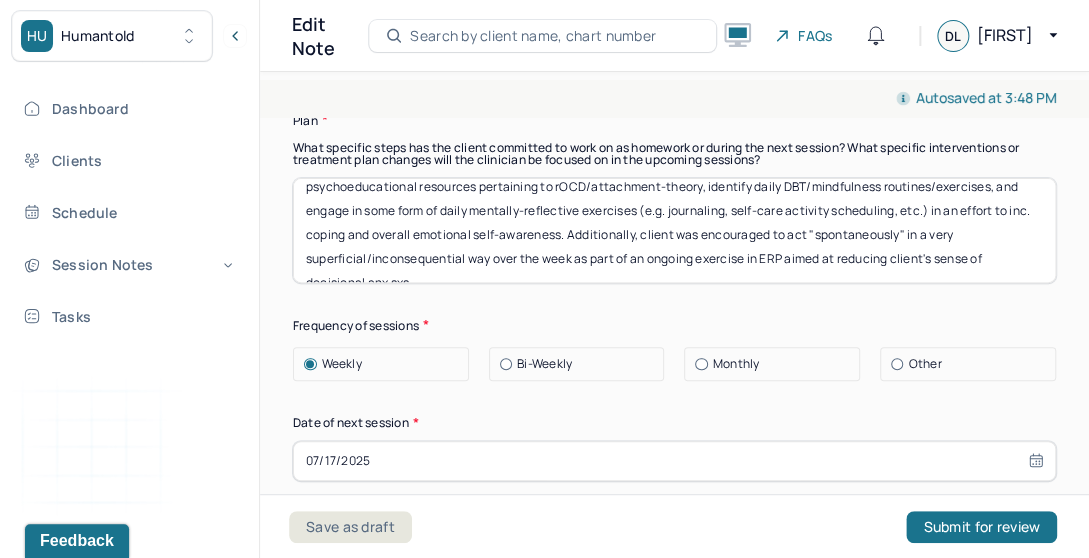 click on "Client and therapist to meet for their next session in one week's time. Client was encouraged to continue to review psychoeducational resources pertaining to rOCD/attachment-theory, identify daily DBT/mindfulness routines/exercises, and engage in some form of daily mentally-reflective exercises (e.g. journaling, self-care activity scheduling, etc.) in an effort to inc. coping and overall emotional self-awareness. Additionally, client was encouraged to act "spontaneously" in a very superficial/inconsequential way over the week as part of an ongoing exercise in ERP aimed at reducing client's sense of decisional anx sxs." at bounding box center (674, 230) 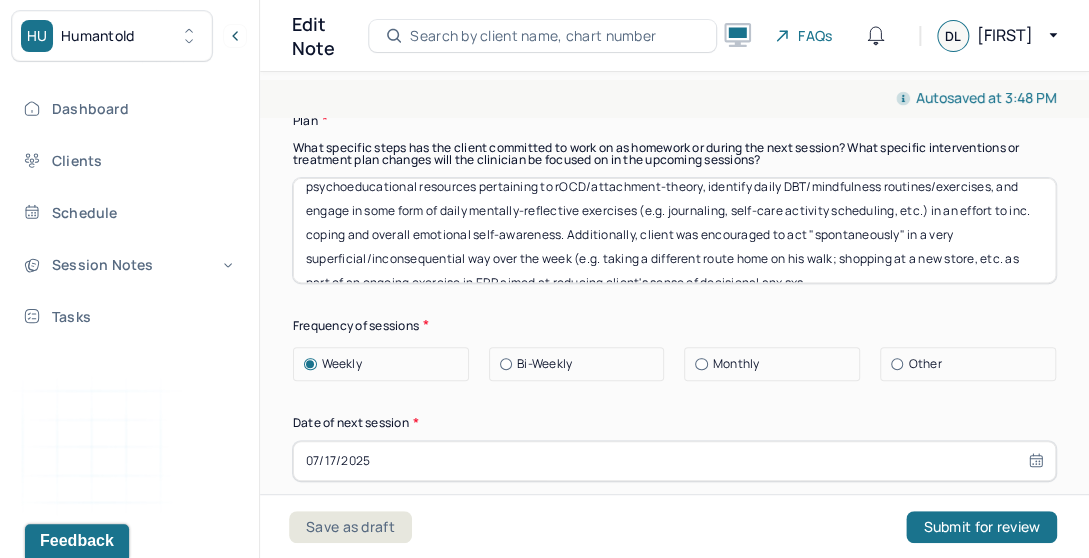 type on "Client and therapist to meet for their next session in one week's time. Client was encouraged to continue to review psychoeducational resources pertaining to rOCD/attachment-theory, identify daily DBT/mindfulness routines/exercises, and engage in some form of daily mentally-reflective exercises (e.g. journaling, self-care activity scheduling, etc.) in an effort to inc. coping and overall emotional self-awareness. Additionally, client was encouraged to act "spontaneously" in a very superficial/inconsequential way over the week (e.g. taking a different route home on his walk; shopping at a new store, etc.) as part of an ongoing exercise in ERP aimed at reducing client's sense of decisional anx sxs." 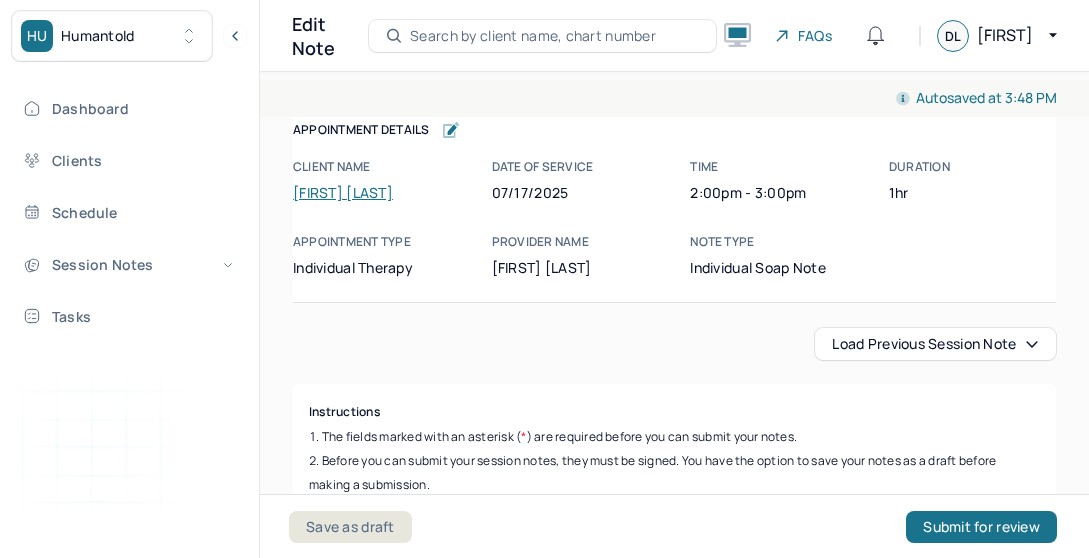 scroll, scrollTop: 0, scrollLeft: 0, axis: both 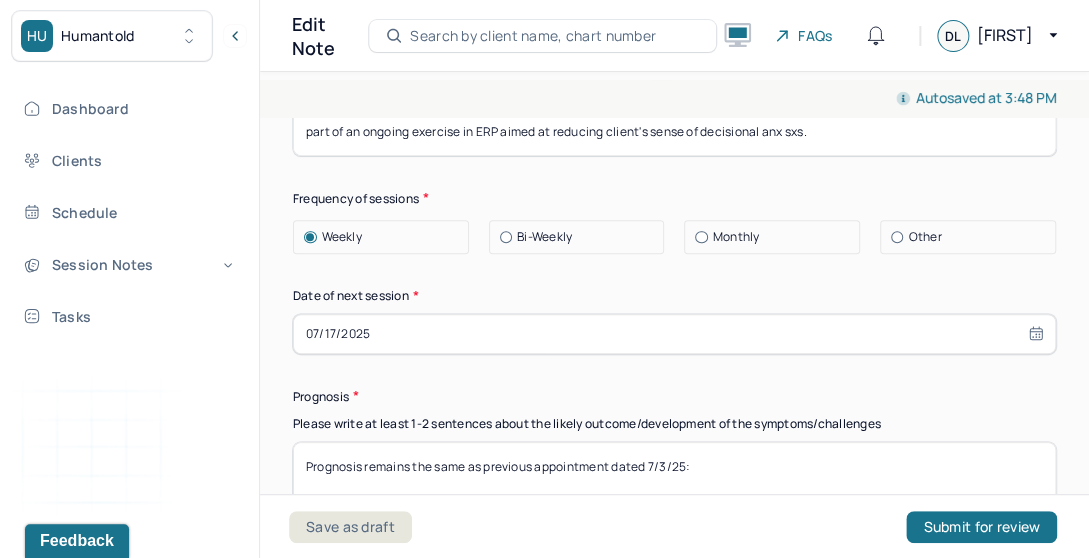 type on "Client and therapist to meet for their next session in one week's time. Client was encouraged to continue to review psychoeducational resources pertaining to rOCD/attachment-theory, identify daily DBT/mindfulness routines/exercises, and engage in some form of daily mentally-reflective exercises (e.g. journaling, self-care activity scheduling, etc.) in an effort to inc. coping and overall emotional self-awareness. Additionally, client was encouraged to act "spontaneously" in a very superficial/inconsequential way over the week (e.g. taking a different route home on his walk; shopping at a new store, etc.) as part of an ongoing exercise in ERP aimed at reducing client's sense of decisional anx sxs." 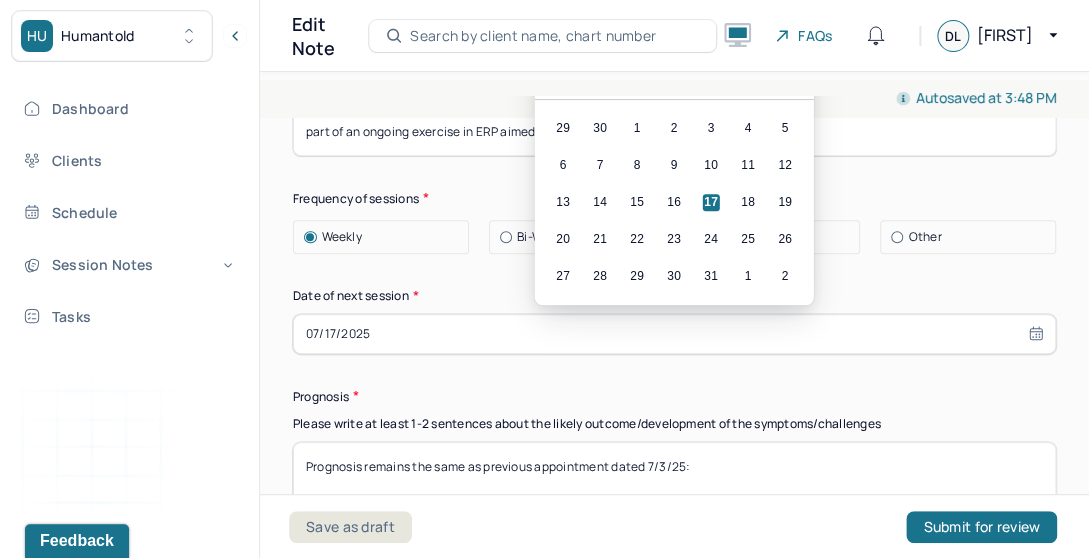 click on "07/17/2025" at bounding box center [674, 334] 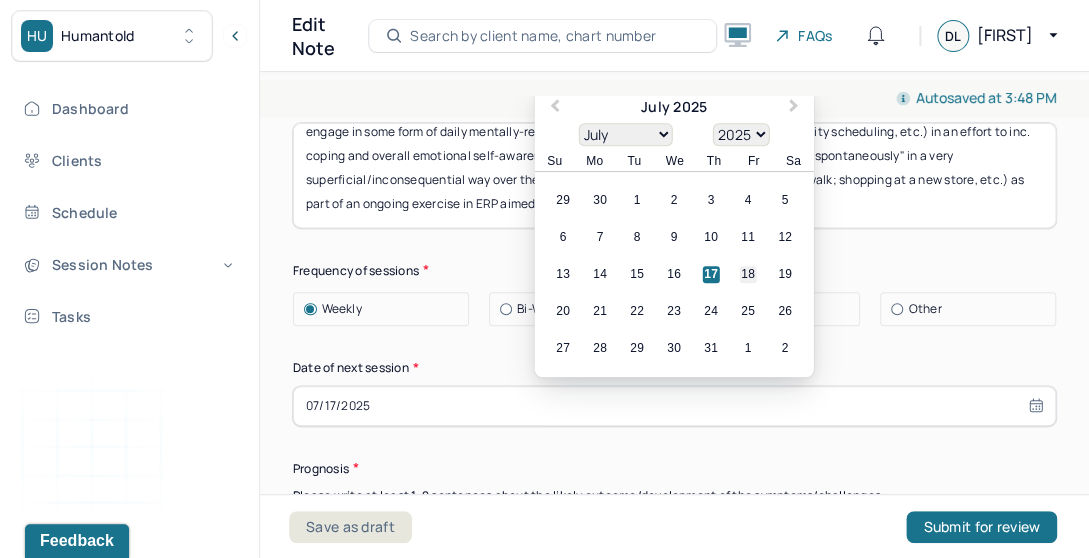 scroll, scrollTop: 2602, scrollLeft: 0, axis: vertical 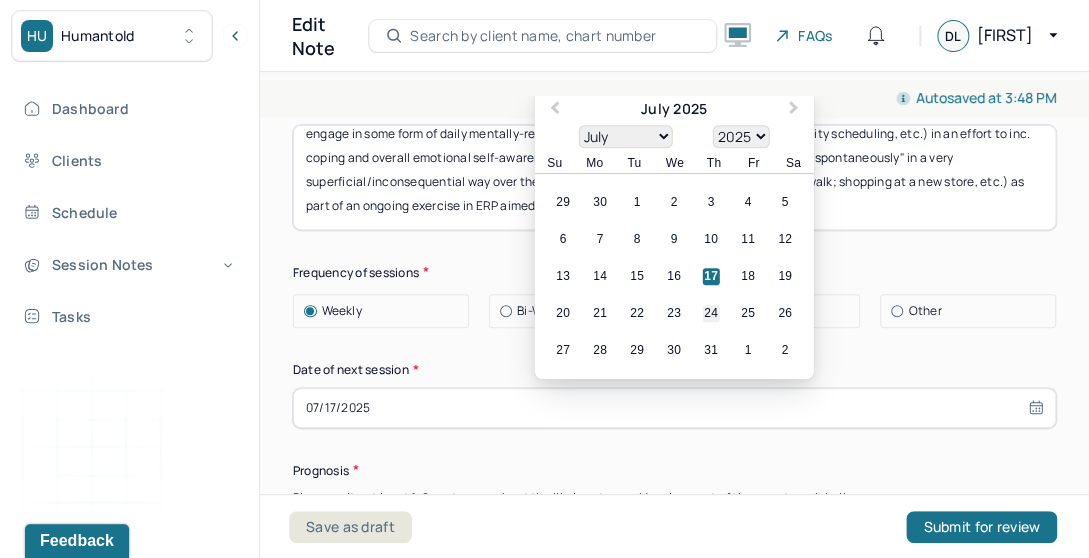 click on "24" at bounding box center (711, 313) 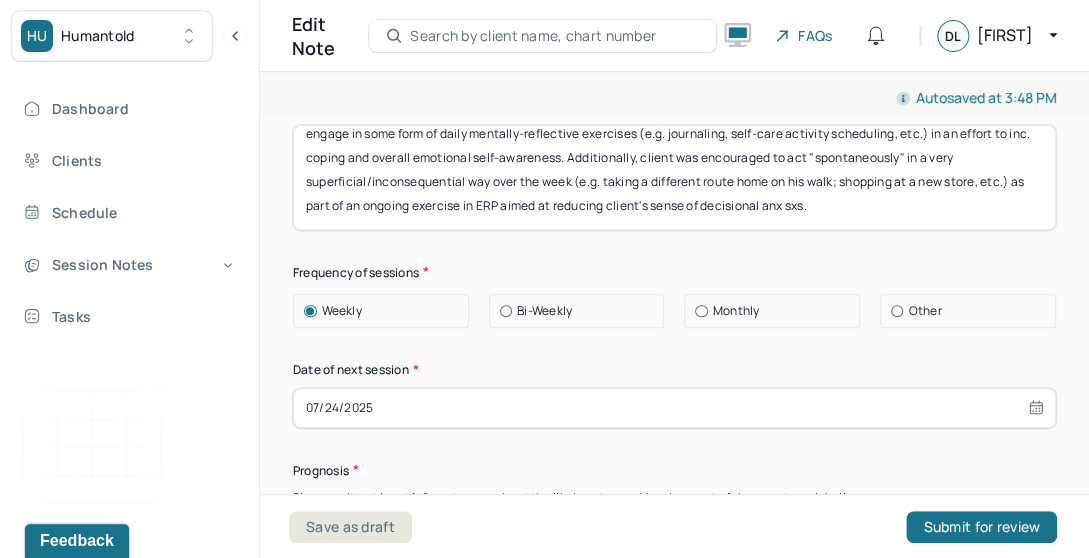 type on "07/24/2025" 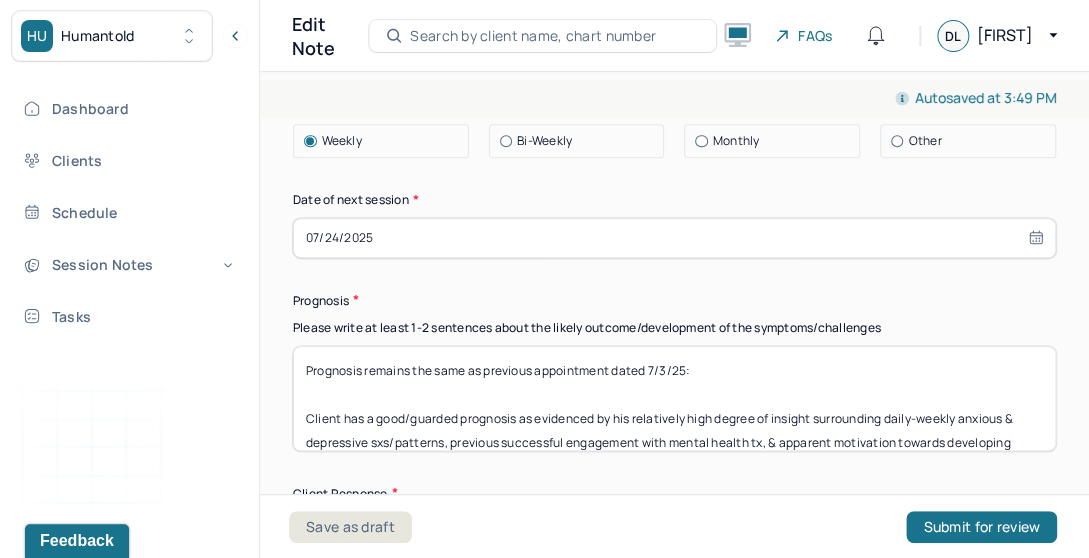 scroll, scrollTop: 2774, scrollLeft: 0, axis: vertical 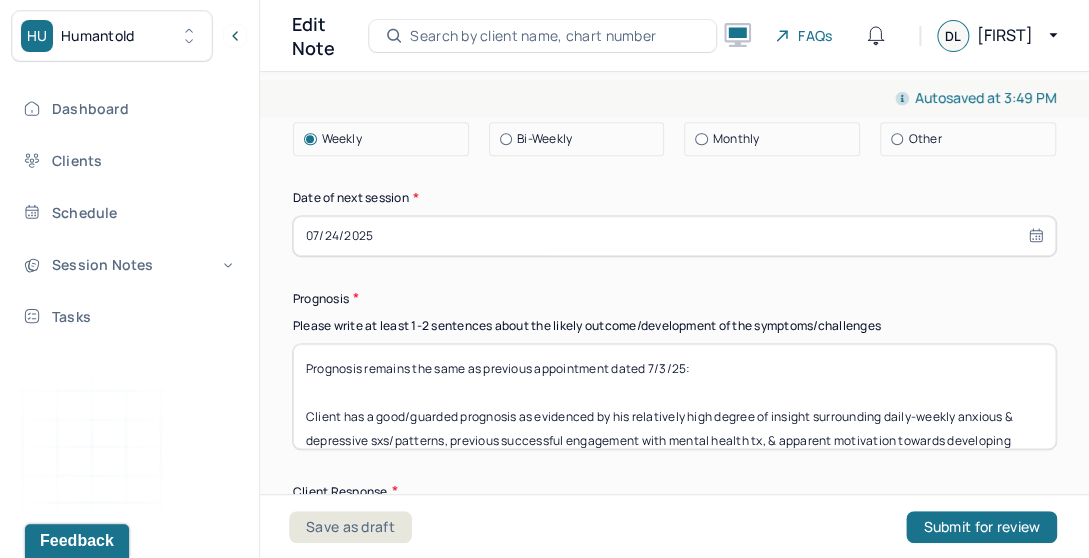select on "6" 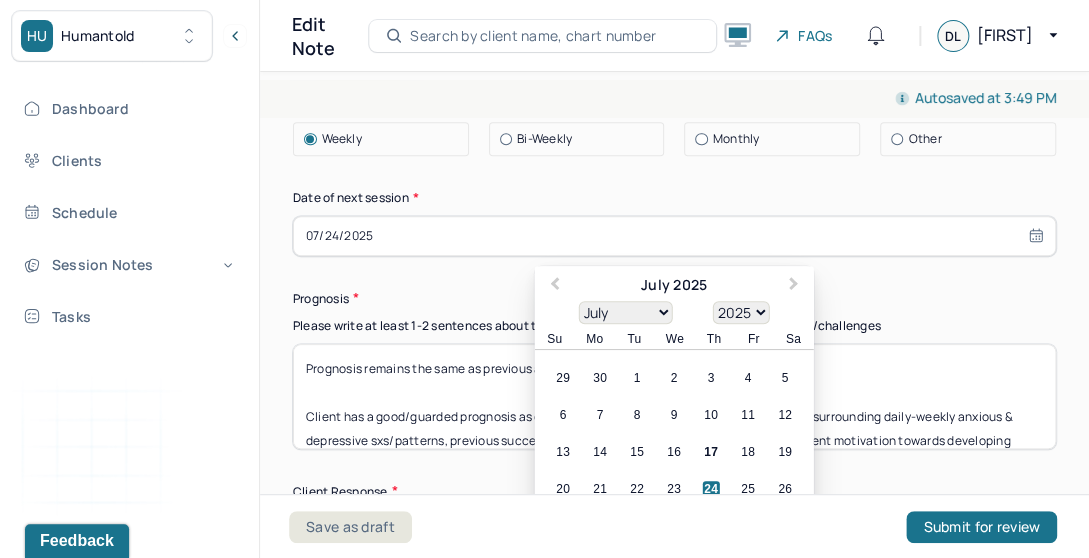 click on "Please write at least 1-2 sentences about the likely outcome/development of the symptoms/challenges" at bounding box center [674, 326] 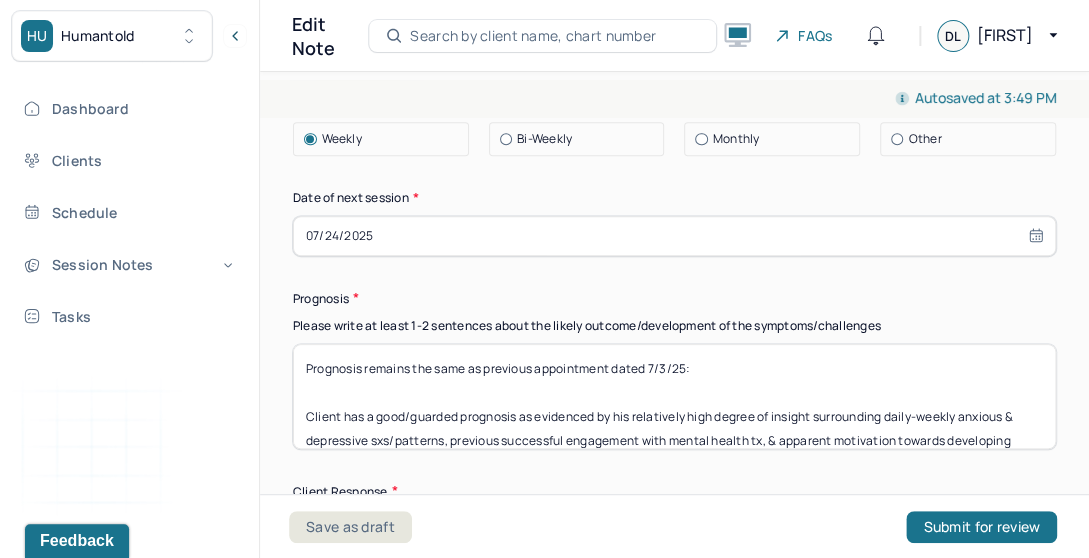 click on "Prognosis remains the same as previous appointment dated 7/3/25:
Client has a good/guarded prognosis as evidenced by his relatively high degree of insight surrounding daily-weekly anxious & depressive sxs/patterns, previous successful engagement with mental health tx, & apparent motivation towards developing better mental and physical wellness, and is likely to benefit from CBT/DBT, psychodynamic, and psychoeducational skills development work moving forward." at bounding box center [674, 396] 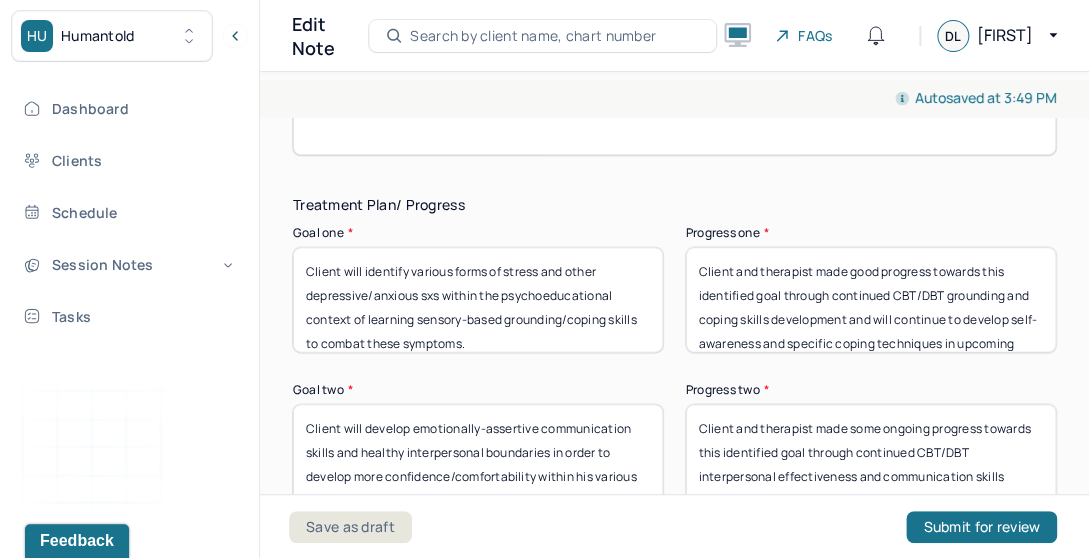 scroll, scrollTop: 4087, scrollLeft: 0, axis: vertical 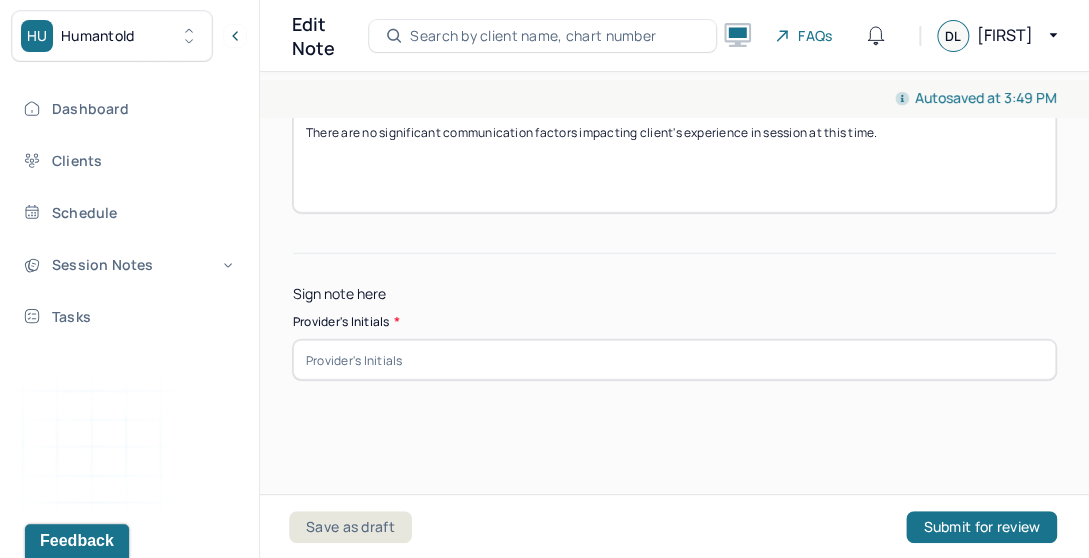 type on "Prognosis remains the same as previous appointment dated 7/11/25:
Client has a good/guarded prognosis as evidenced by his relatively high degree of insight surrounding daily-weekly anxious & depressive sxs/patterns, previous successful engagement with mental health tx, & apparent motivation towards developing better mental and physical wellness, and is likely to benefit from CBT/DBT, psychodynamic, and psychoeducational skills development work moving forward." 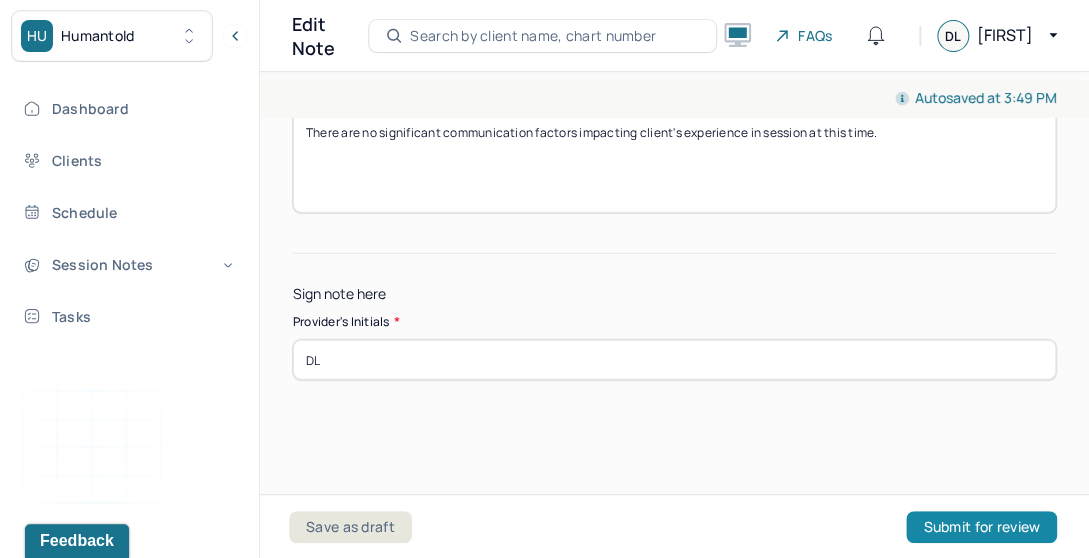 type on "DL" 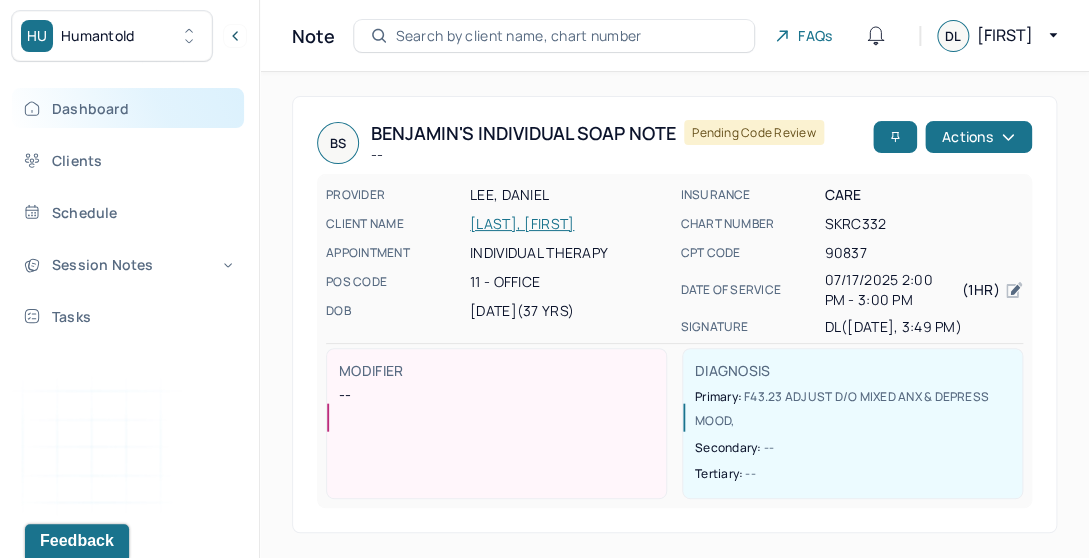 click on "Dashboard" at bounding box center [128, 108] 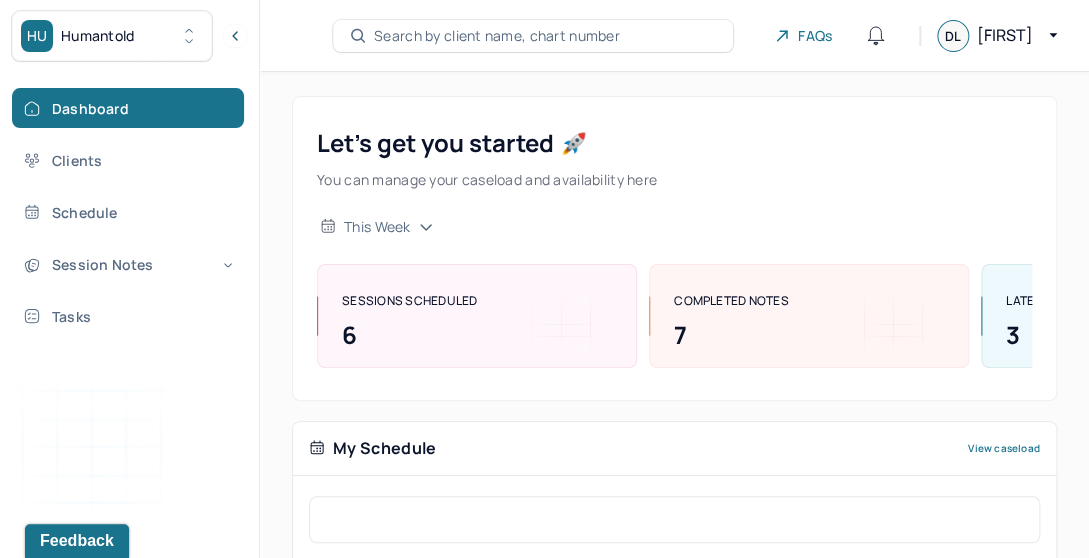 click on "Search by client name, chart number" at bounding box center (497, 36) 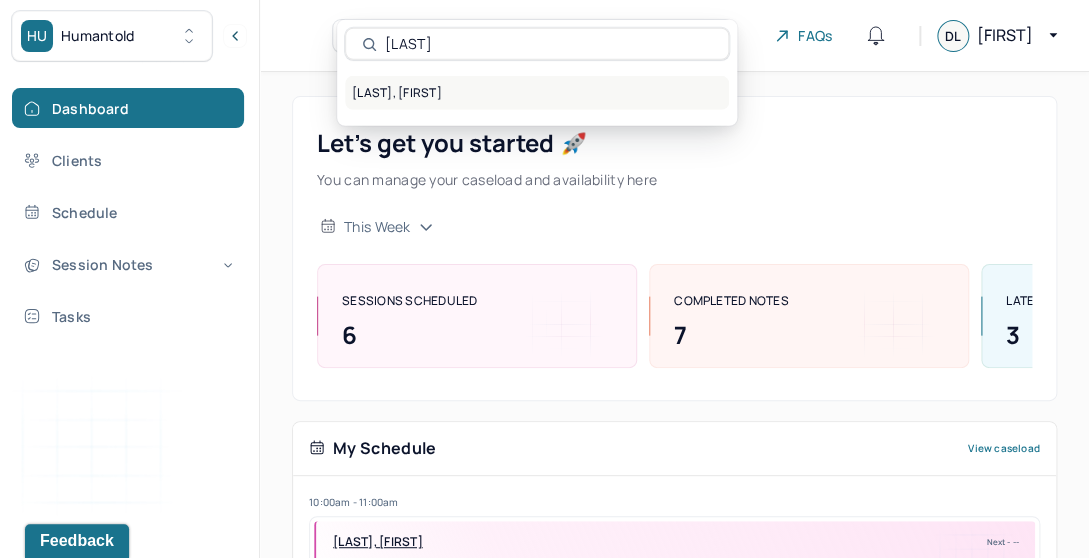 type on "mcneal" 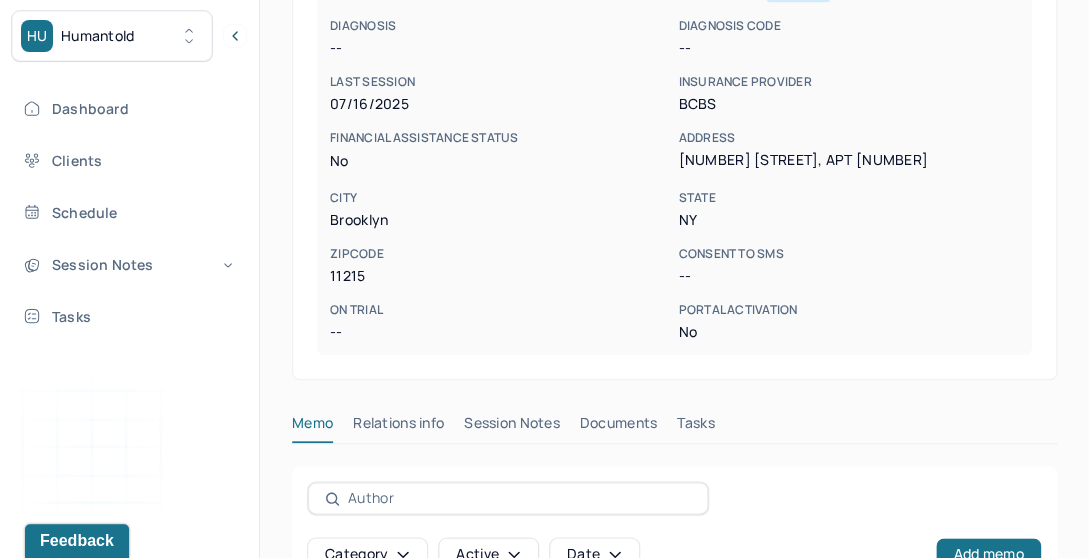 click on "Session Notes" at bounding box center [512, 427] 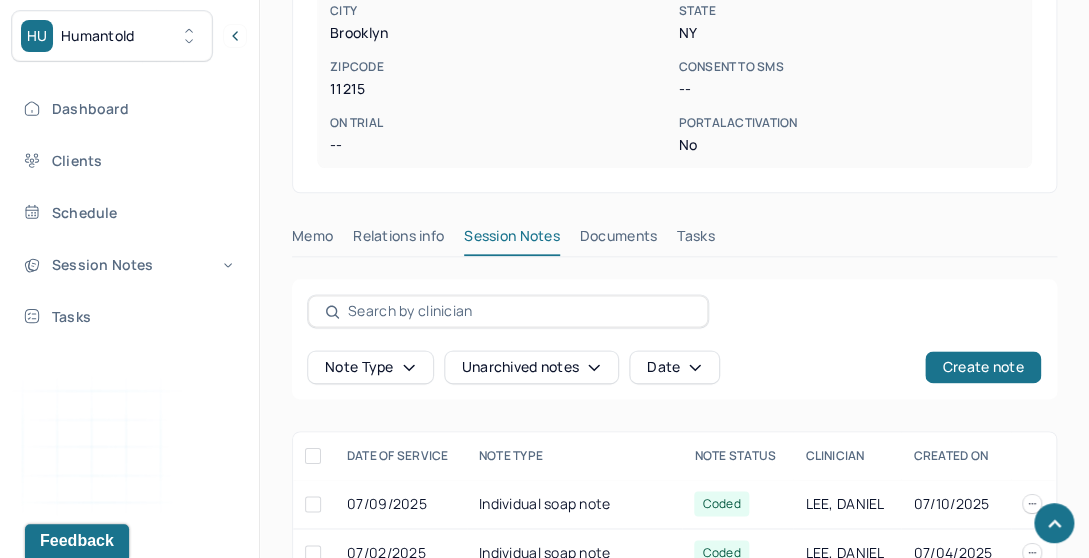 scroll, scrollTop: 958, scrollLeft: 0, axis: vertical 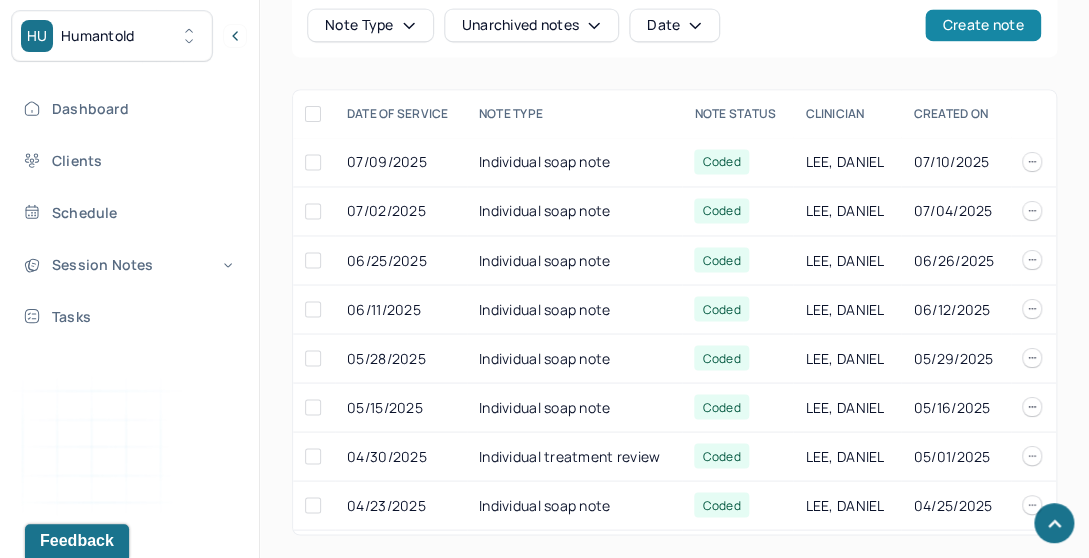 click on "Create note" at bounding box center (982, 25) 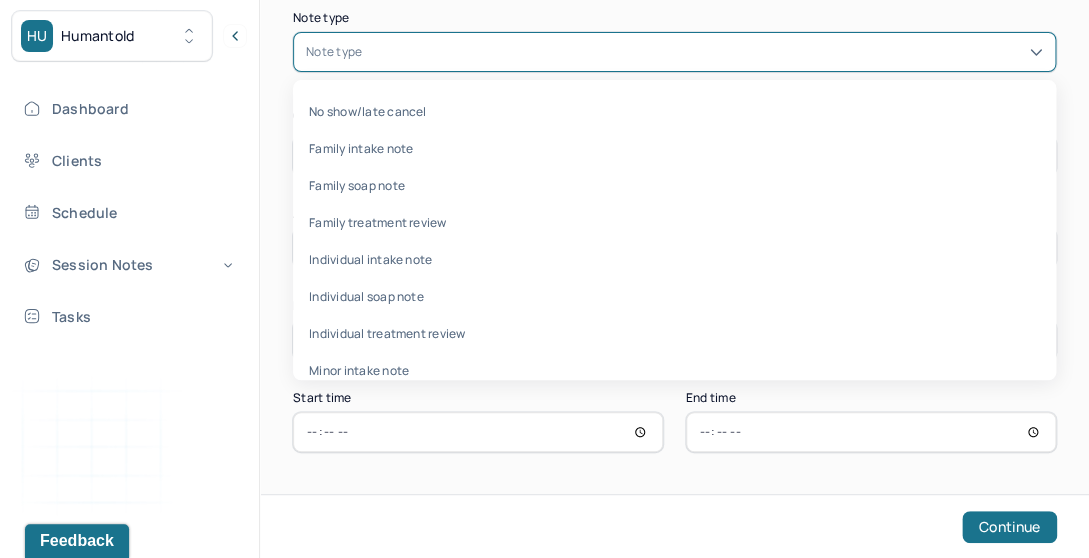 click at bounding box center (704, 52) 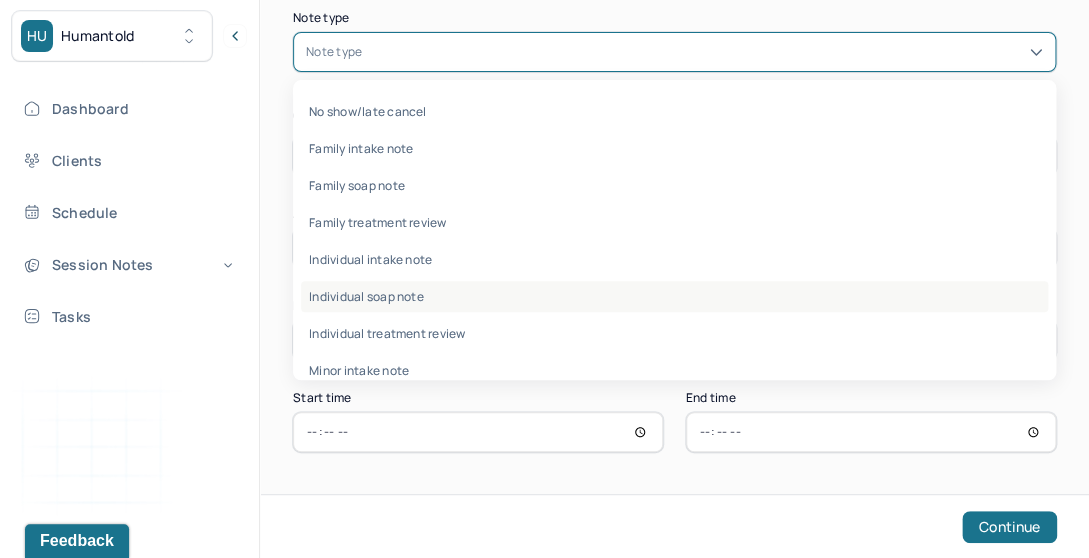 click on "Individual soap note" at bounding box center (674, 296) 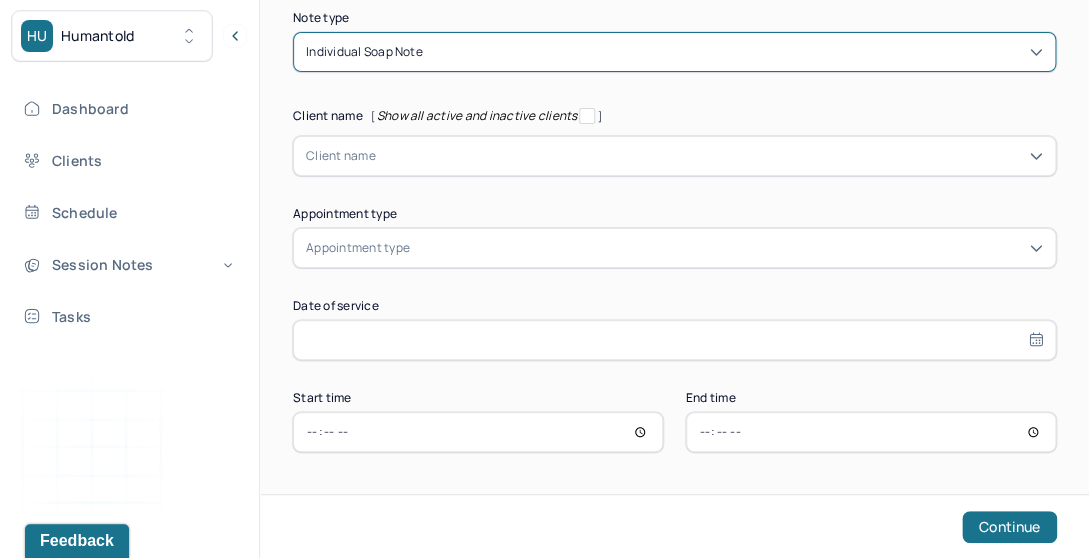 click on "Client name" at bounding box center (341, 156) 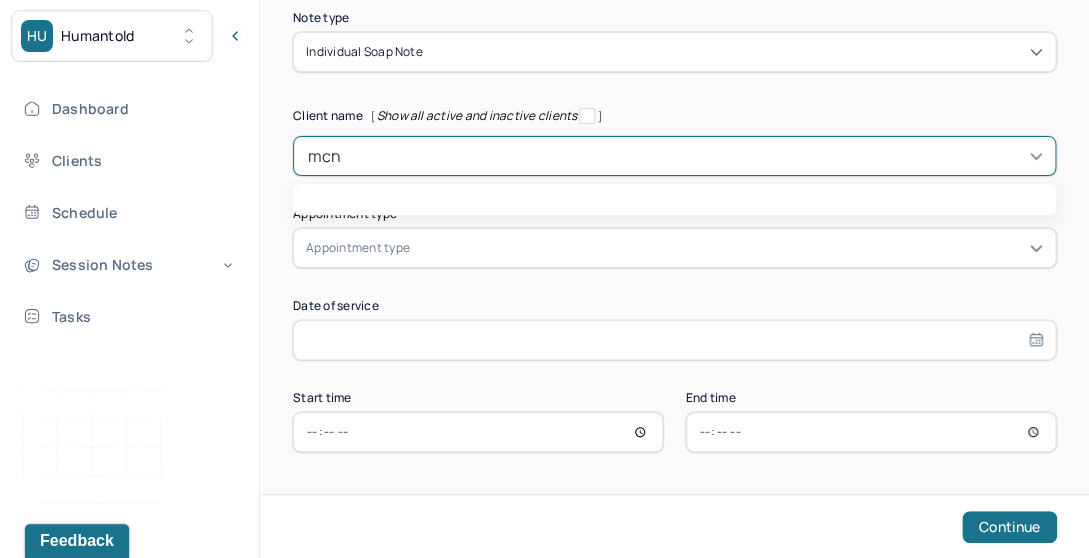 type on "mcne" 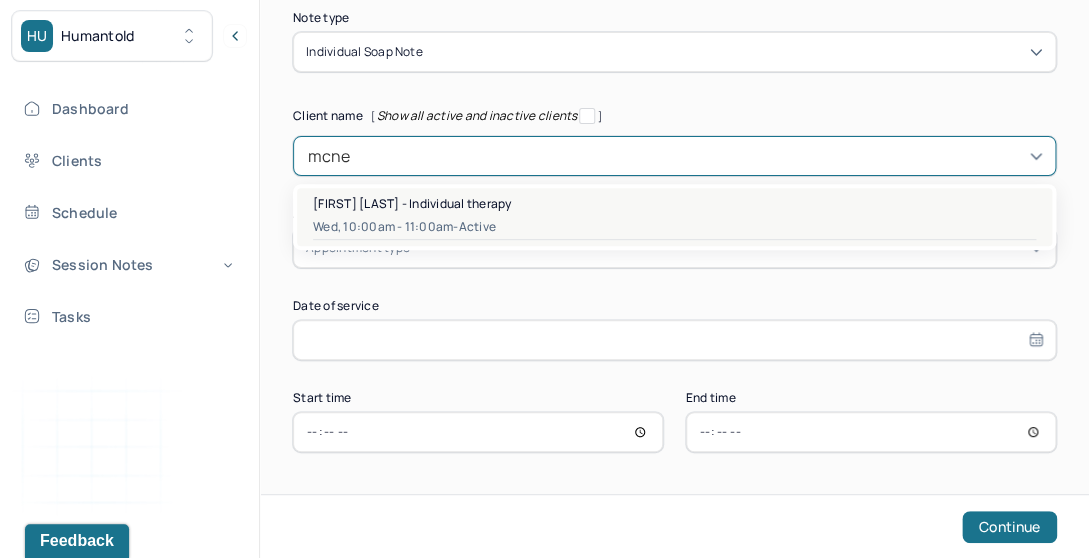 click on "Kyle Mc Neal - Individual therapy Wed, 10:00am - 11:00am  -  active" at bounding box center [674, 217] 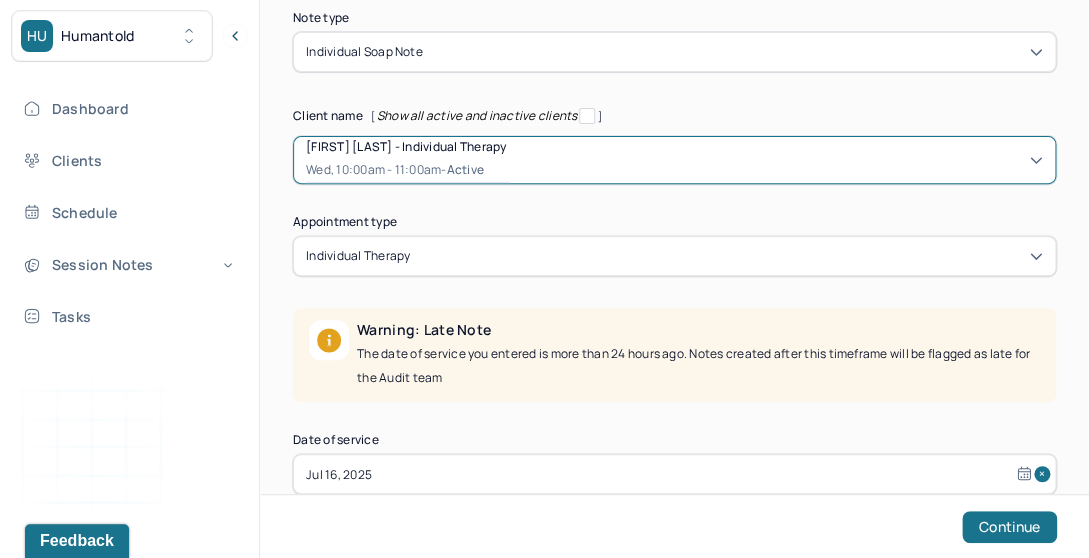 click on "Note type Individual soap note Client name [ Show all active and inactive clients ] option [object Object], selected. Kyle Mc Neal - Individual therapy Wed, 10:00am - 11:00am  -  active Supervisee name Daniel Lee Appointment type individual therapy Warning: Late Note The date of service you entered is more than 24 hours ago. Notes created after this timeframe will be flagged as late for the Audit team Date of service Jul 16, 2025 Start time 10:00 End time 11:00   Continue" at bounding box center (674, 299) 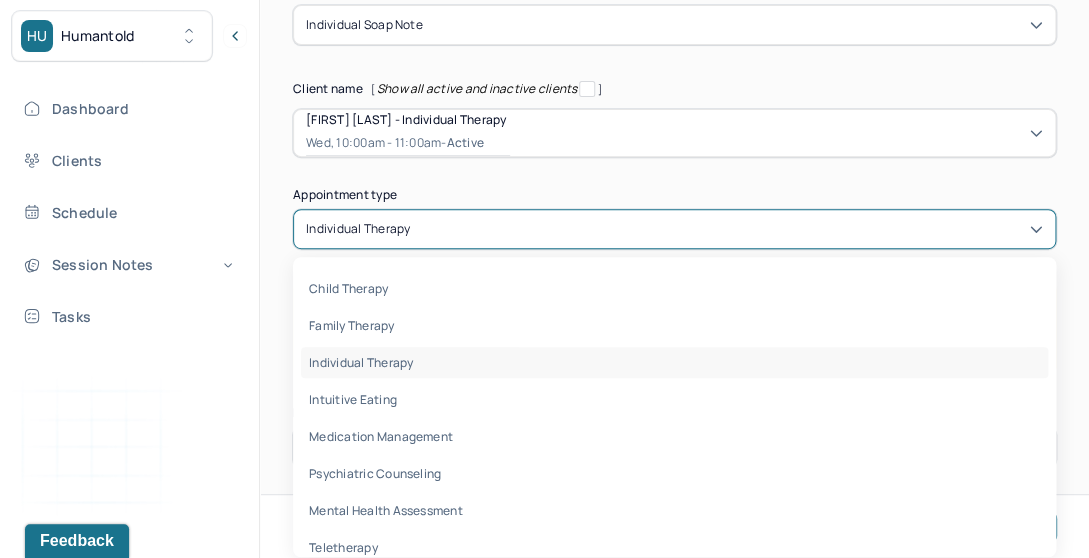 scroll, scrollTop: 194, scrollLeft: 0, axis: vertical 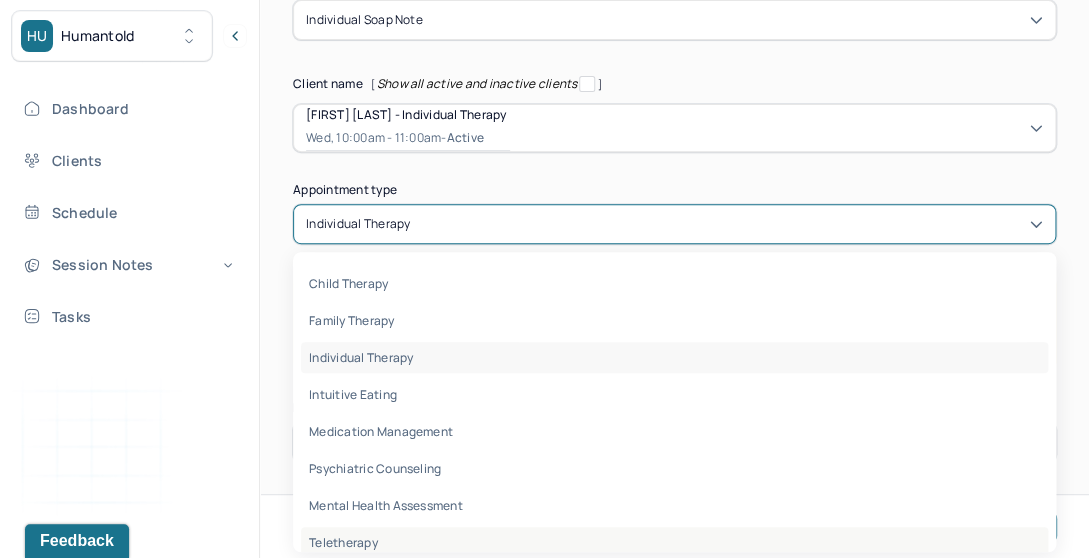 click on "teletherapy" at bounding box center [343, 542] 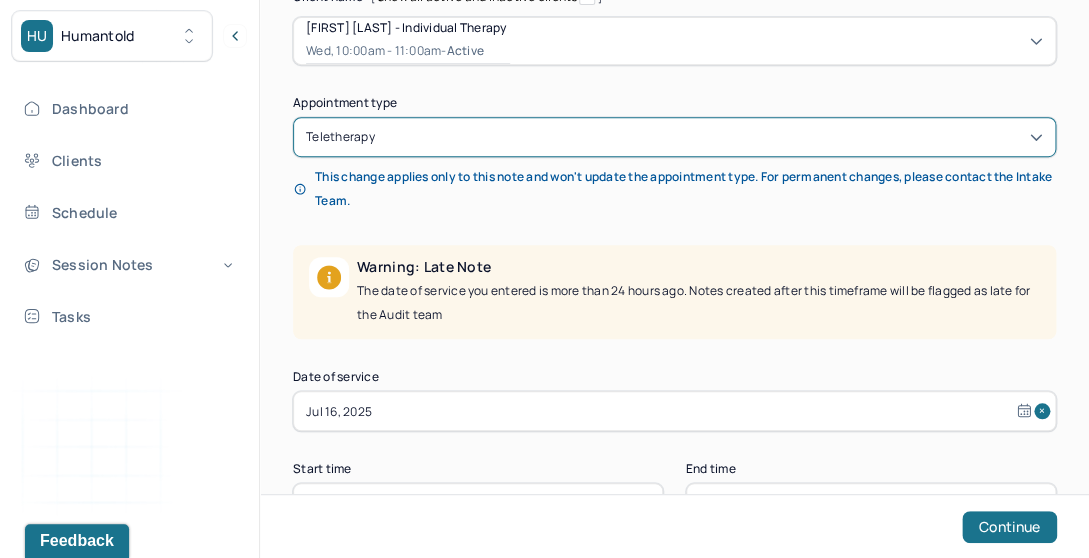 scroll, scrollTop: 305, scrollLeft: 0, axis: vertical 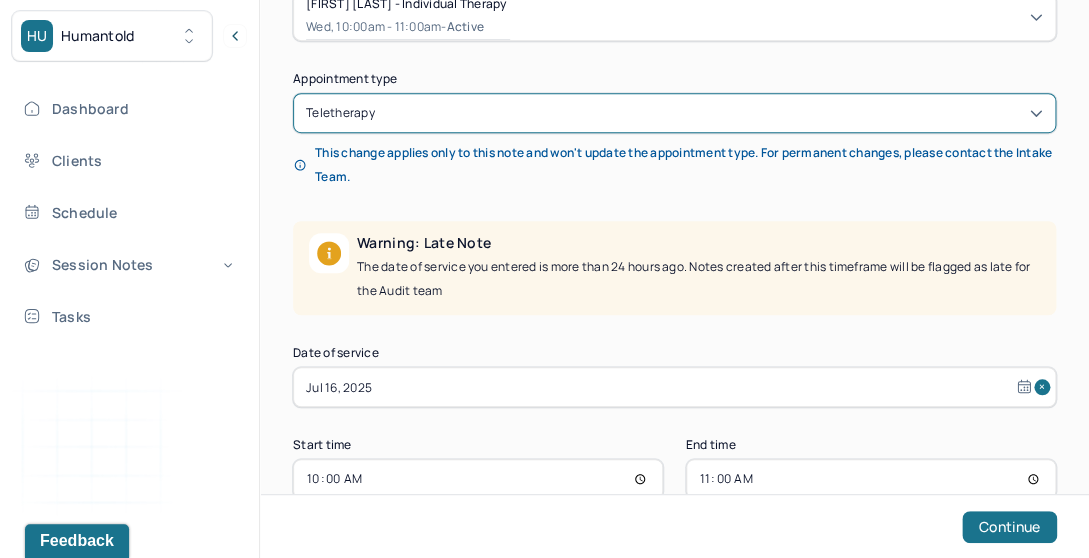 select on "6" 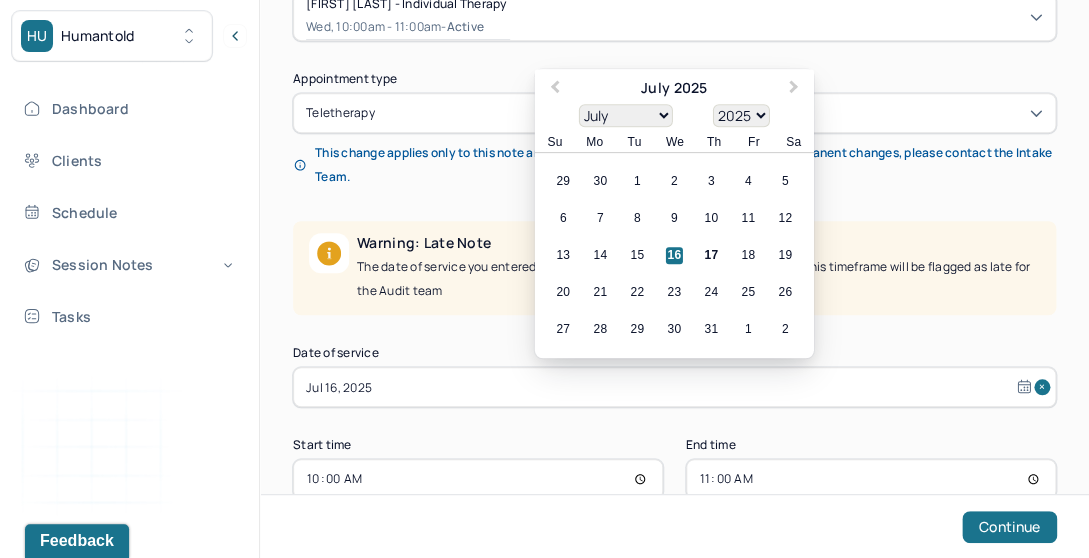 click on "Jul 16, 2025" at bounding box center [674, 387] 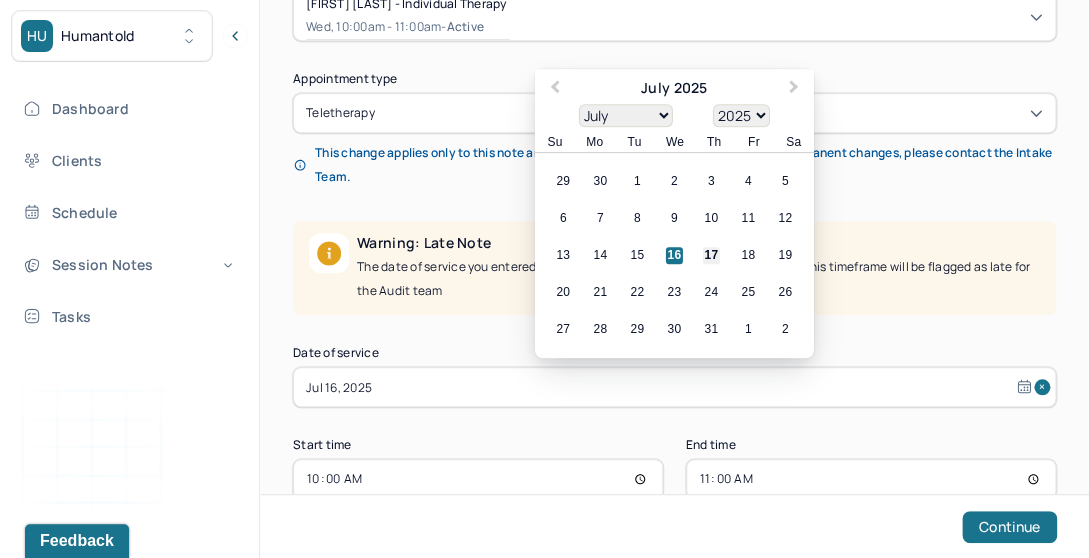 click on "17" at bounding box center [711, 255] 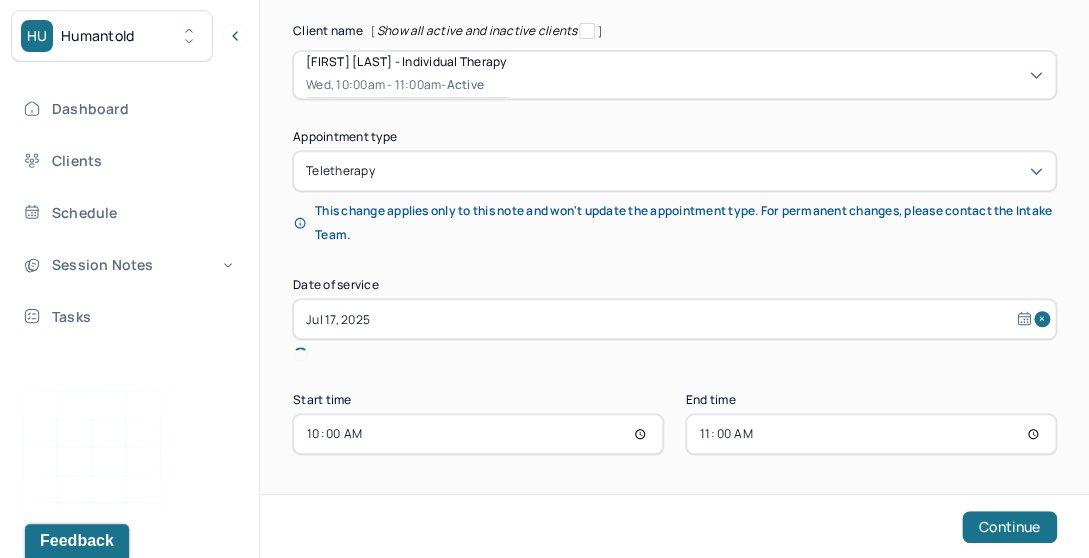 scroll, scrollTop: 224, scrollLeft: 0, axis: vertical 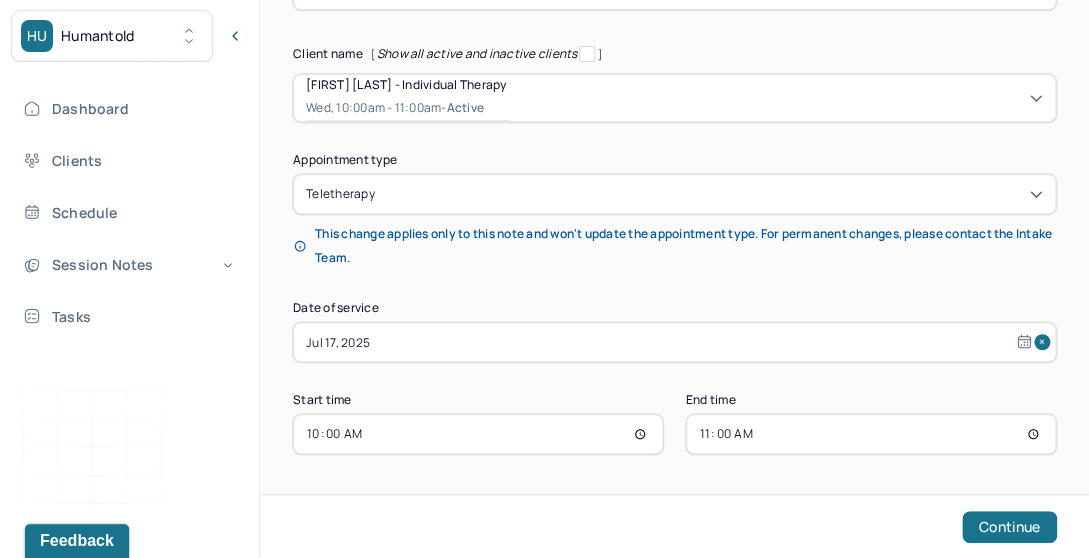 click on "10:00" at bounding box center (478, 434) 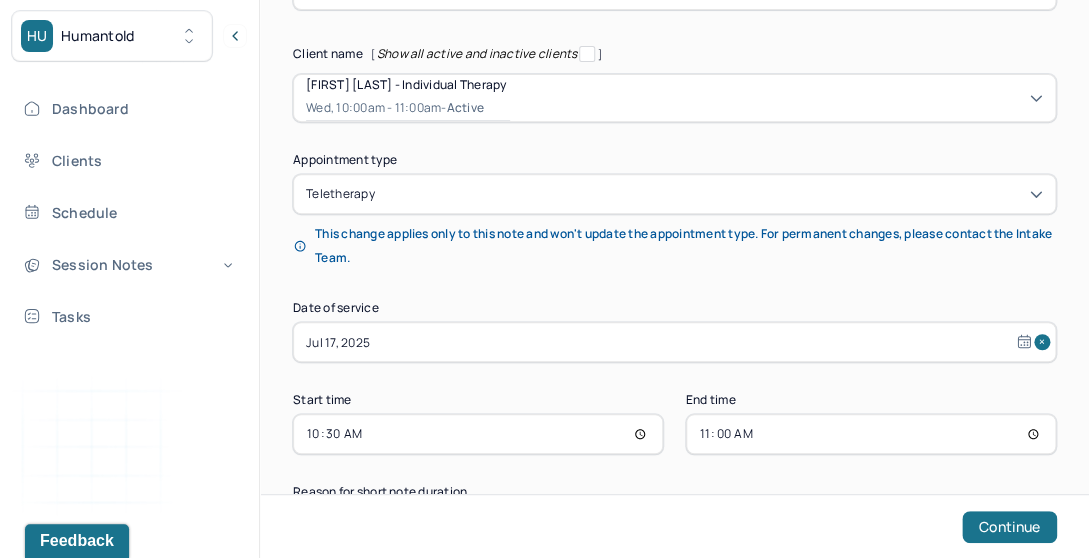 click on "11:00" at bounding box center (871, 434) 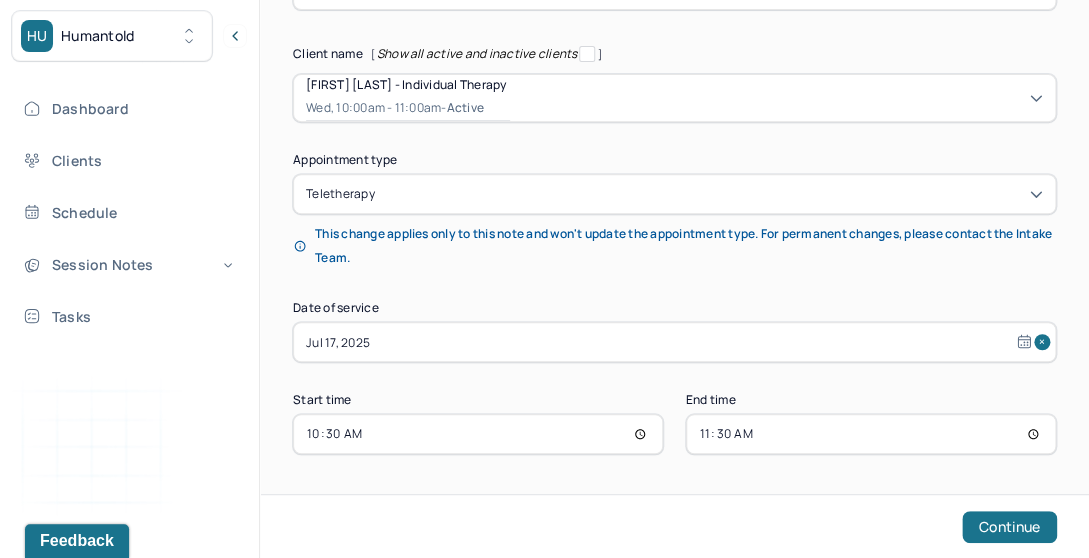 click on "Note type Individual soap note Client name [ Show all active and inactive clients ] Kyle Mc Neal - Individual therapy Wed, 10:00am - 11:00am  -  active Supervisee name Daniel Lee Appointment type teletherapy This change applies only to this note and won't update the appointment type. For permanent changes, please contact the Intake Team. Date of service Jul 17, 2025 Start time 10:30 End time 11:30   Continue" at bounding box center (674, 202) 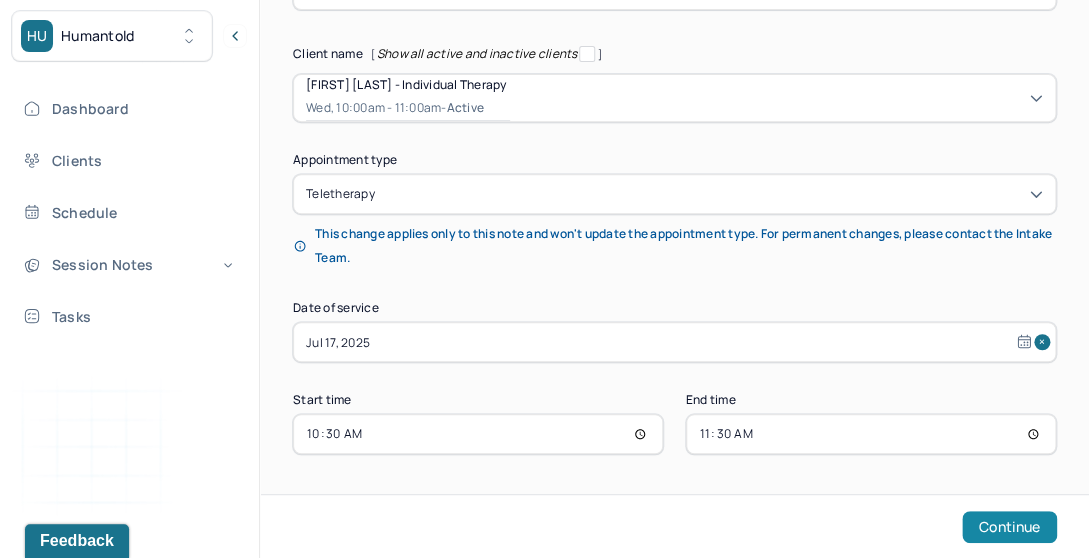 click on "Continue" at bounding box center [1009, 527] 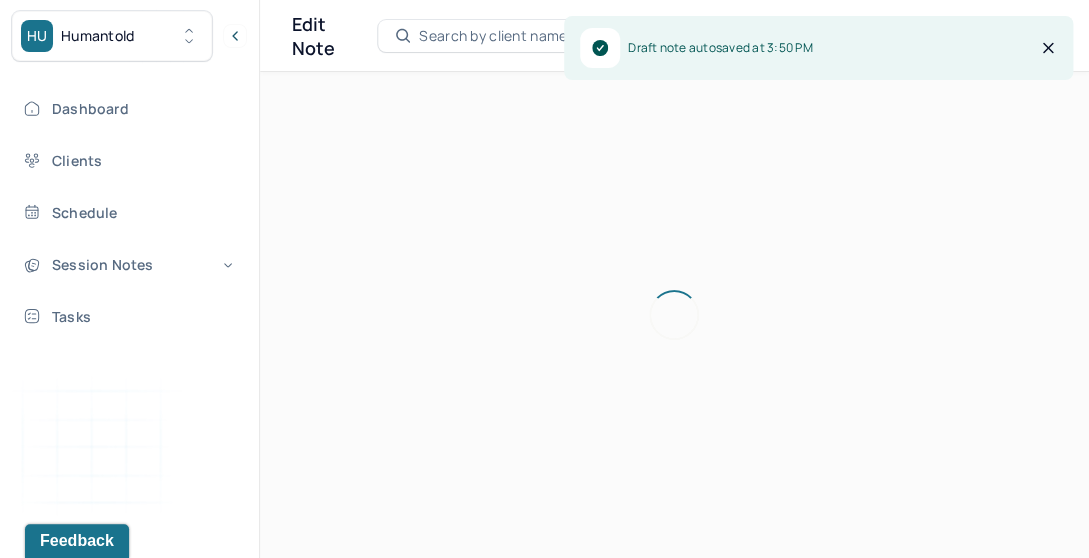 scroll, scrollTop: 0, scrollLeft: 0, axis: both 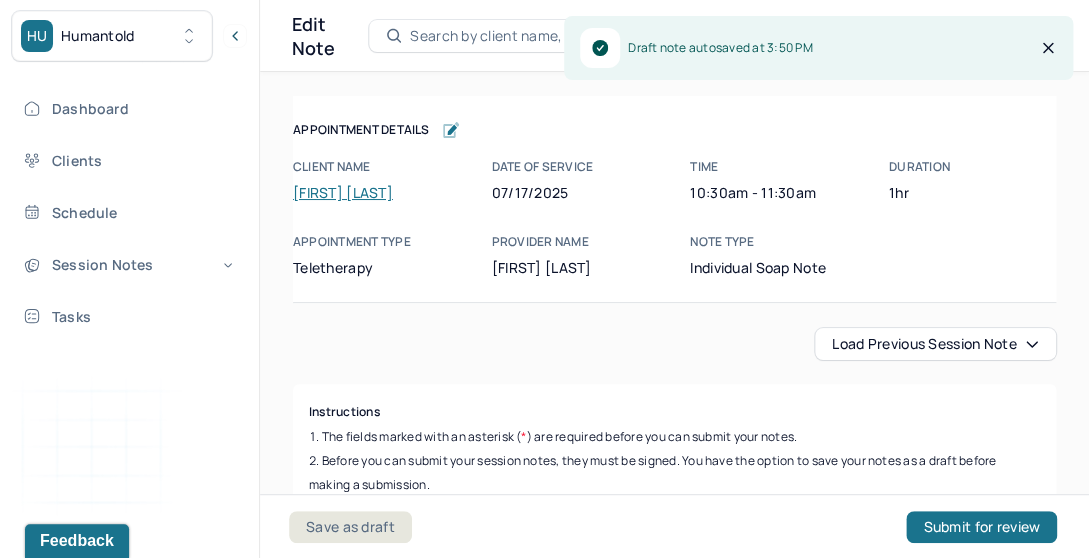 click on "Load previous session note" at bounding box center (935, 344) 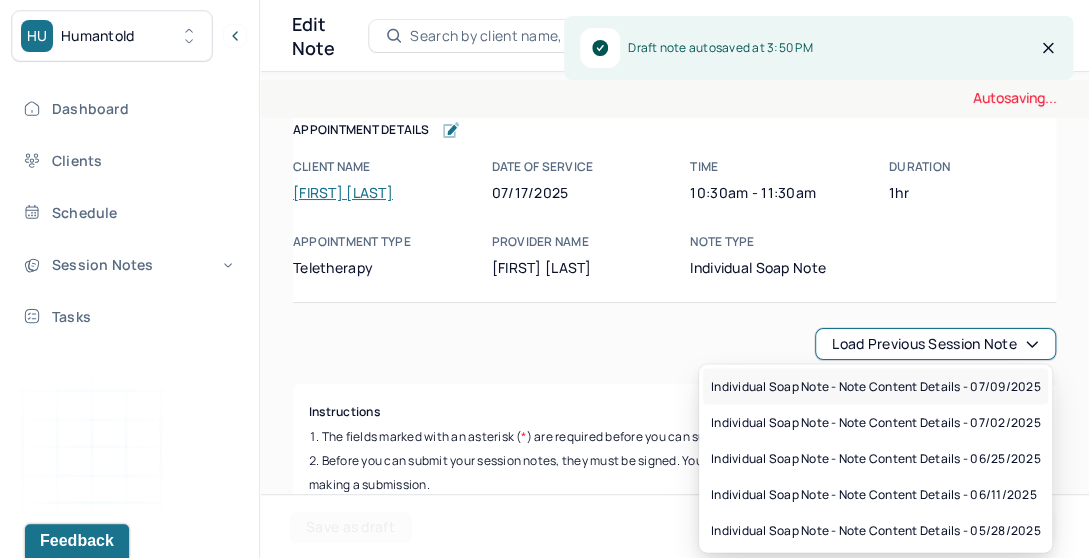 click on "Individual soap note   - Note content Details -   07/09/2025" at bounding box center (875, 386) 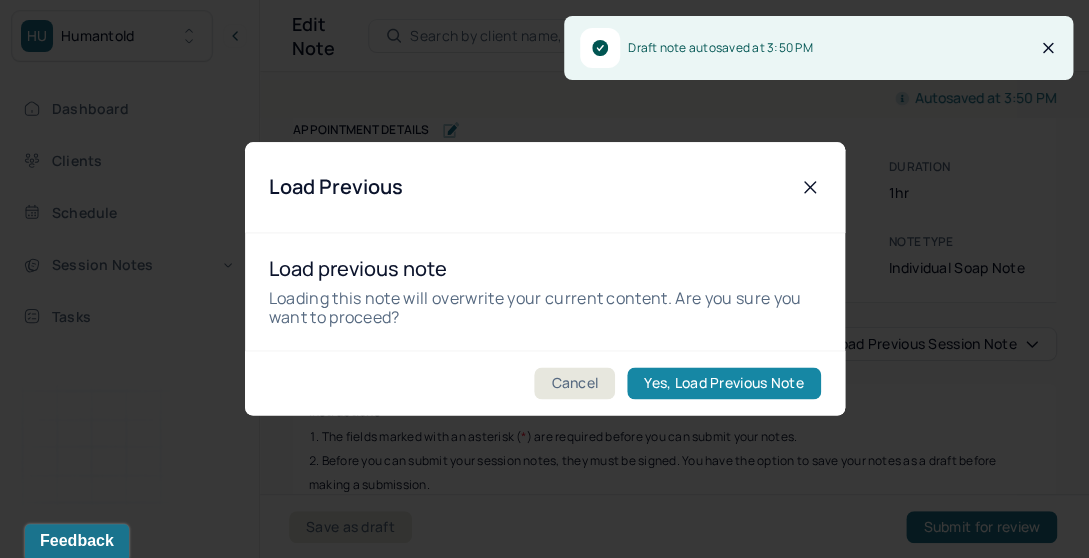 click on "Yes, Load Previous Note" at bounding box center (723, 384) 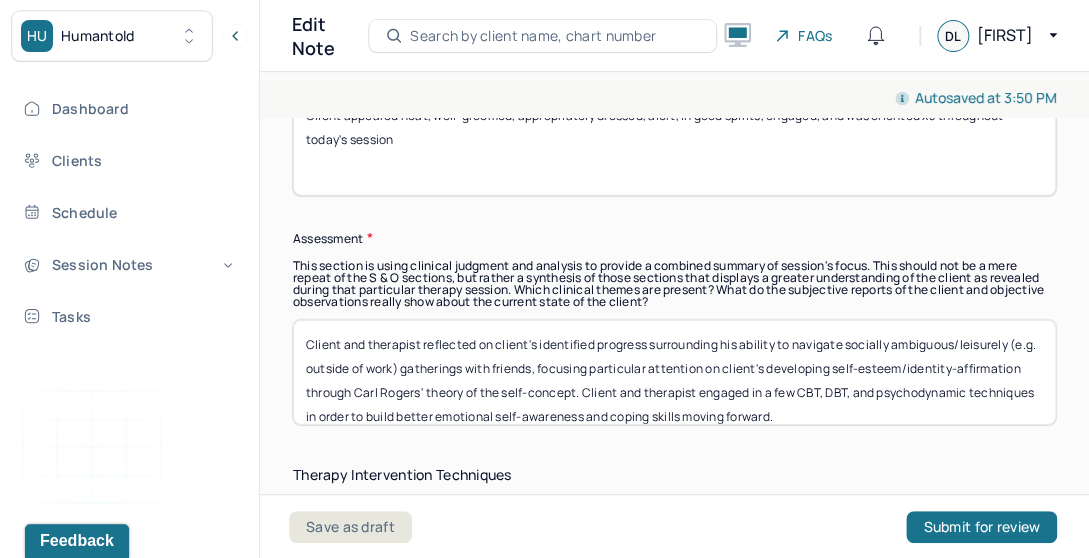 scroll, scrollTop: 1797, scrollLeft: 0, axis: vertical 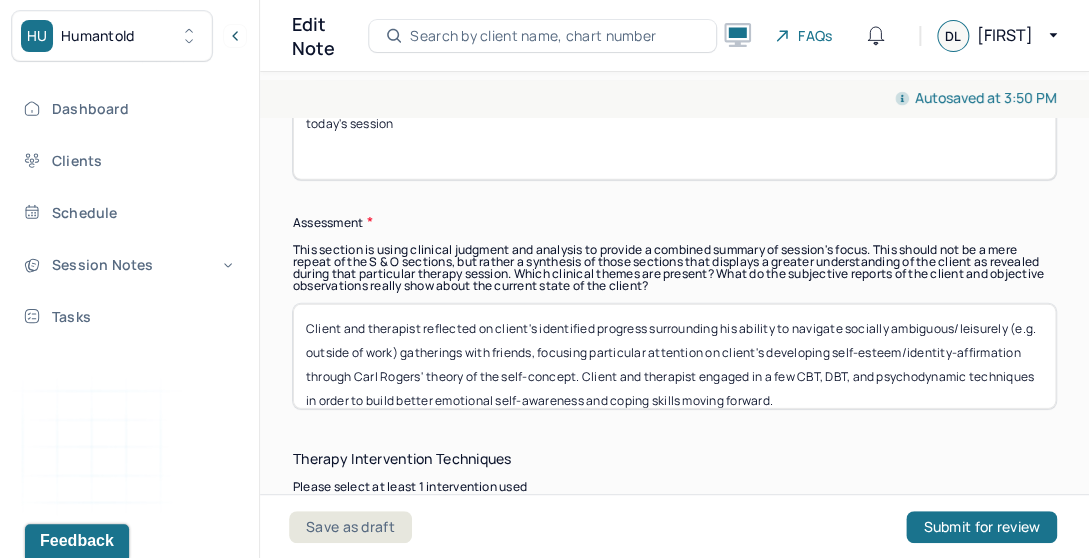 click on "Client and therapist reflected on client's identified progress surrounding his ability to navigate socially ambiguous/leisurely (e.g. outside of work) gatherings with friends, focusing particular attention on client's developing self-esteem/identity-affirmation through Carl Rogers' theory of the self-concept. Client and therapist engaged in a few CBT, DBT, and psychodynamic techniques in order to build better emotional self-awareness and coping skills moving forward." at bounding box center (674, 356) 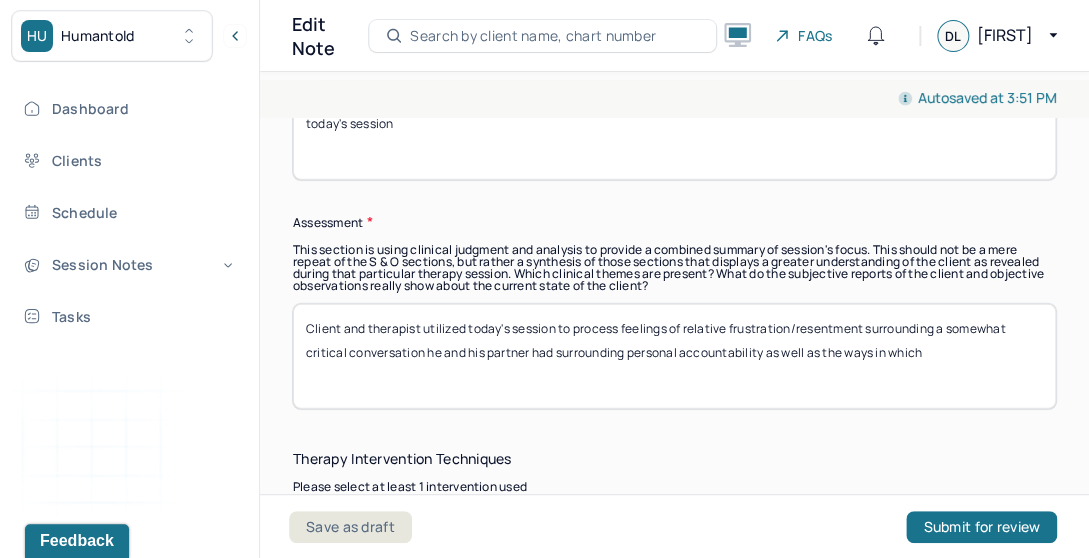 drag, startPoint x: 952, startPoint y: 350, endPoint x: 767, endPoint y: 350, distance: 185 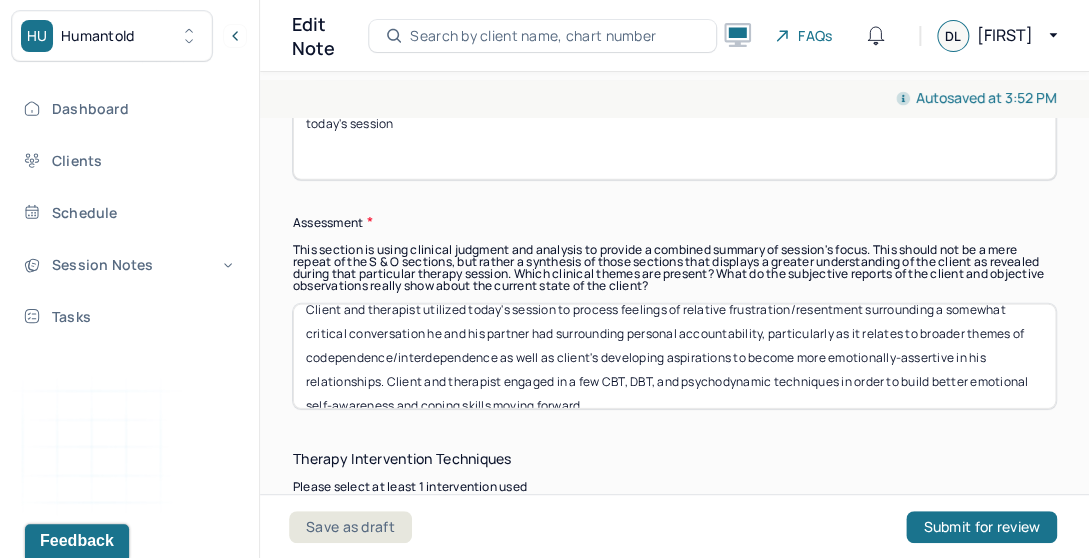scroll, scrollTop: 21, scrollLeft: 0, axis: vertical 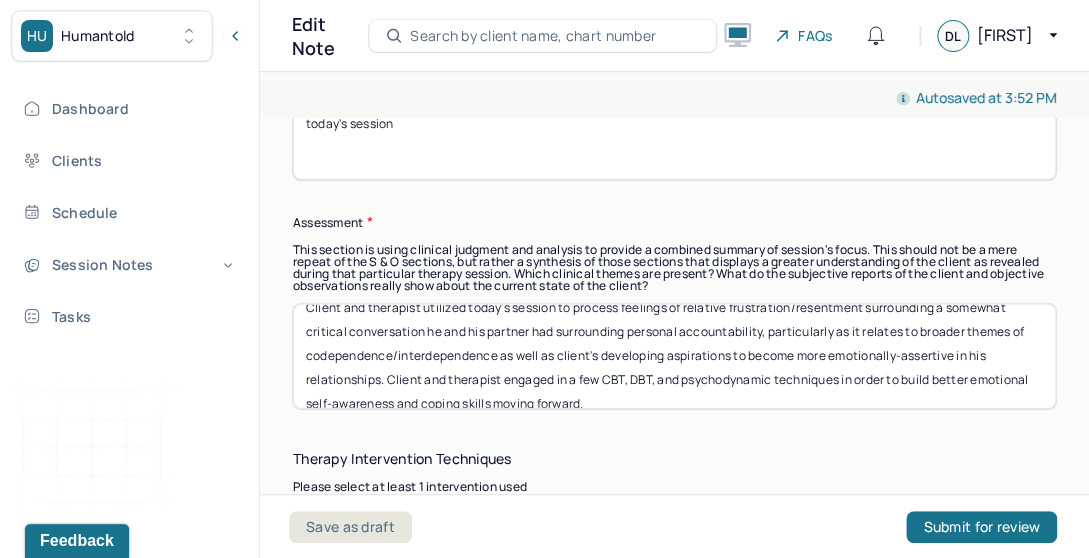 click on "Client and therapist utilized today's session to process feelings of relative frustration/resentment surrounding a somewhat critical conversation he and his partner had surrounding personal accountability, particularly as it relates to broader themes of codependence/interdependence as well as client's developing aspirations to become more emotionally-assertive in his relationships. Client and therapist engaged in a few CBT, DBT, and psychodynamic techniques in order to build better emotional self-awareness and coping skills moving forward." at bounding box center (674, 356) 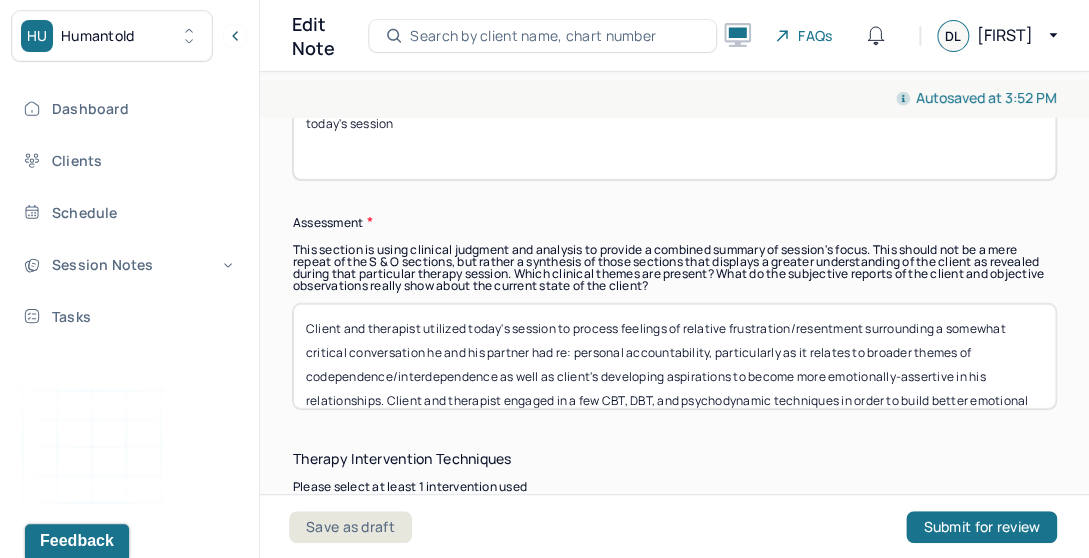 scroll, scrollTop: 0, scrollLeft: 0, axis: both 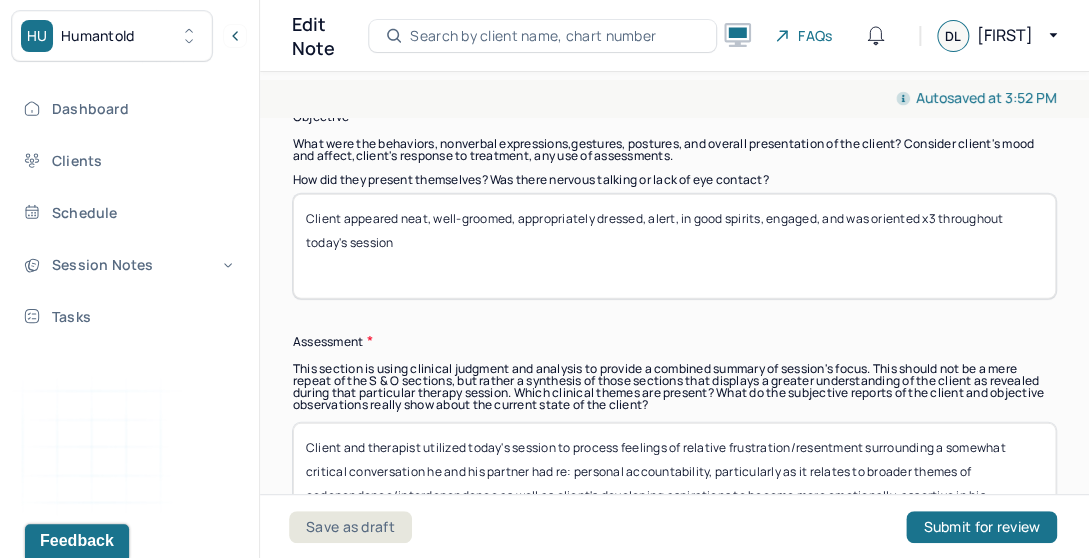 type on "Client and therapist utilized today's session to process feelings of relative frustration/resentment surrounding a somewhat critical conversation he and his partner had re: personal accountability, particularly as it relates to broader themes of codependence/interdependence as well as client's developing aspirations to become more emotionally-assertive in his relationships. Client and therapist engaged in a few CBT, DBT, and psychodynamic techniques in order to build better emotional self-awareness and coping skills moving forward." 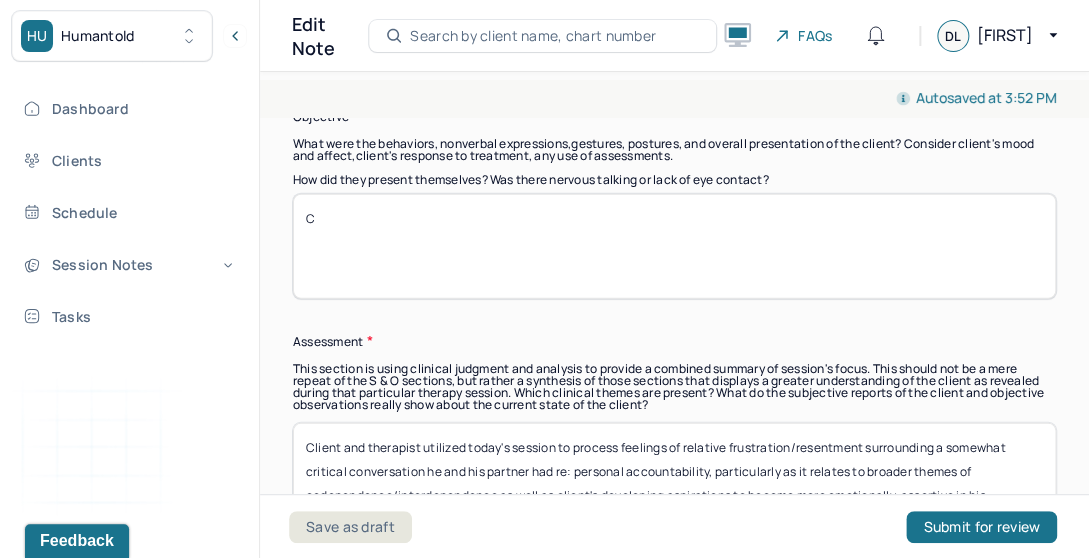 type on "Client appeared neat, well-groomed, appropriately dressed, alert, in good spirits, engaged, and was oriented x3 throughout today's session" 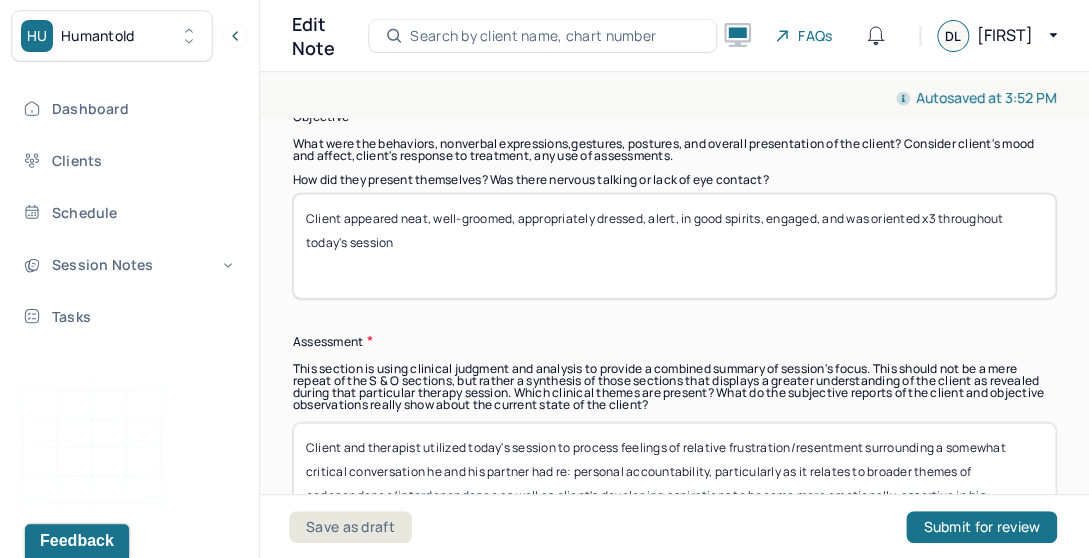 click on "C" at bounding box center [674, 246] 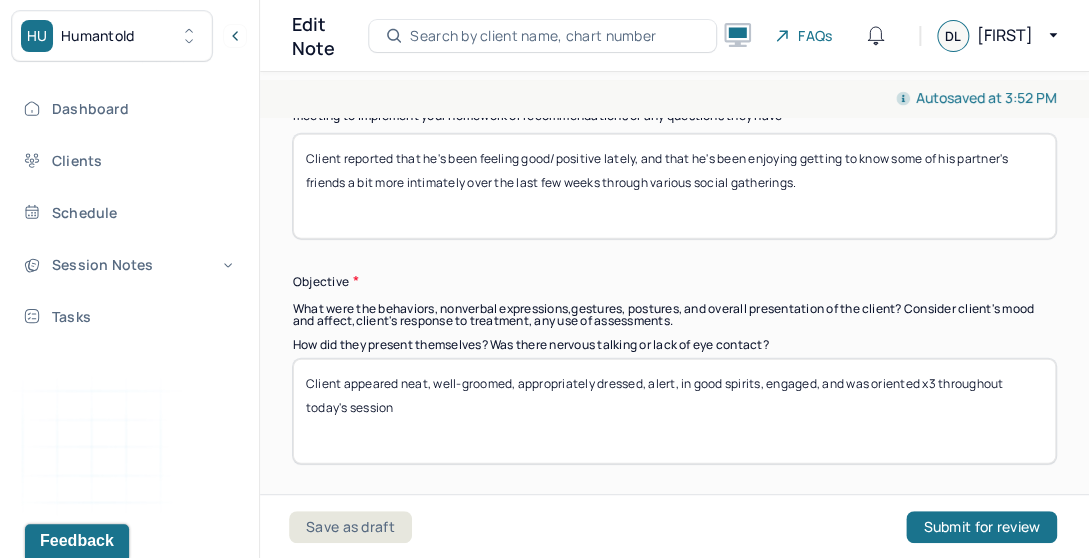 scroll, scrollTop: 1480, scrollLeft: 0, axis: vertical 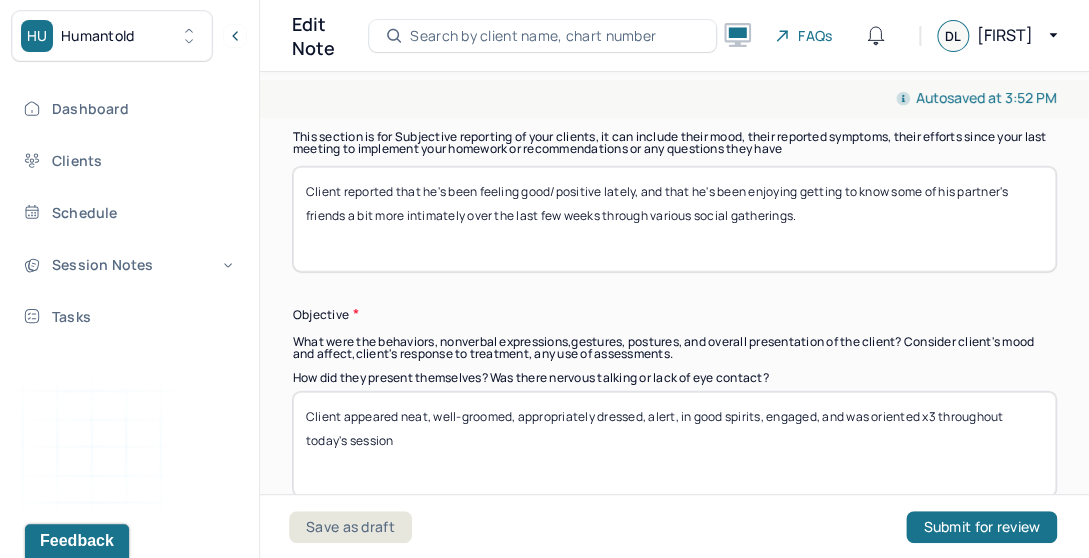 click on "Client reported that he's been feeling good/positive lately, and that he's been enjoying getting to know some of his partner's friends a bit more intimately over the last few weeks through various social gatherings." at bounding box center (674, 219) 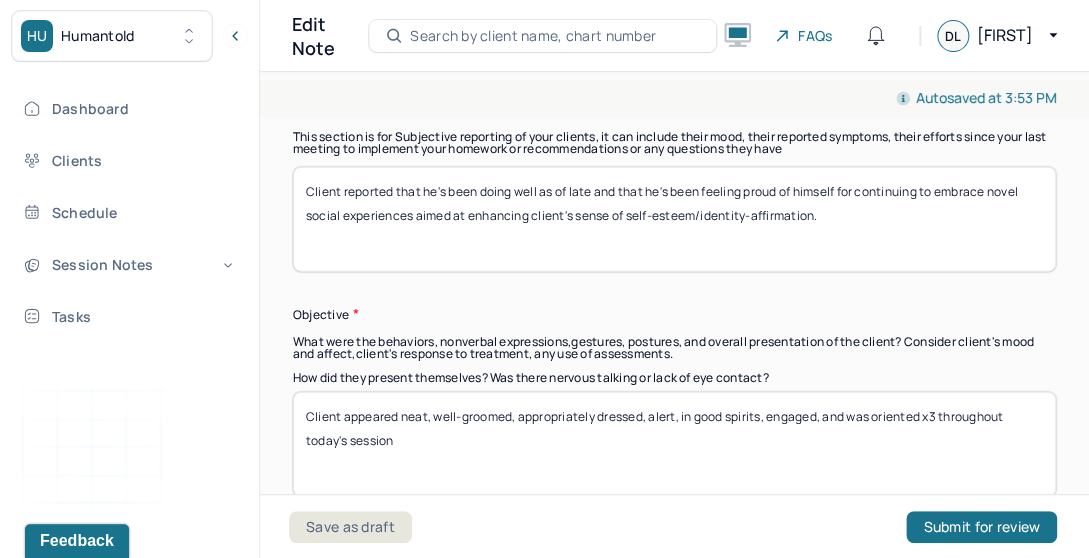 click on "Client reported that he's been doing well as of late and that he's been feeling proud of himself for continuing to embrace novel social experiences aimed at enhancing client's sense of self-esteem/identity-affirmation." at bounding box center (674, 219) 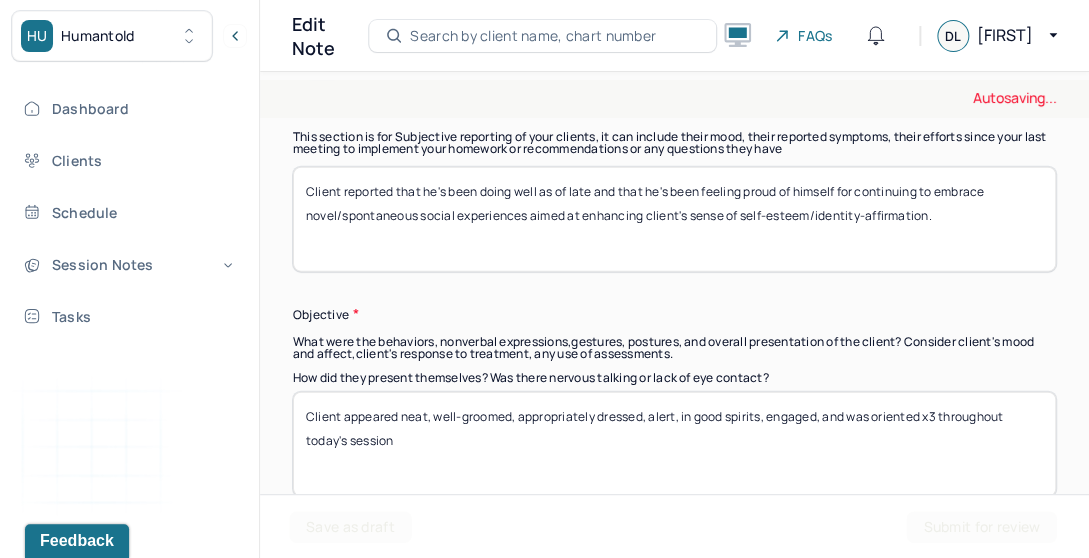 click on "Client reported that he's been doing well as of late and that he's been feeling proud of himself for continuing to embrace novel social experiences aimed at enhancing client's sense of self-esteem/identity-affirmation." at bounding box center [674, 219] 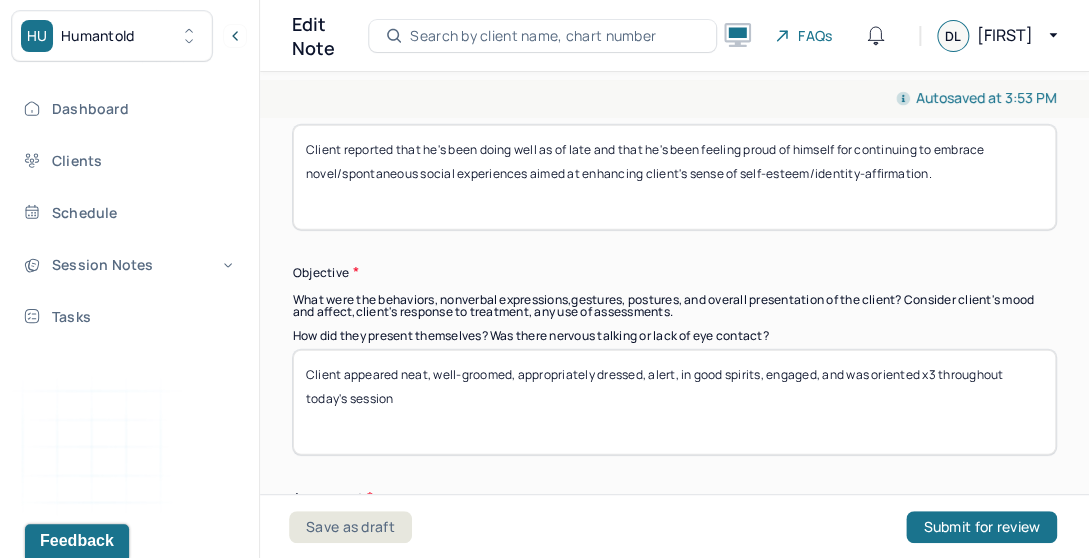 scroll, scrollTop: 1524, scrollLeft: 0, axis: vertical 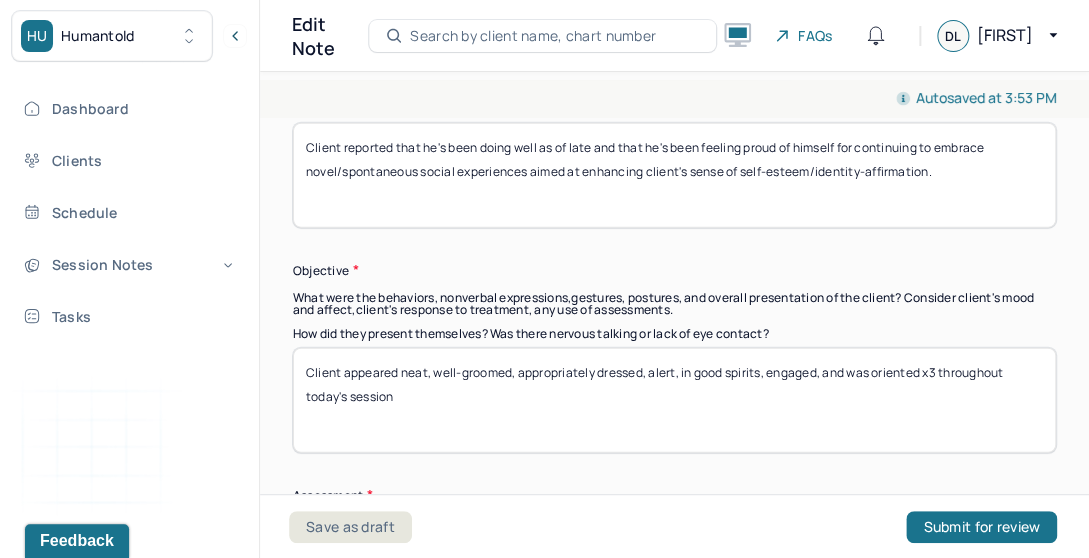 click on "Client reported that he's been doing well as of late and that he's been feeling proud of himself for continuing to embrace novel/spontaneous social experiences aimed at enhancing client's sense of self-esteem/identity-affirmation." at bounding box center (674, 175) 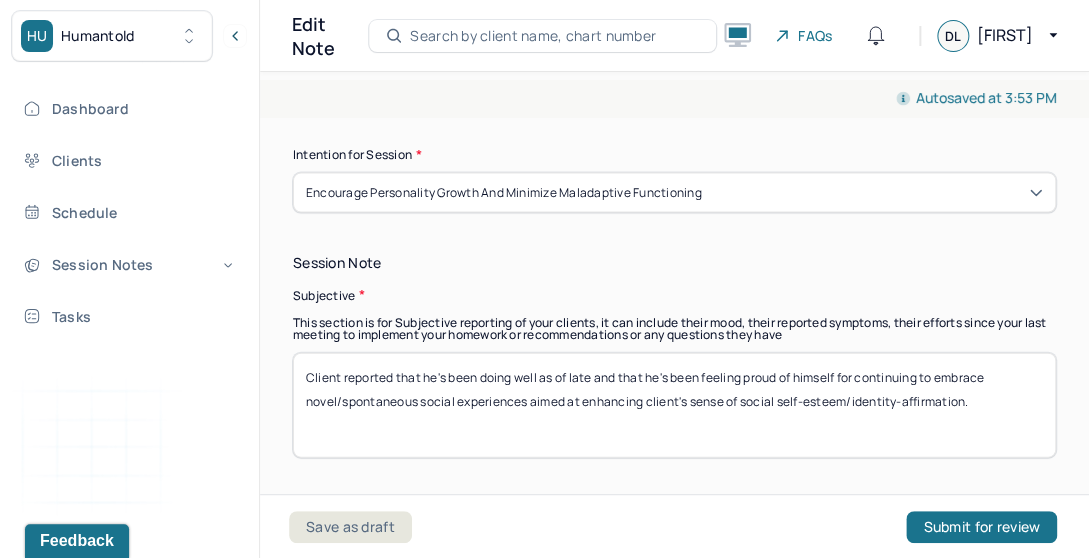 scroll, scrollTop: 1267, scrollLeft: 0, axis: vertical 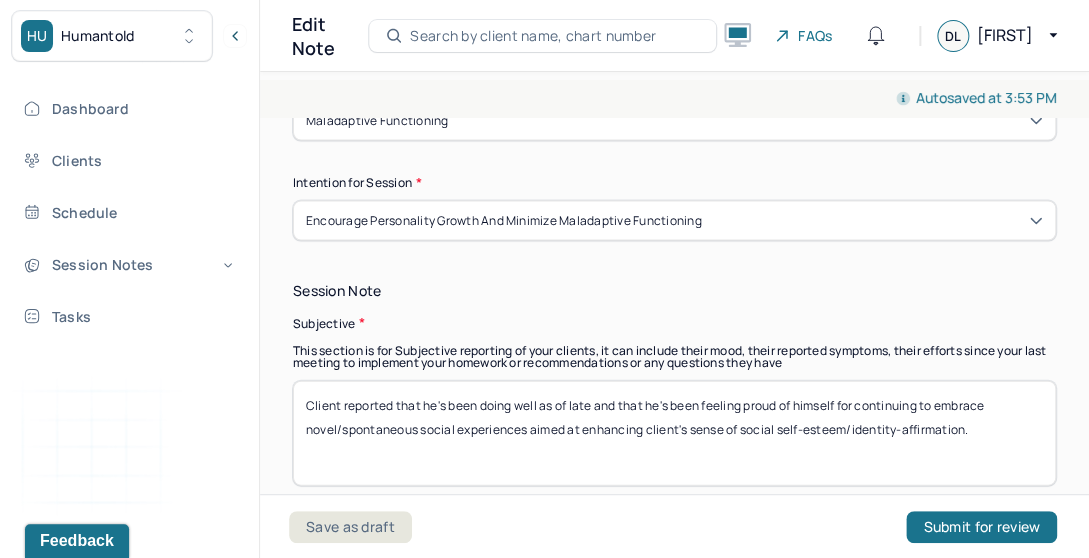 type on "Client reported that he's been doing well as of late and that he's been feeling proud of himself for continuing to embrace novel/spontaneous social experiences aimed at enhancing client's sense of social self-esteem/identity-affirmation." 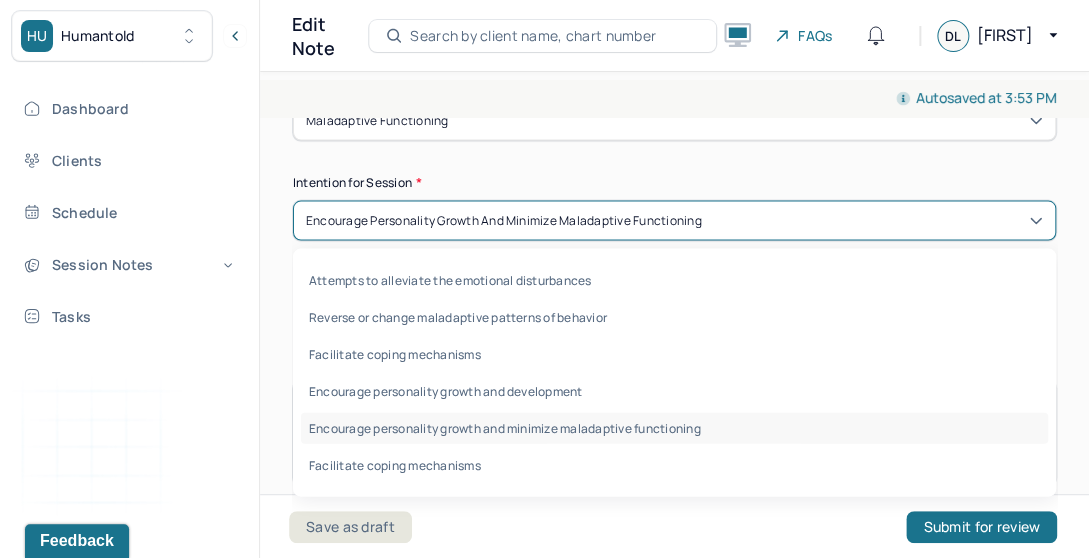 click on "Encourage personality growth and minimize maladaptive functioning" at bounding box center [674, 220] 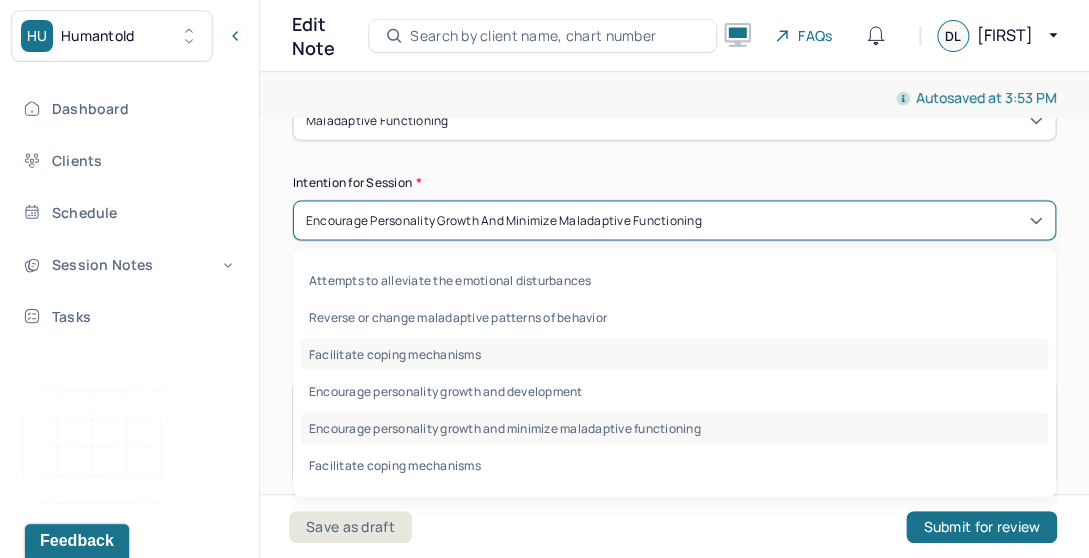 click on "Facilitate coping mechanisms" at bounding box center [674, 353] 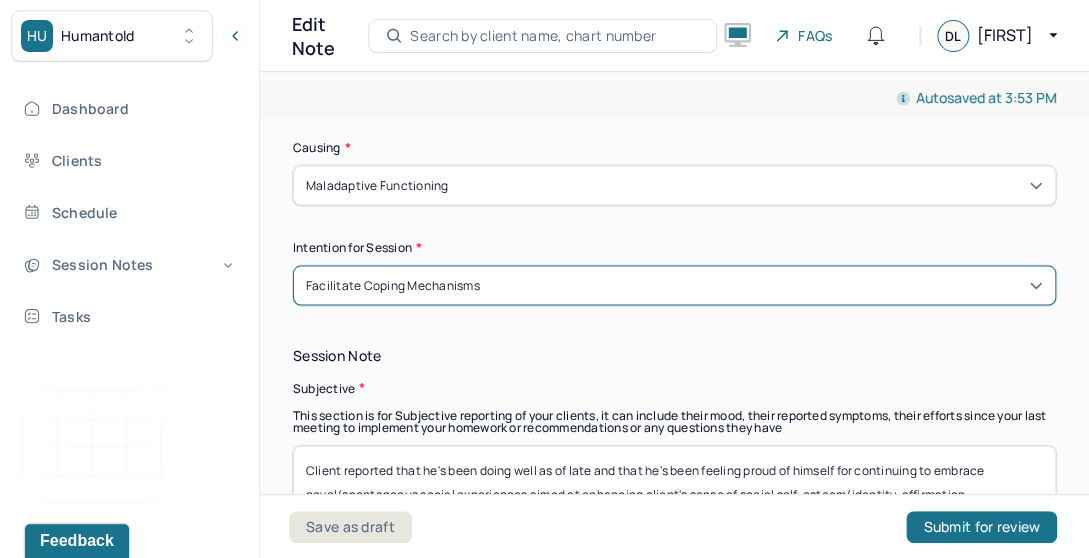 scroll, scrollTop: 1013, scrollLeft: 0, axis: vertical 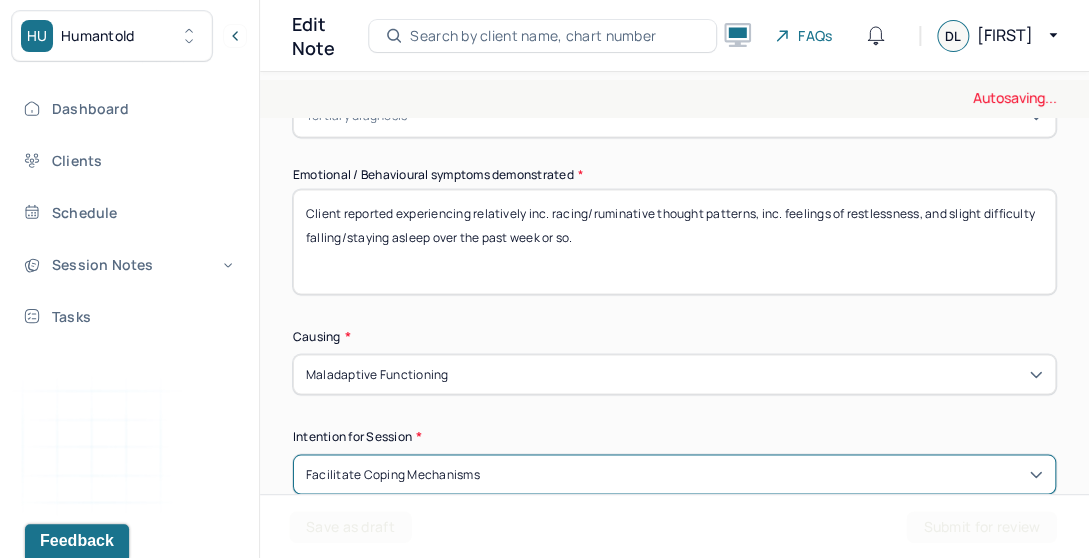 click on "Client reported experiencing relatively inc. racing/ruminative thought patterns, inc. feelings of restlessness, and slight difficulty falling/staying asleep over the past week or so." at bounding box center [674, 241] 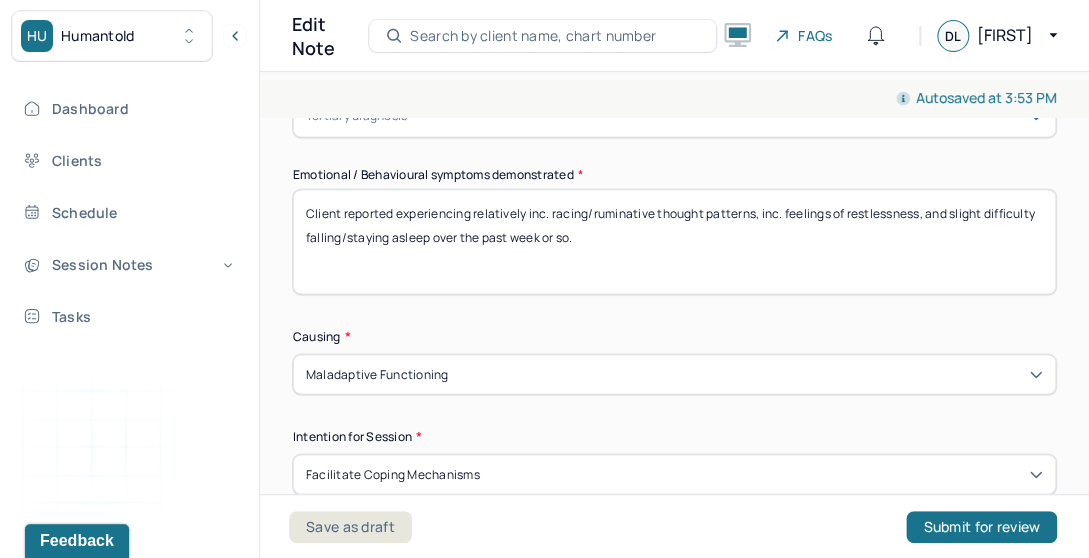 click on "Client reported experiencing relatively inc. racing/ruminative thought patterns, inc. feelings of restlessness, and slight difficulty falling/staying asleep over the past week or so." at bounding box center [674, 241] 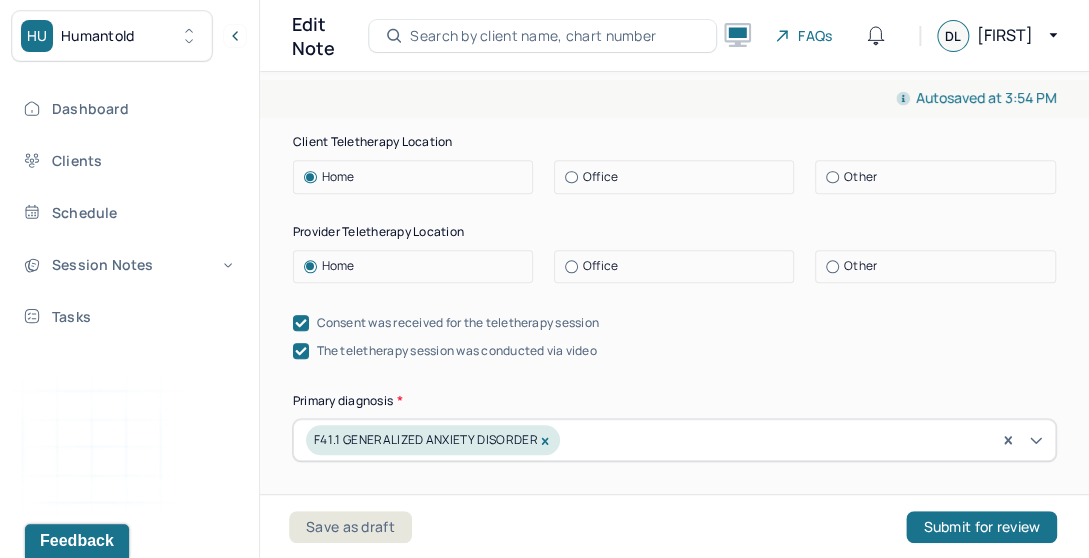 scroll, scrollTop: 506, scrollLeft: 0, axis: vertical 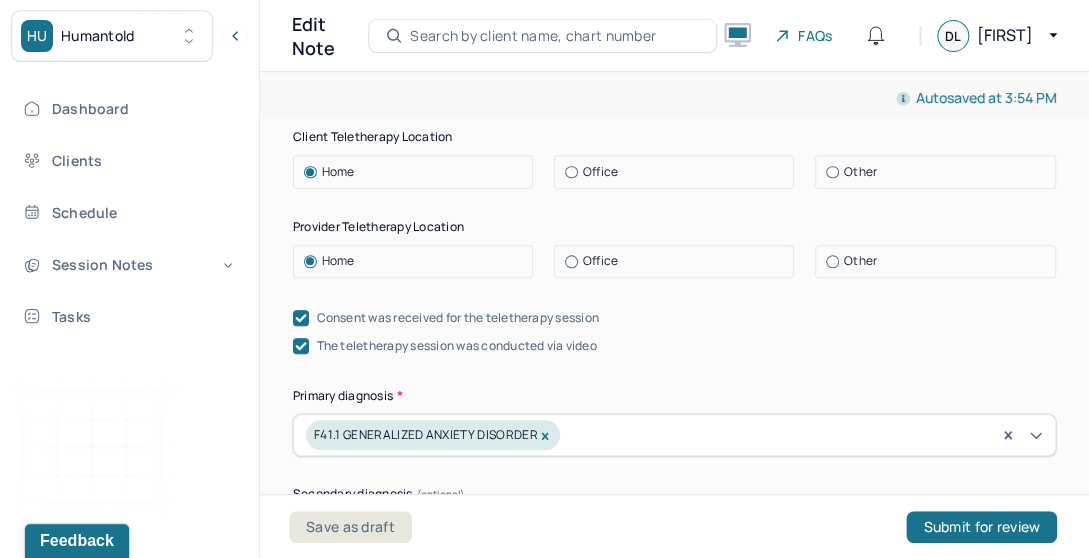 type on "Client reported experiencing generally elevated feelings of irritability/restlessness." 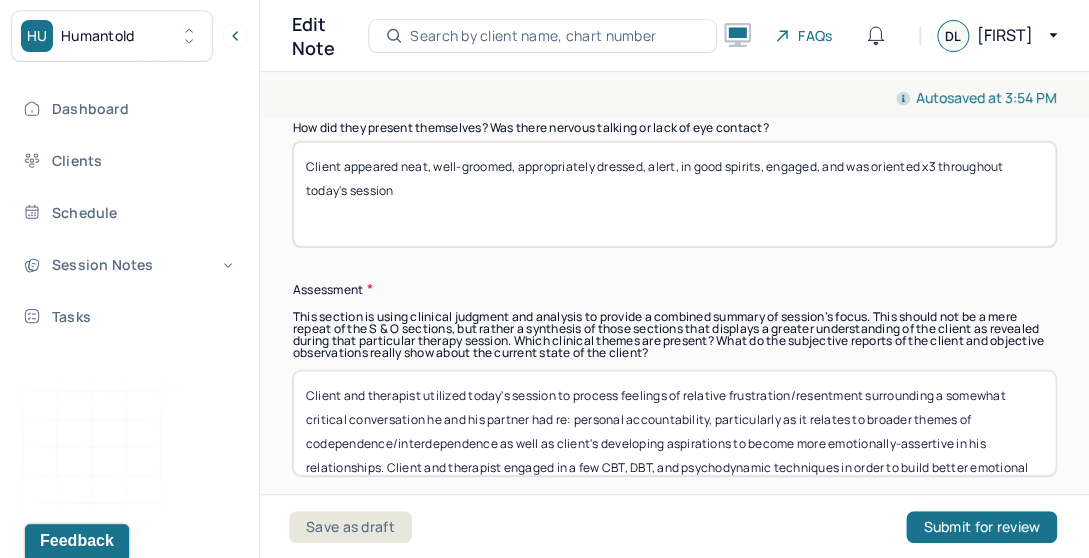 scroll, scrollTop: 1847, scrollLeft: 0, axis: vertical 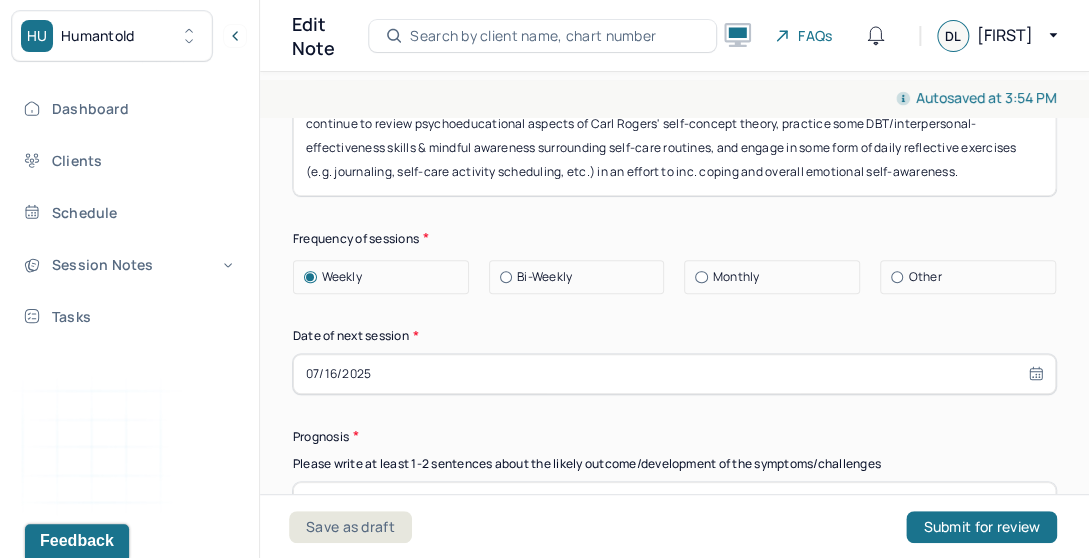 select on "6" 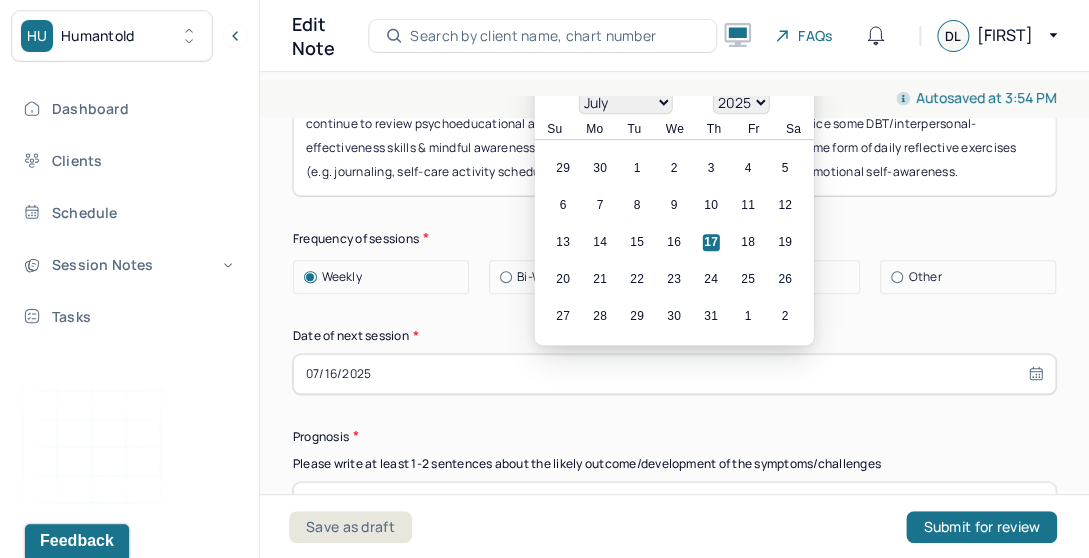 click on "07/16/2025" at bounding box center [674, 374] 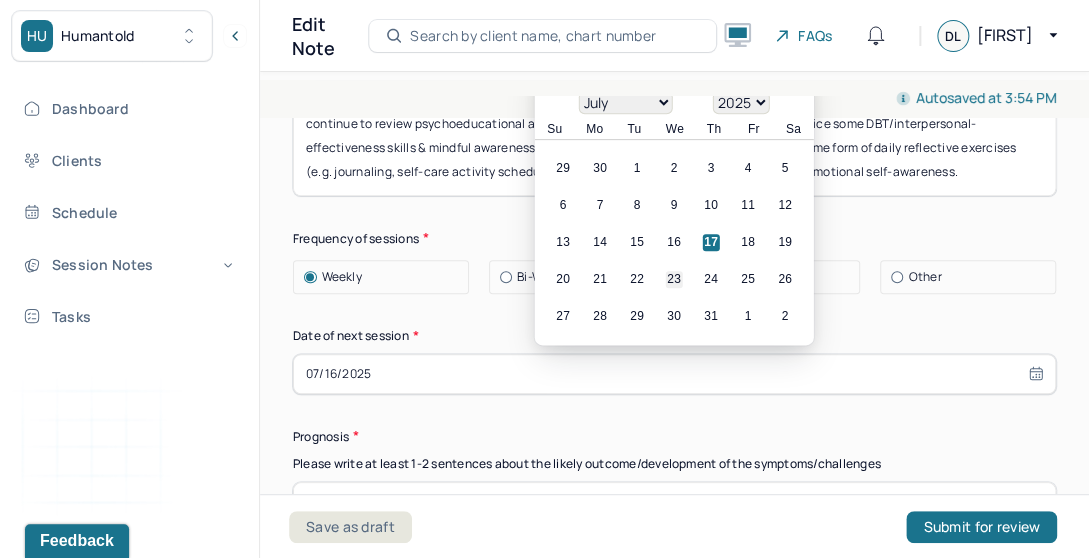 click on "23" at bounding box center (674, 279) 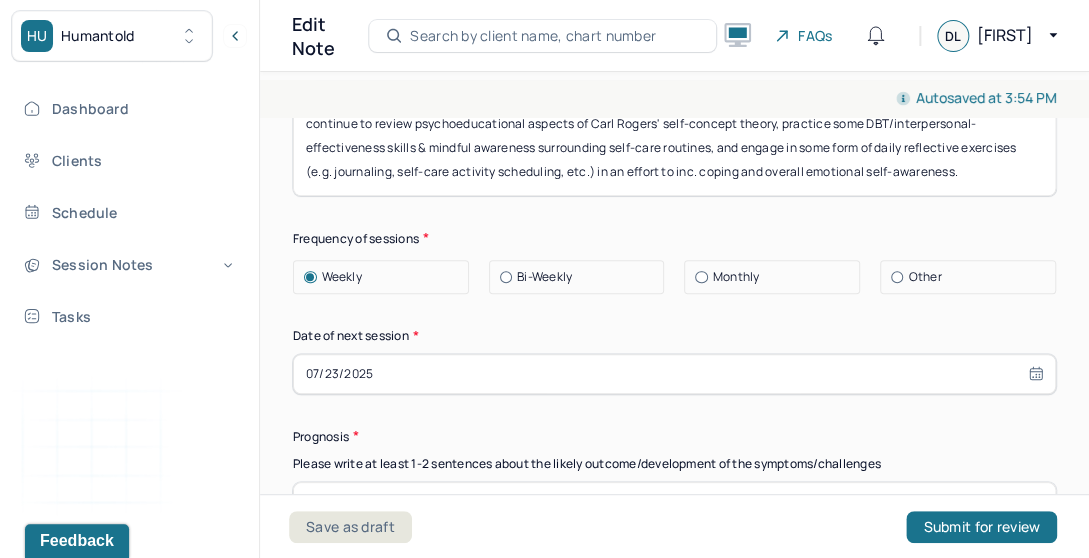 select on "6" 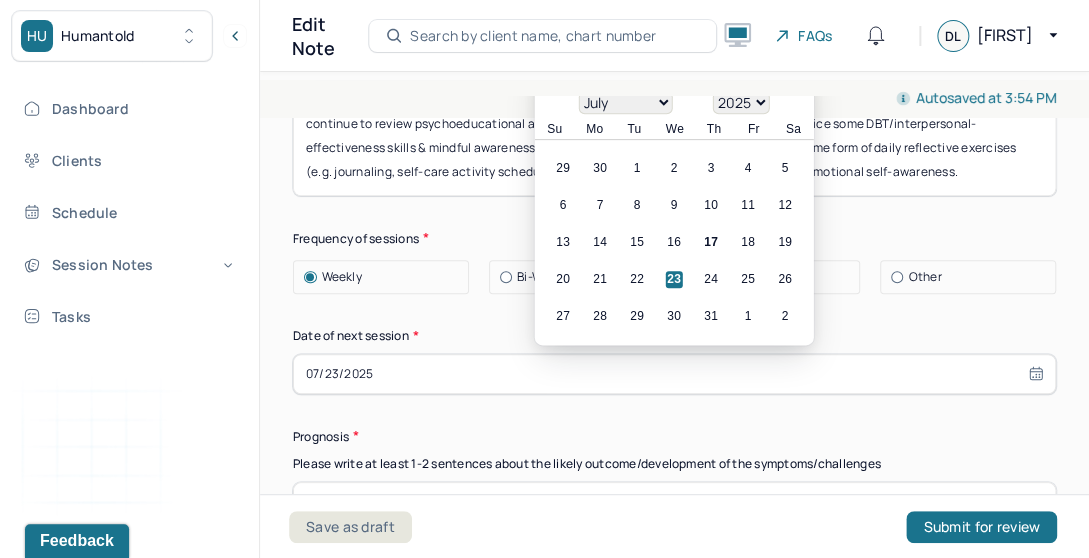 click on "Prognosis" at bounding box center (674, 436) 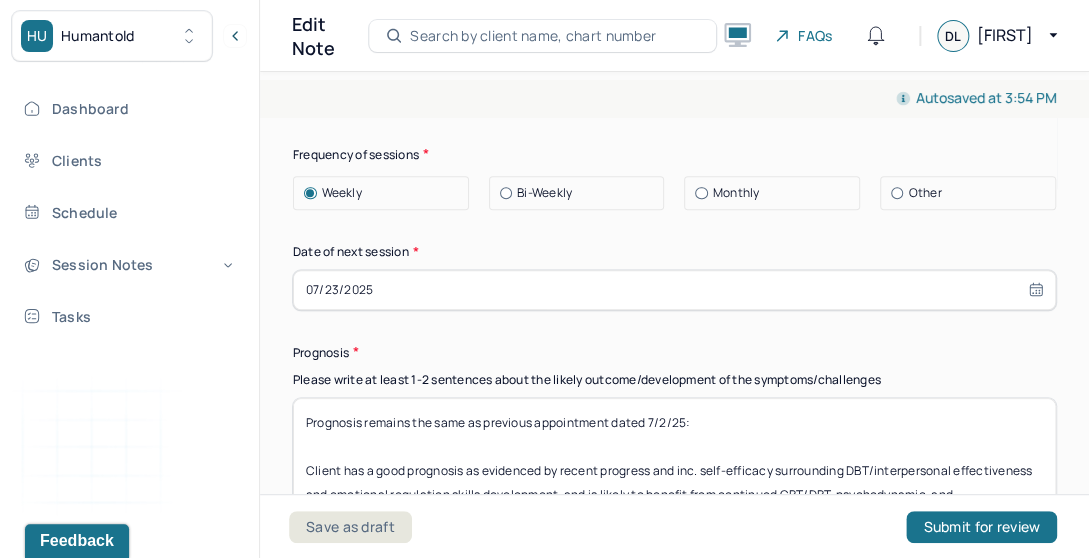 scroll, scrollTop: 3020, scrollLeft: 0, axis: vertical 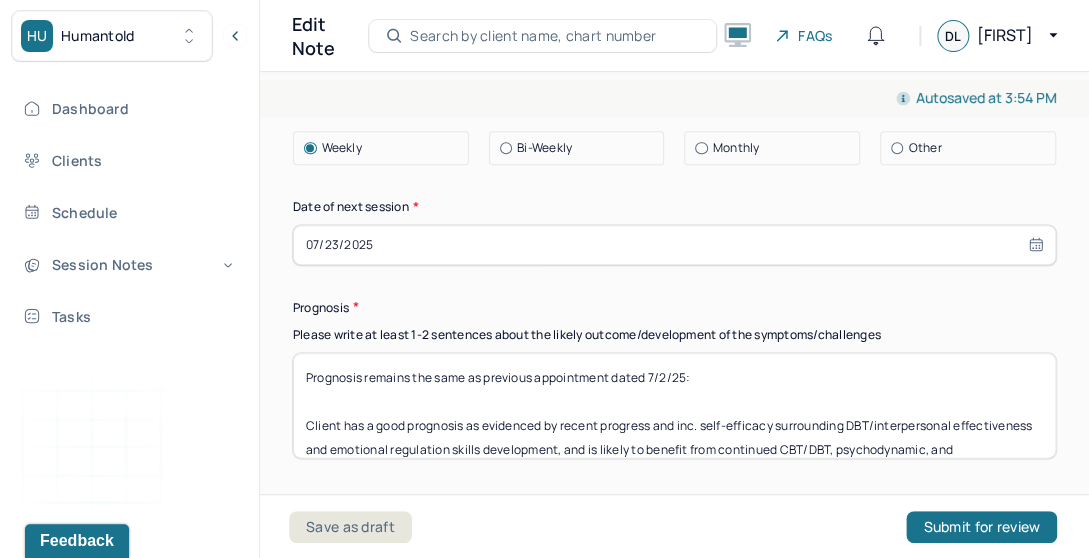 click on "Prognosis remains the same as previous appointment dated 7/2/25:
Client has a good prognosis as evidenced by recent progress and inc. self-efficacy surrounding DBT/interpersonal effectiveness and emotional regulation skills development, and is likely to benefit from continued CBT/DBT, psychodynamic, and psychoeducational skills development work moving forward." at bounding box center (674, 405) 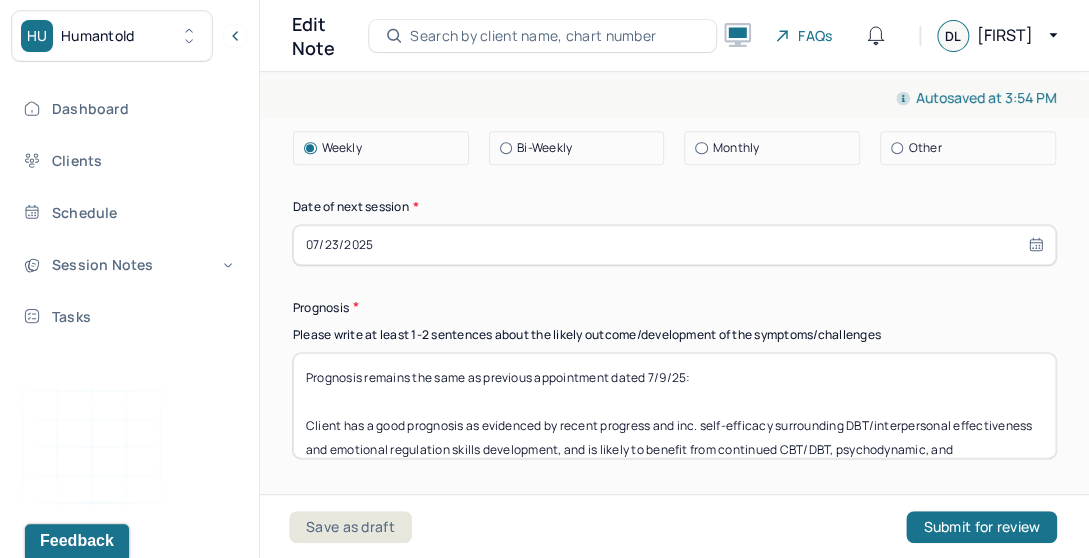 type on "Prognosis remains the same as previous appointment dated 7/9/25:
Client has a good prognosis as evidenced by recent progress and inc. self-efficacy surrounding DBT/interpersonal effectiveness and emotional regulation skills development, and is likely to benefit from continued CBT/DBT, psychodynamic, and psychoeducational skills development work moving forward." 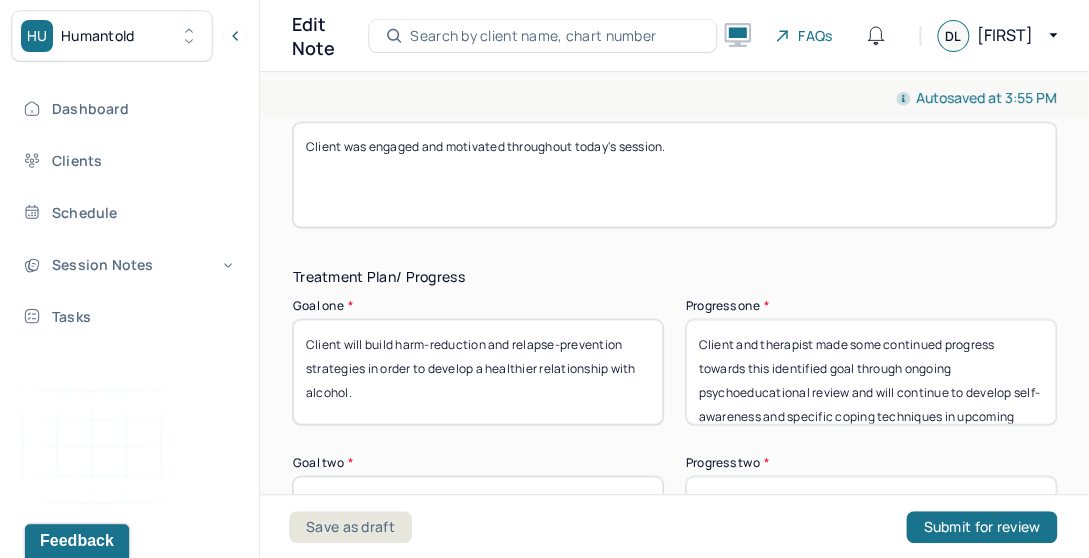 scroll, scrollTop: 3455, scrollLeft: 0, axis: vertical 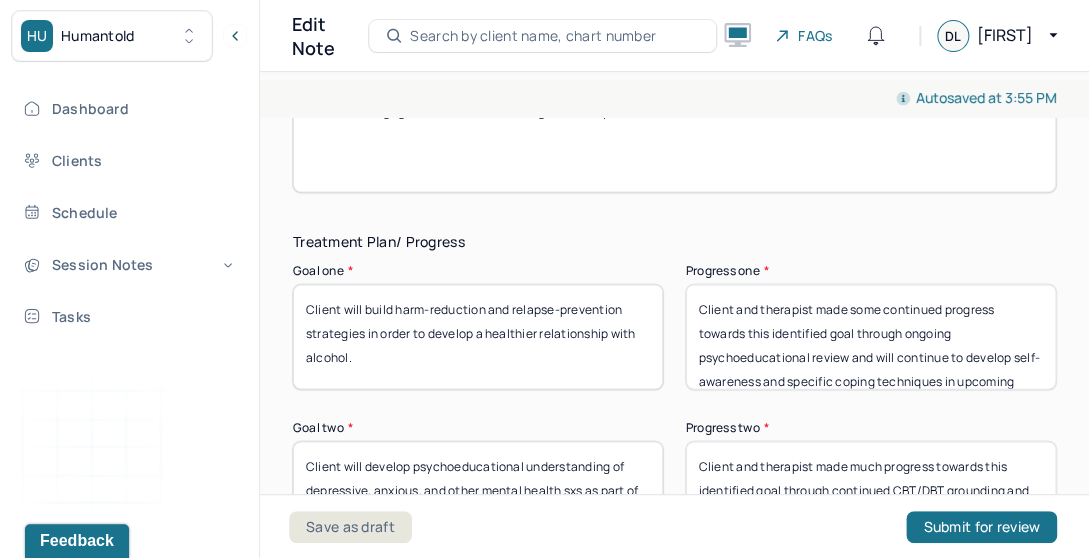 click on "Client and therapist made some continued progress towards this identified goal through ongoing psychoeducational review and will continue to develop self-awareness and specific coping techniques in upcoming sessions." at bounding box center (871, 336) 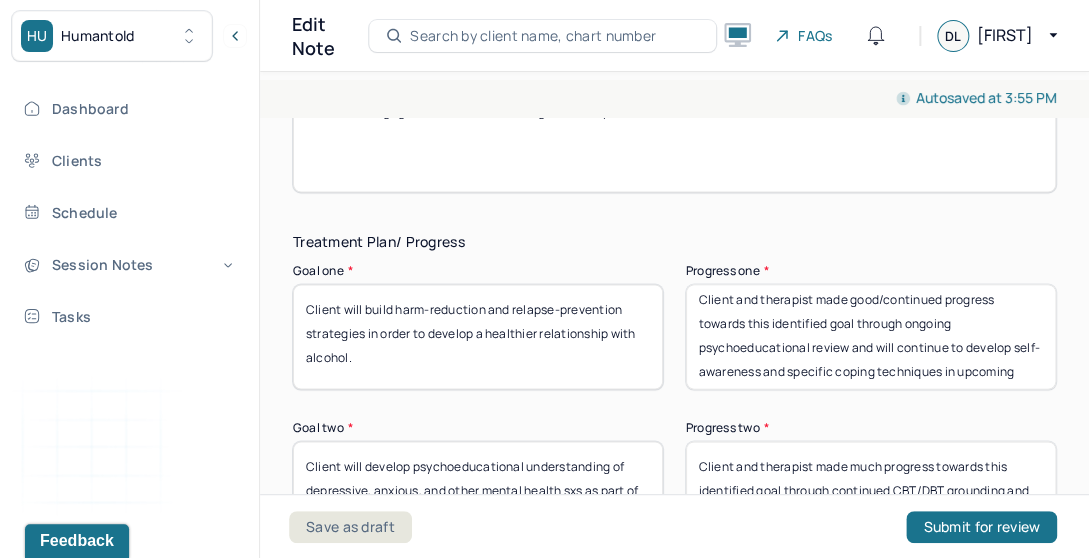 scroll, scrollTop: 11, scrollLeft: 0, axis: vertical 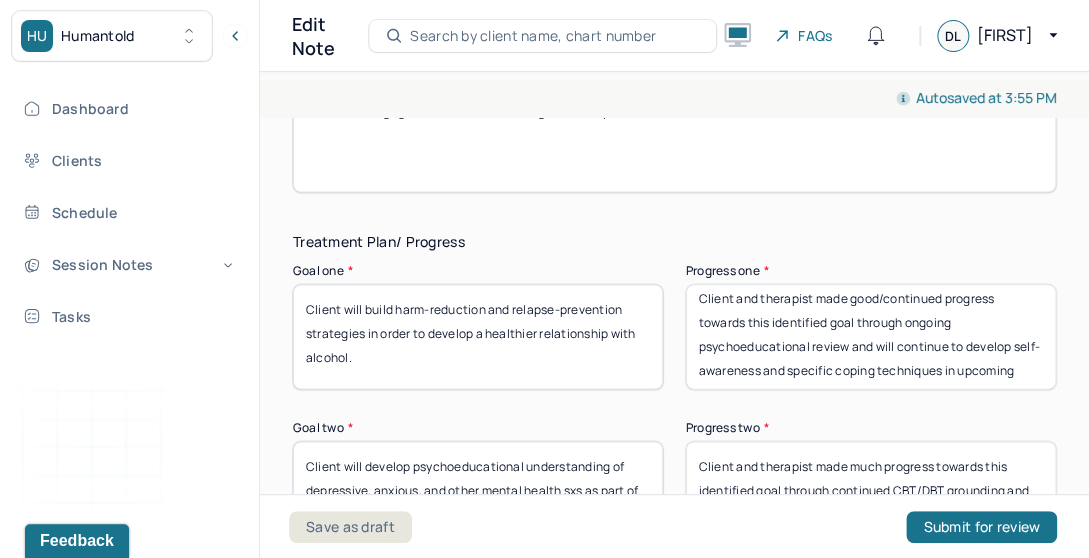 click on "Client and therapist made good/continued progress towards this identified goal through ongoing psychoeducational review and will continue to develop self-awareness and specific coping techniques in upcoming sessions." at bounding box center [871, 336] 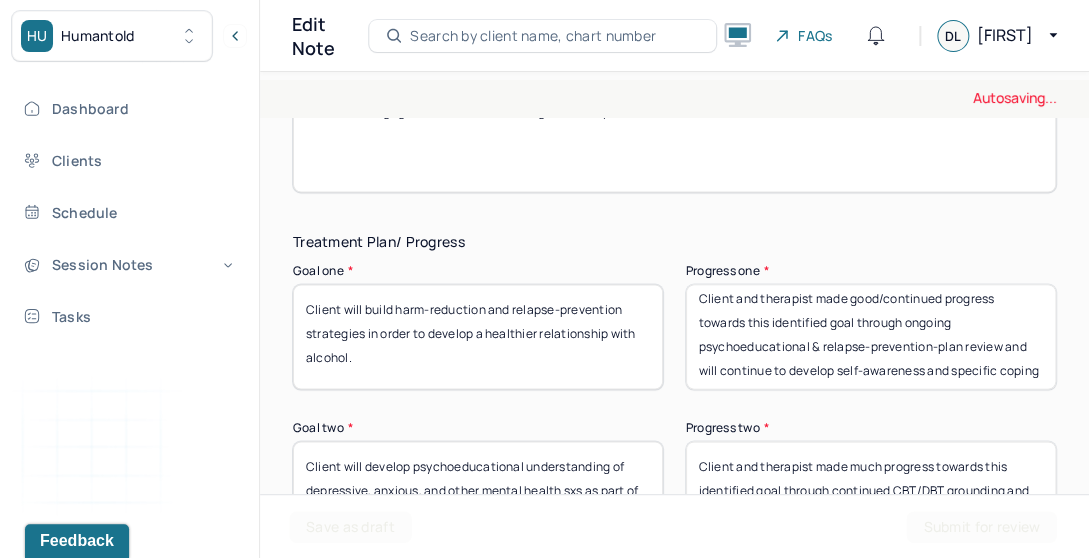 scroll, scrollTop: 40, scrollLeft: 0, axis: vertical 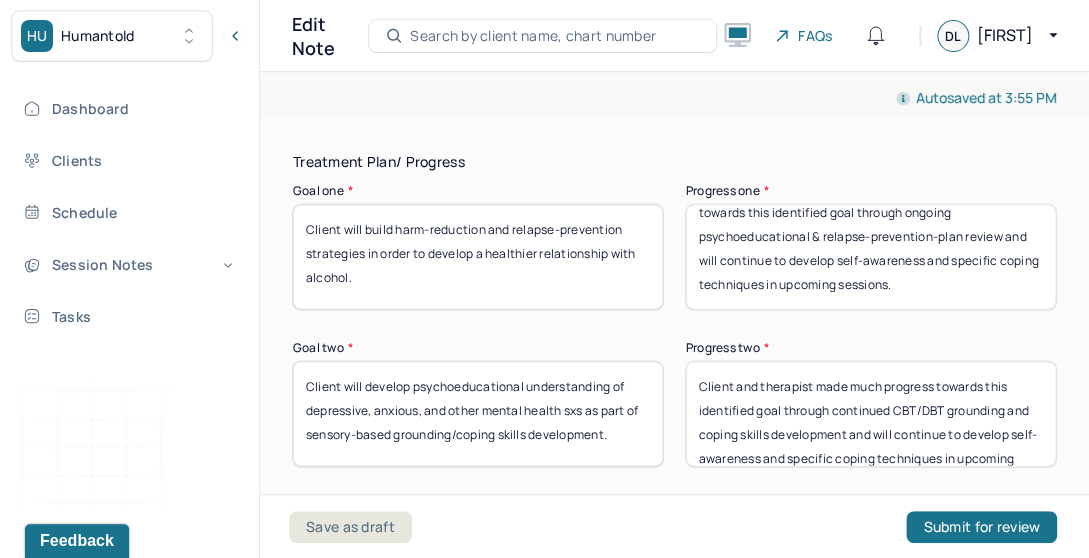 type on "Client and therapist made good/continued progress towards this identified goal through ongoing psychoeducational & relapse-prevention-plan review and will continue to develop self-awareness and specific coping techniques in upcoming sessions." 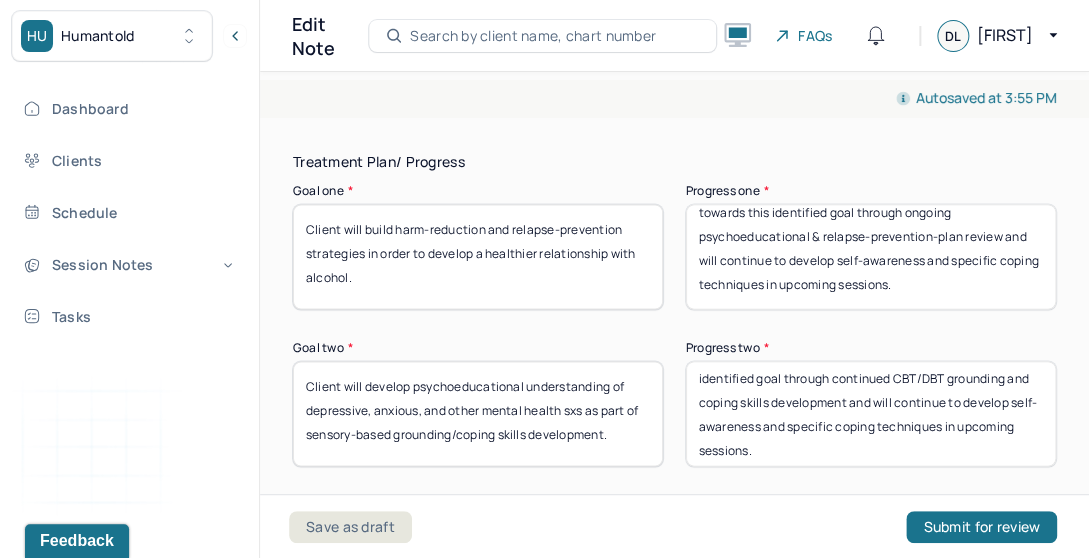 scroll, scrollTop: 40, scrollLeft: 0, axis: vertical 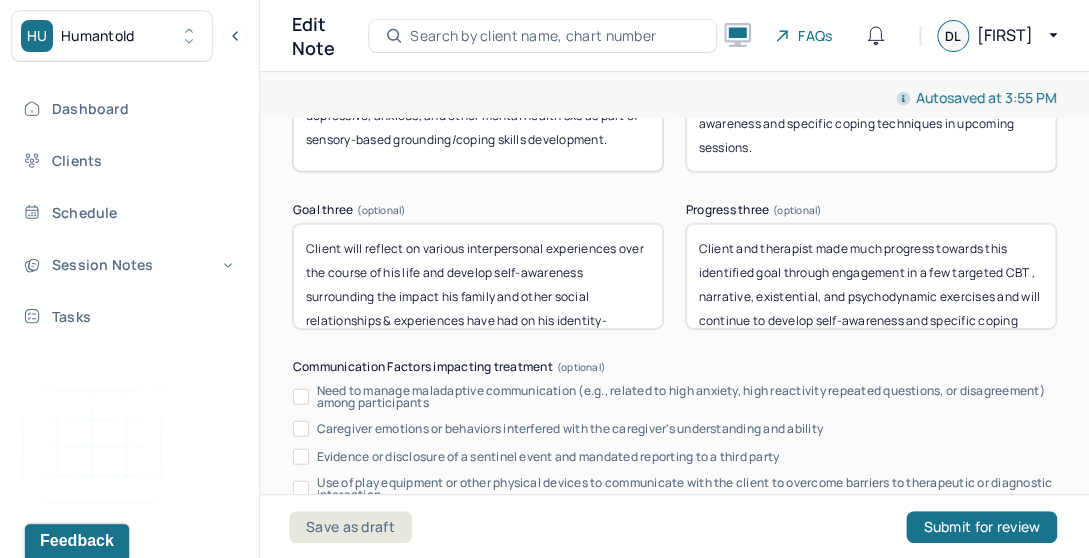 type on "Client and therapist made good progress towards this identified goal through continued CBT/DBT grounding and coping skills development and will continue to develop self-awareness and specific coping techniques in upcoming sessions." 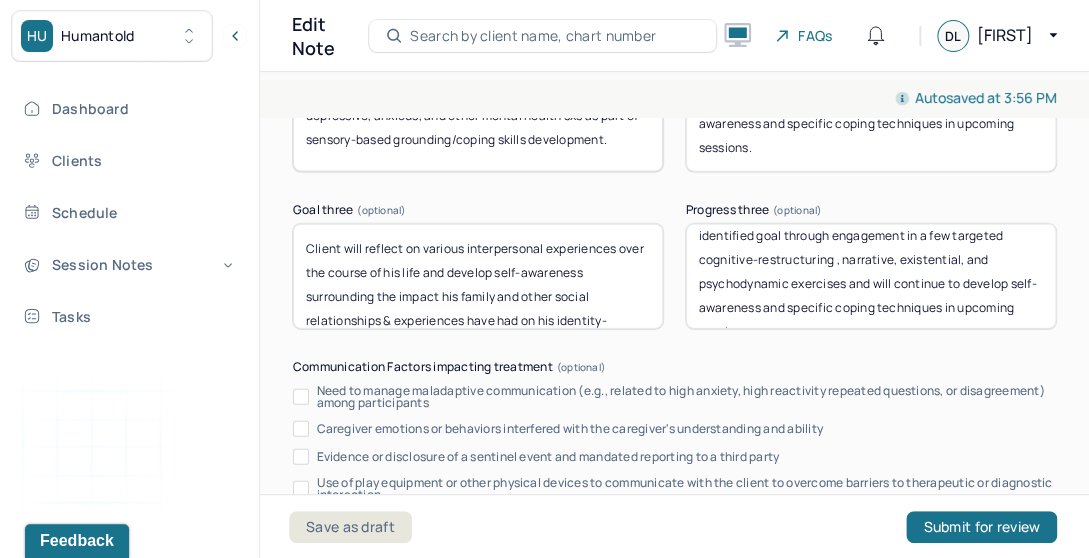 scroll, scrollTop: 64, scrollLeft: 0, axis: vertical 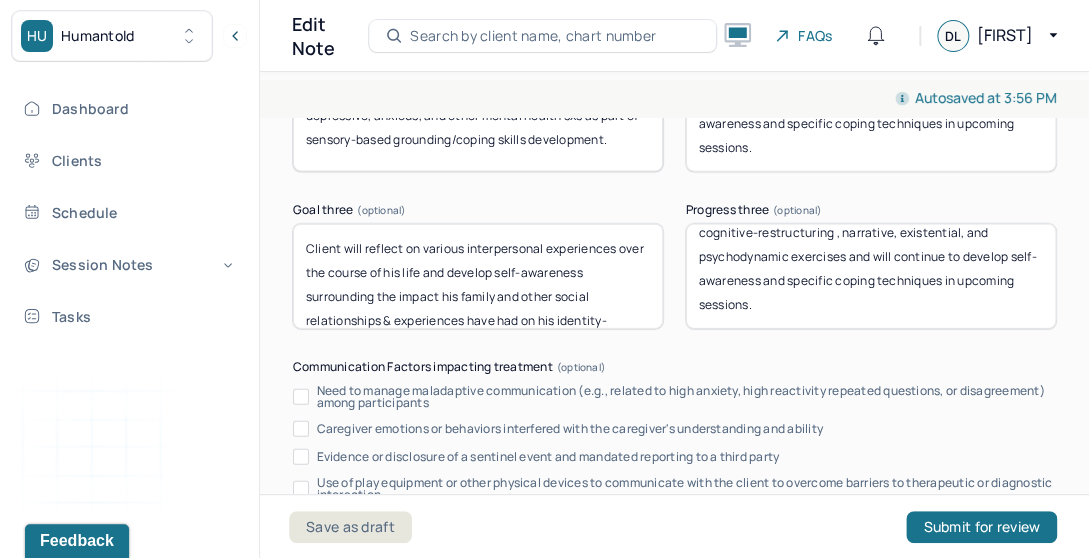 type on "Client and therapist made much progress towards this identified goal through engagement in a few targeted cognitive-restructuring , narrative, existential, and psychodynamic exercises and will continue to develop self-awareness and specific coping techniques in upcoming sessions." 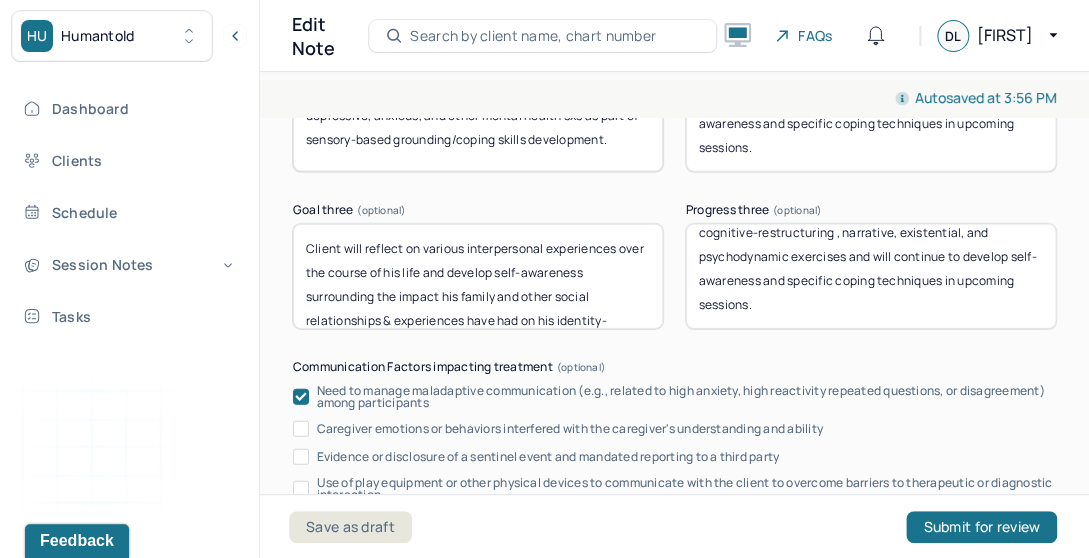 click on "Treatment Plan/ Progress Goal one * Client will build harm-reduction and relapse-prevention strategies in order to develop a healthier relationship with alcohol.  Progress one * Client and therapist made good/continued progress towards this identified goal through ongoing psychoeducational & relapse-prevention-plan review and will continue to develop self-awareness and specific coping techniques in upcoming sessions.  Goal two * Client will develop psychoeducational understanding of depressive, anxious, and other mental health sxs as part of sensory-based grounding/coping skills development.  Progress two * Client and therapist made good progress towards this identified goal through continued CBT/DBT grounding and coping skills development and will continue to develop self-awareness and specific coping techniques in upcoming sessions.  Goal three (optional) Progress three (optional) Communication Factors impacting treatment Evidence or disclosure of a sentinel event and mandated reporting to a third party" at bounding box center (674, 292) 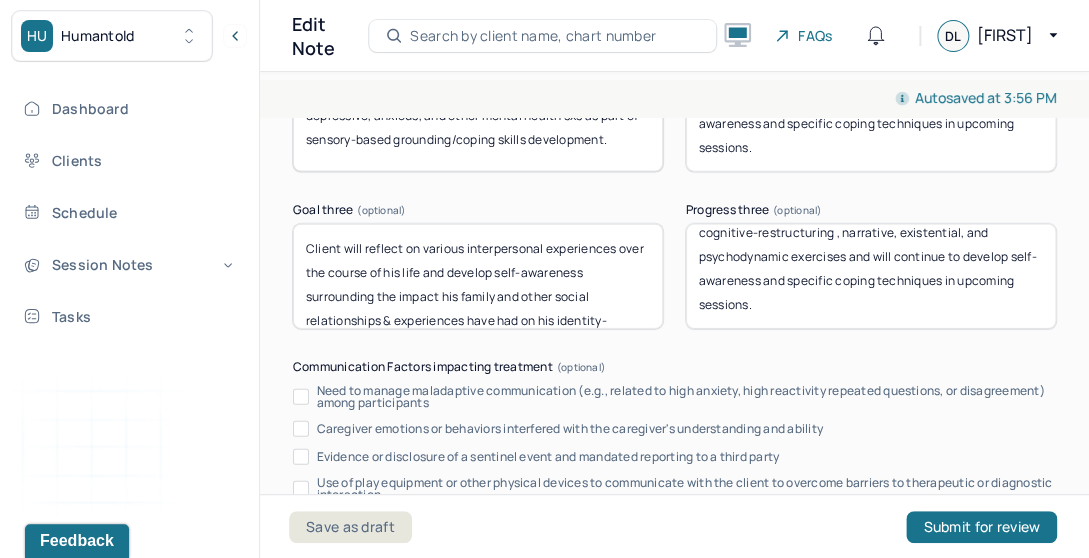 click on "Treatment Plan/ Progress Goal one * Client will build harm-reduction and relapse-prevention strategies in order to develop a healthier relationship with alcohol.  Progress one * Client and therapist made good/continued progress towards this identified goal through ongoing psychoeducational & relapse-prevention-plan review and will continue to develop self-awareness and specific coping techniques in upcoming sessions.  Goal two * Client will develop psychoeducational understanding of depressive, anxious, and other mental health sxs as part of sensory-based grounding/coping skills development.  Progress two * Client and therapist made good progress towards this identified goal through continued CBT/DBT grounding and coping skills development and will continue to develop self-awareness and specific coping techniques in upcoming sessions.  Goal three (optional) Progress three (optional) Communication Factors impacting treatment Evidence or disclosure of a sentinel event and mandated reporting to a third party" at bounding box center (674, 292) 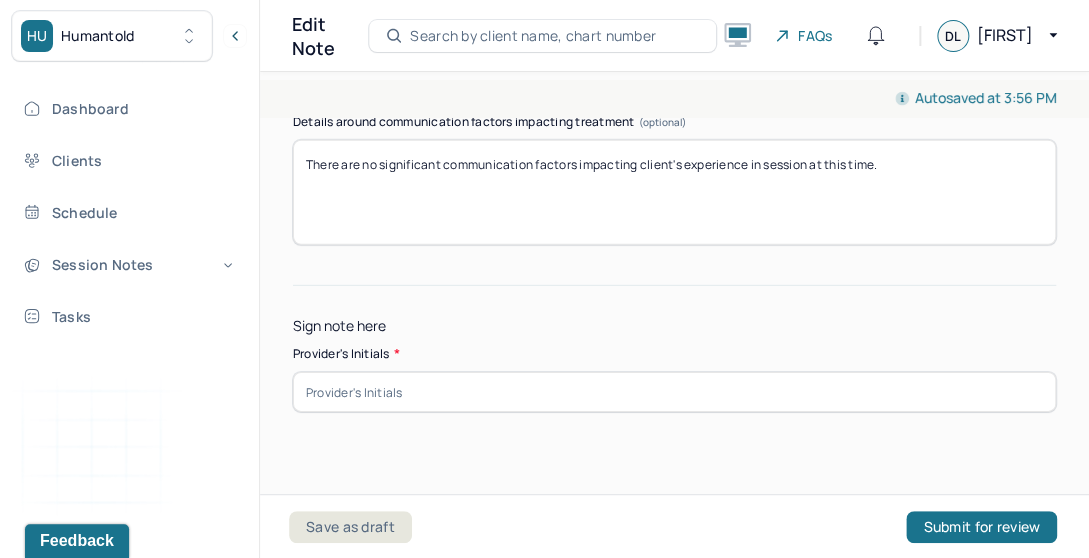 scroll, scrollTop: 4324, scrollLeft: 0, axis: vertical 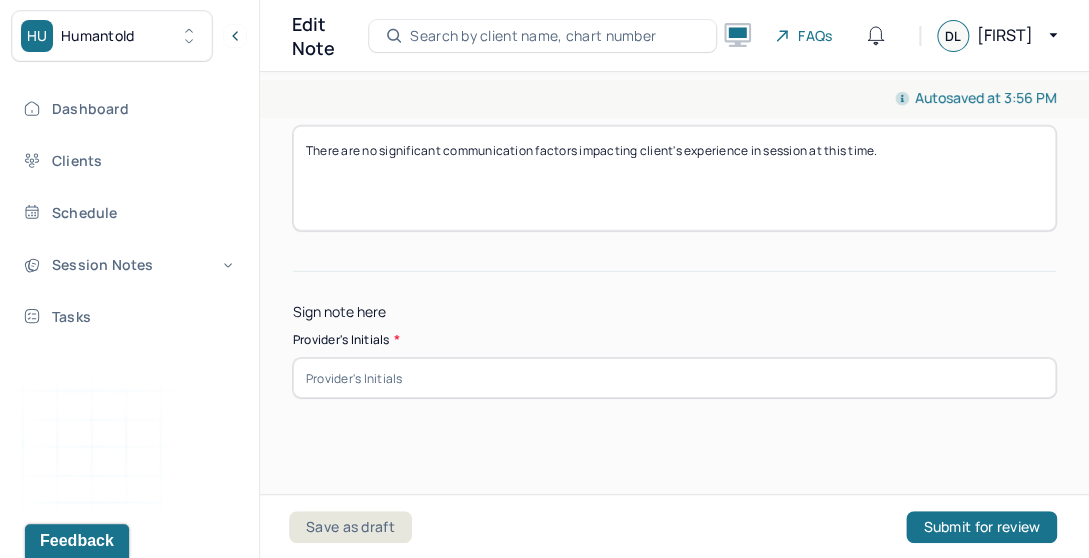 click at bounding box center (674, 378) 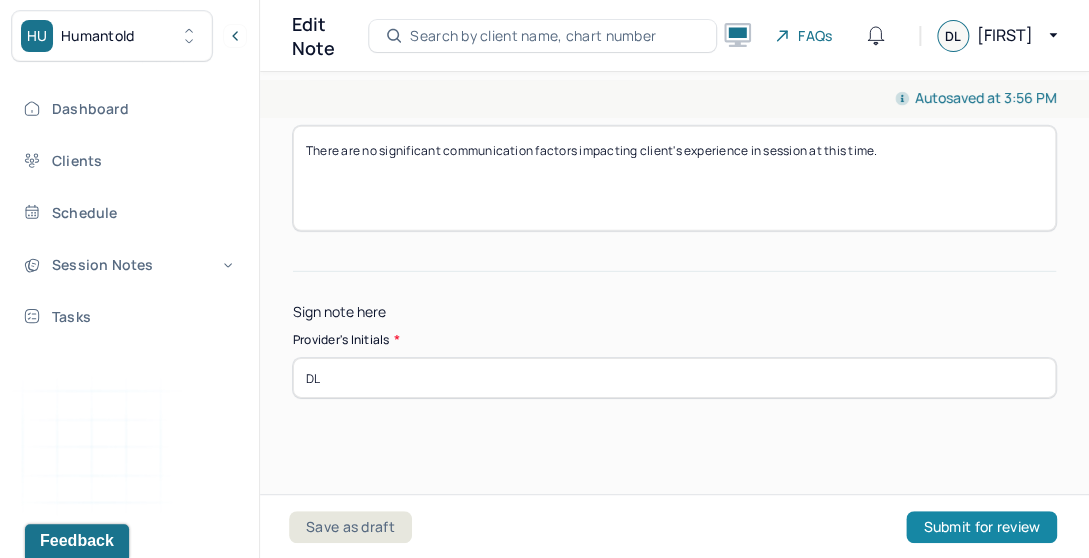 type on "DL" 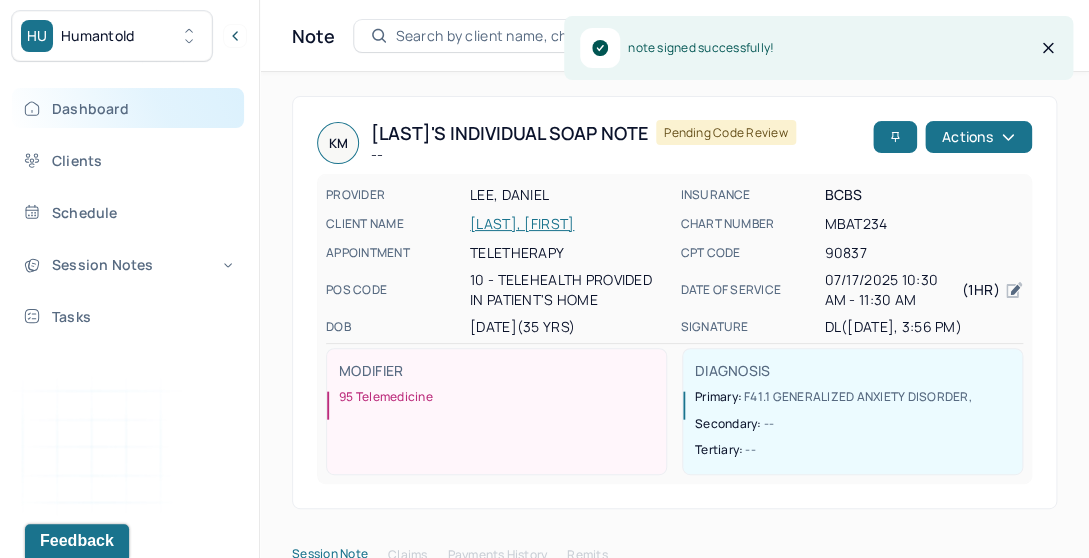 click on "Dashboard" at bounding box center (128, 108) 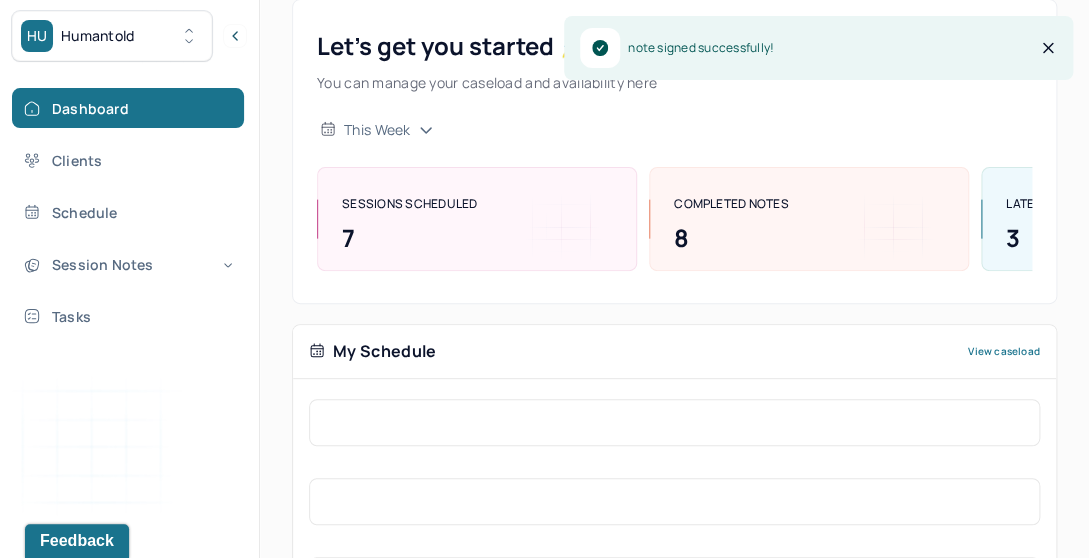 scroll, scrollTop: 521, scrollLeft: 0, axis: vertical 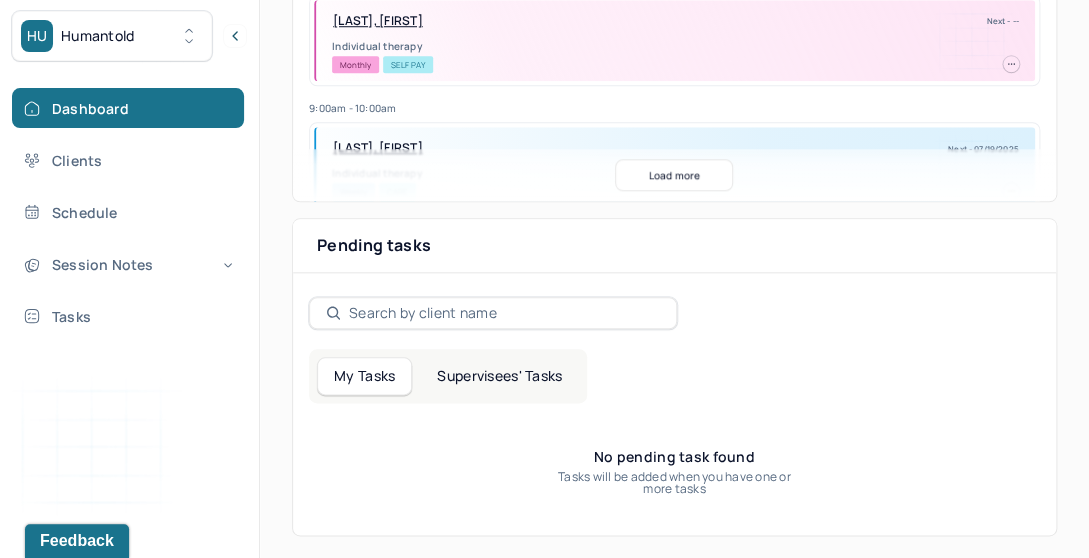 click on "My Tasks     Supervisees' Tasks   No pending task found Tasks will be added when you have one or more tasks" at bounding box center [674, 432] 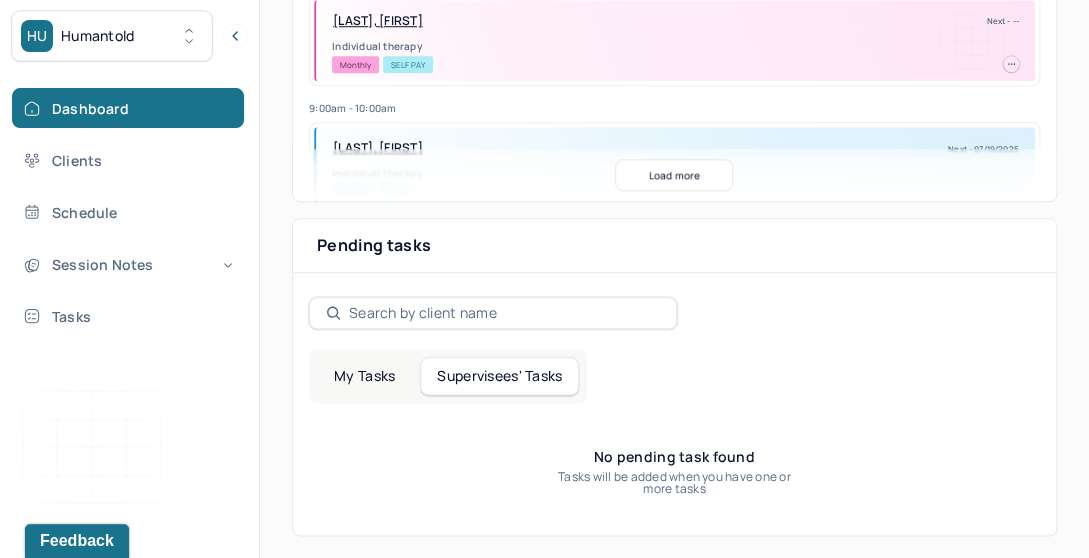 click on "My Tasks" at bounding box center (364, 376) 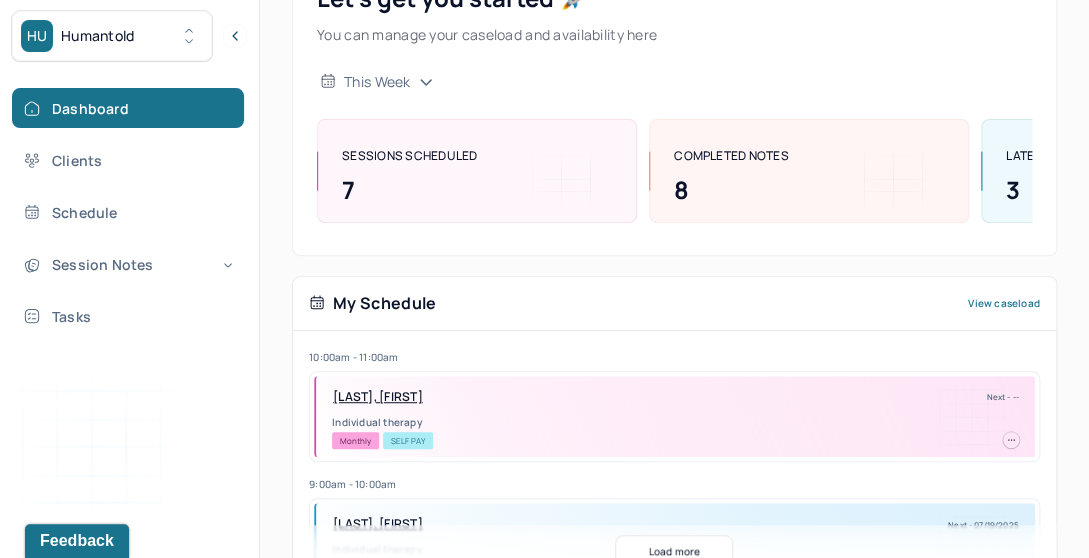 scroll, scrollTop: 0, scrollLeft: 0, axis: both 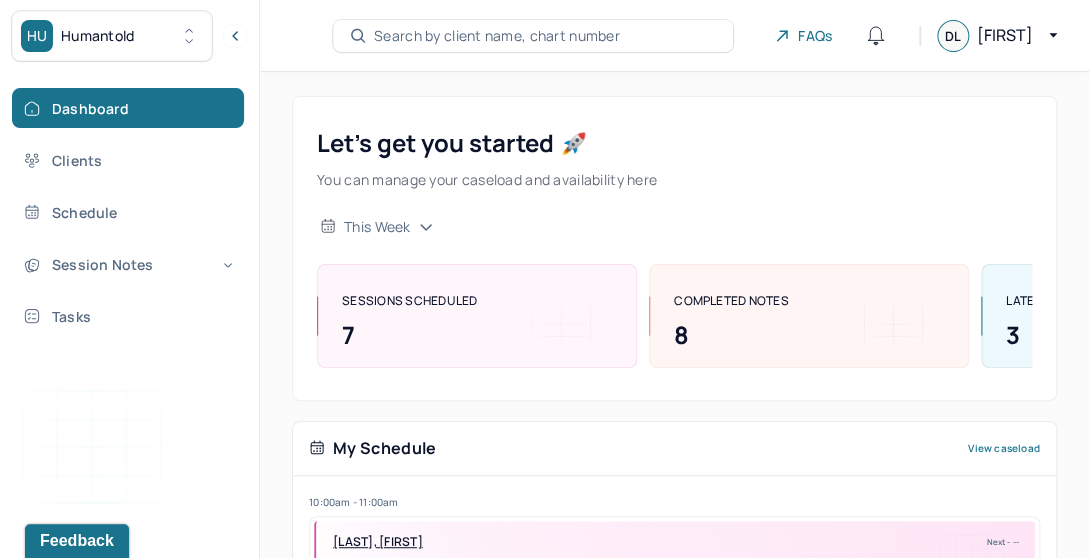 click on "Search by client name, chart number" at bounding box center [497, 36] 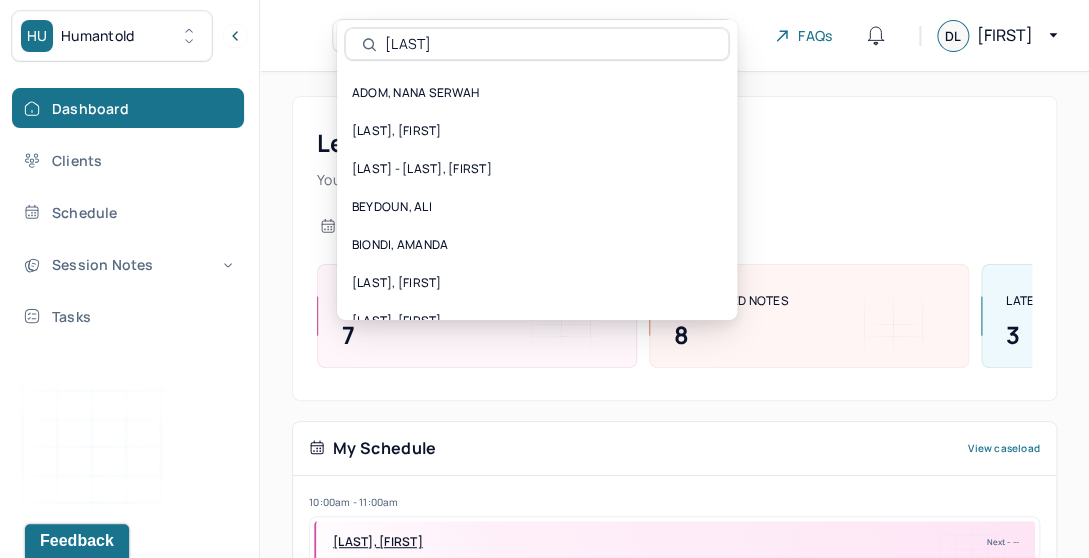 type on "malley" 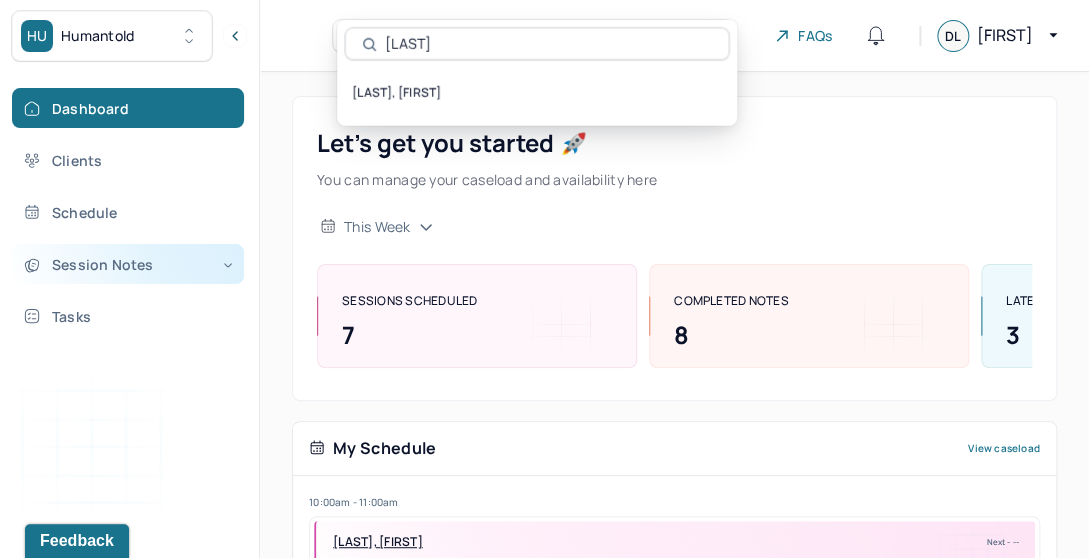 click on "Session Notes" at bounding box center [128, 264] 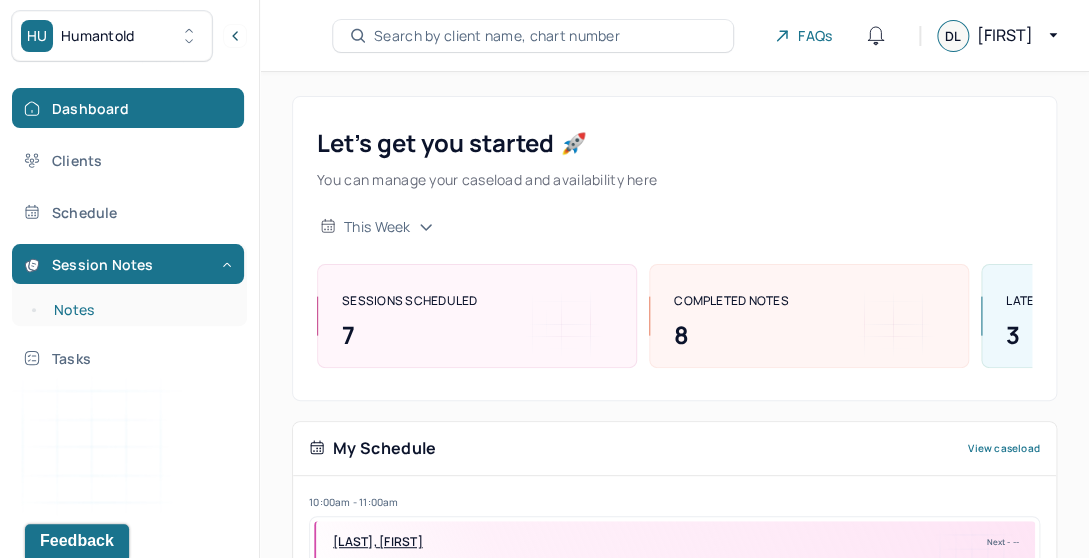 click on "Notes" at bounding box center (139, 310) 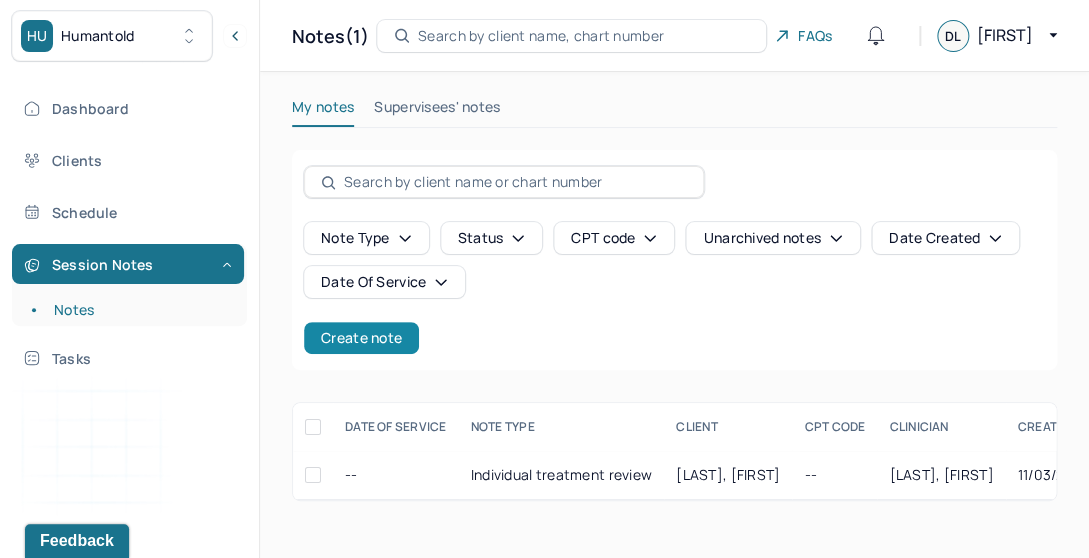 click on "Create note" at bounding box center [361, 338] 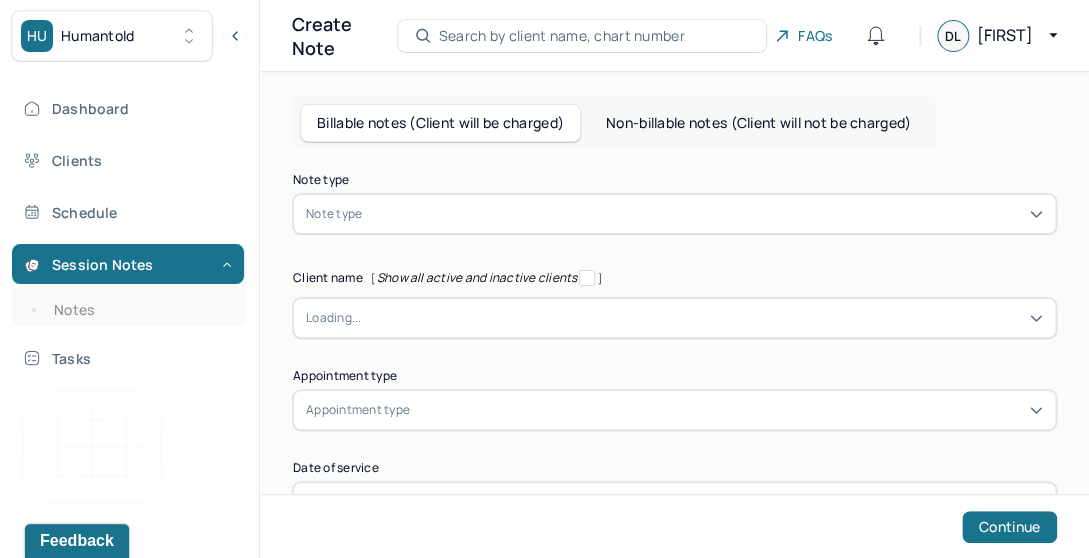 click at bounding box center (704, 214) 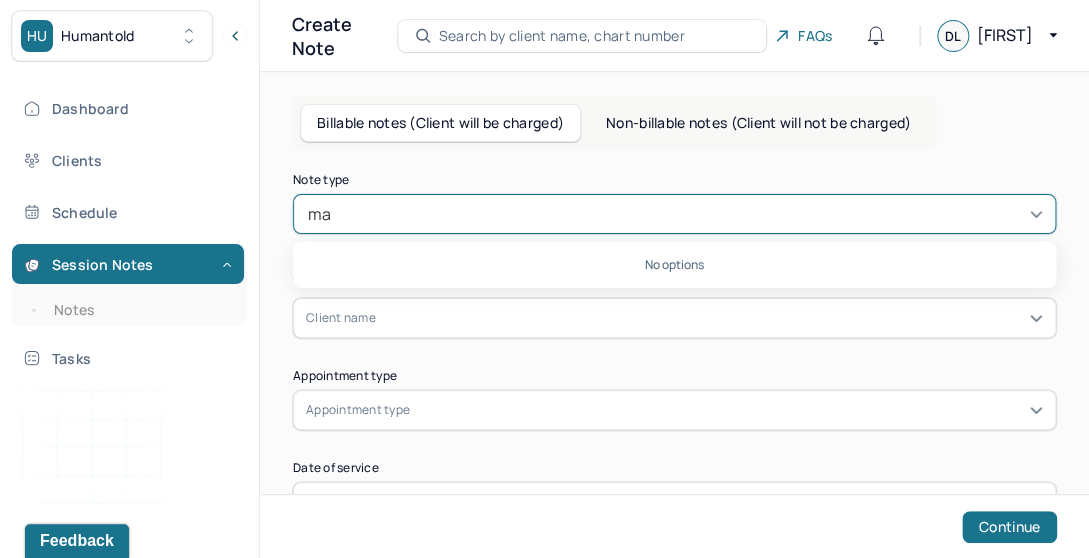 type on "m" 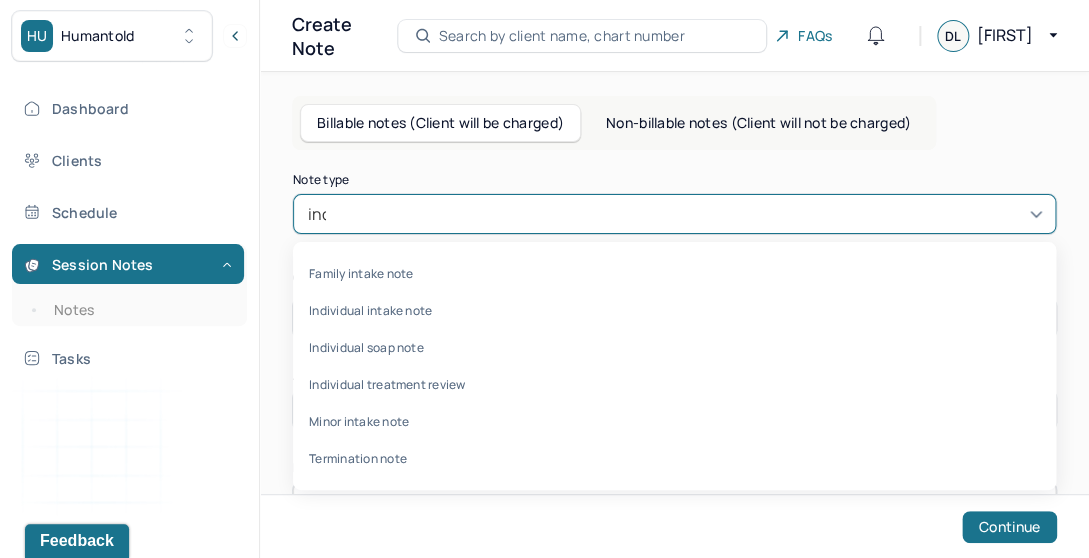 type on "indi" 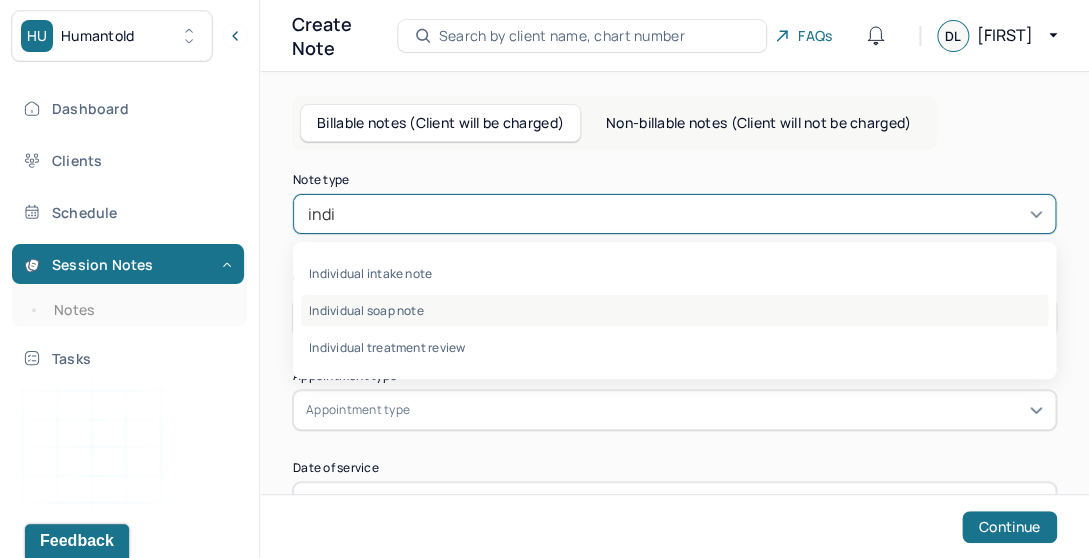click on "Individual soap note" at bounding box center (674, 310) 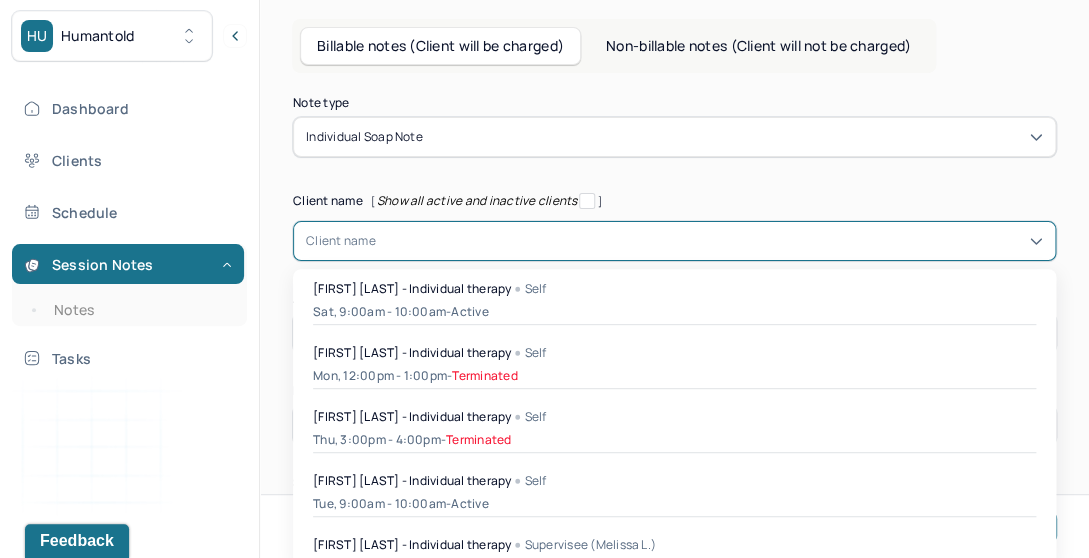 click on "[object Object], 1 of 49. 49 results available. Use Up and Down to choose options, press Enter to select the currently focused option, press Escape to exit the menu, press Tab to select the option and exit the menu. Client name Abigail Tarun - Individual therapy Self
Sat, 9:00am - 10:00am  -  active Abigail Tarun - Individual therapy Self
Mon, 12:00pm - 1:00pm  -  Terminated Abigail Tarun - Individual therapy Self
Thu, 3:00pm - 4:00pm  -  Terminated Amanda Biondi - Individual therapy Self
Tue, 9:00am - 10:00am  -  active Ashley Payne - Individual therapy Supervisee (Melissa L.)
Sat, 4:00pm - 5:00pm  -  Terminated Benjamin Schanback - Individual therapy Self
Thu, 2:00pm - 3:00pm  -  active Brian Alm - Individual therapy Self
Fri, 8:00am - 9:00am  -  active Daniel Lu - Individual therapy Supervisee (Melissa L.)
Tue, 12:30pm - 12:46pm  -  active" at bounding box center (674, 241) 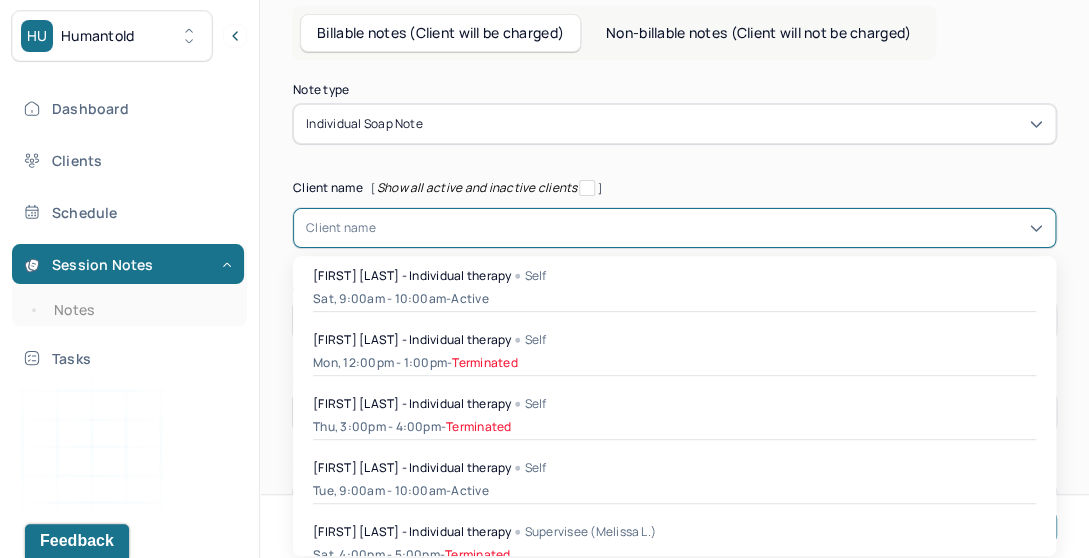 scroll, scrollTop: 95, scrollLeft: 0, axis: vertical 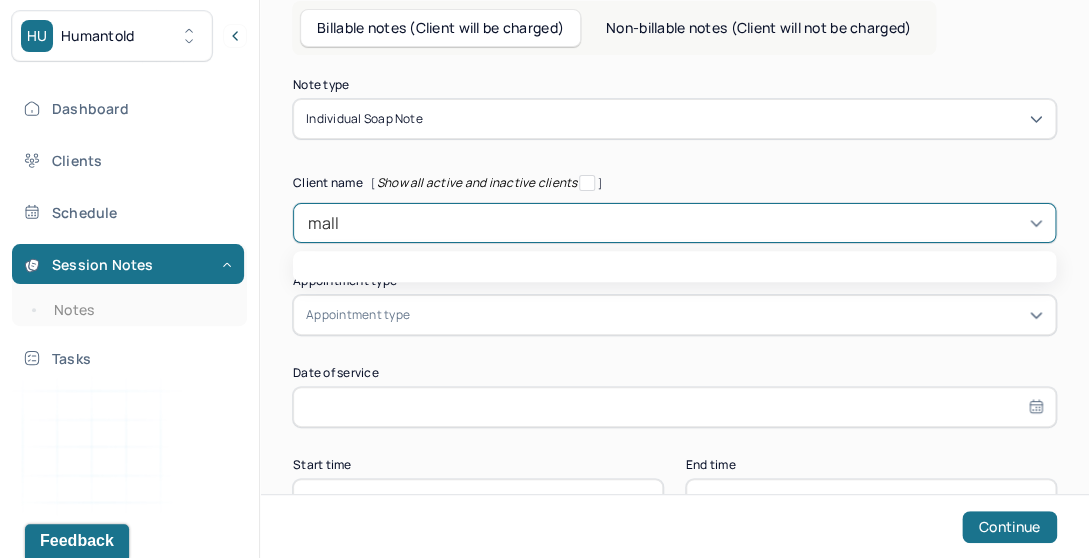 type on "malle" 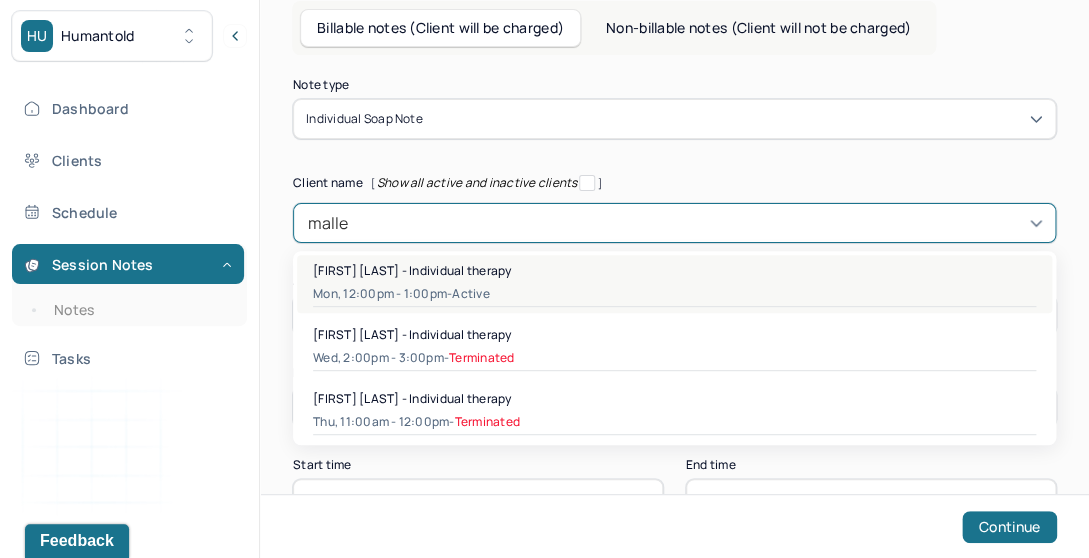 click on "Mon, 12:00pm - 1:00pm  -  active" at bounding box center (674, 294) 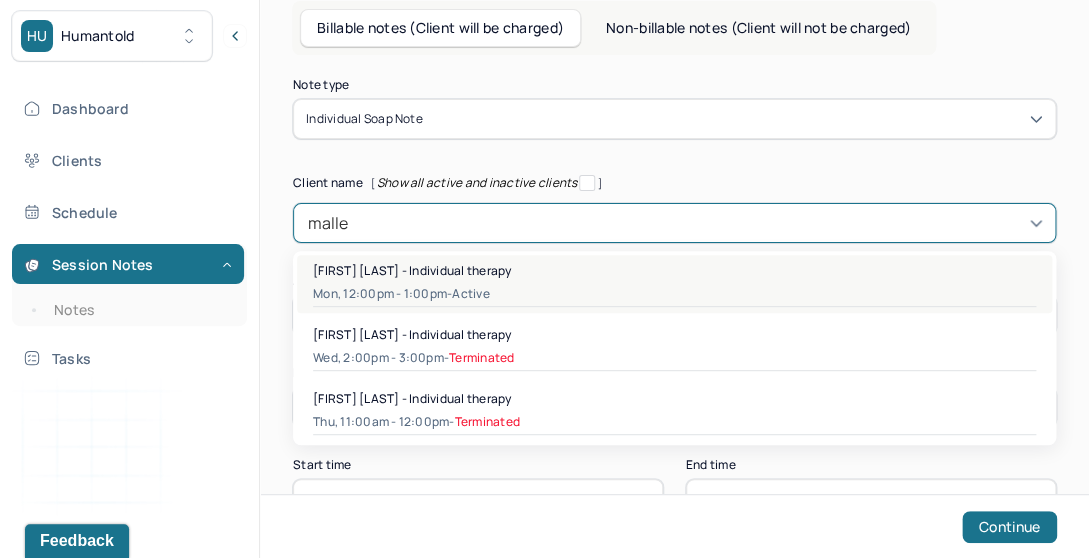 type 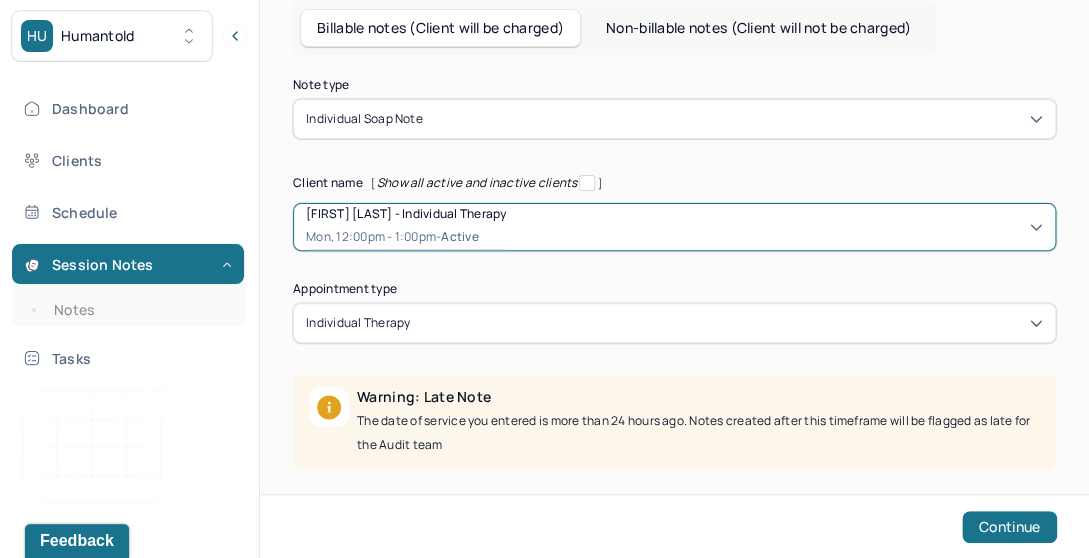 click on "individual therapy" at bounding box center (674, 323) 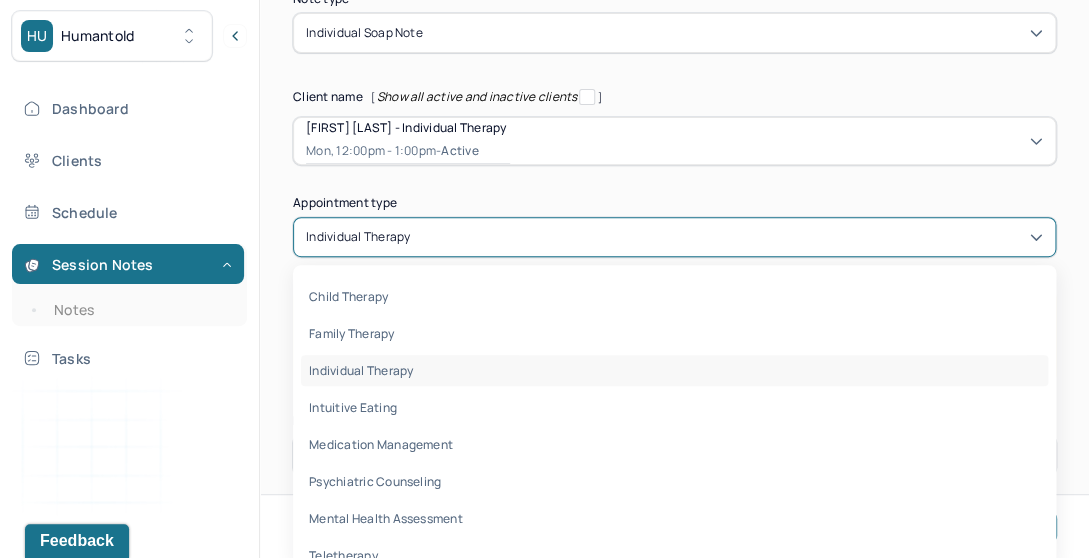 scroll, scrollTop: 194, scrollLeft: 0, axis: vertical 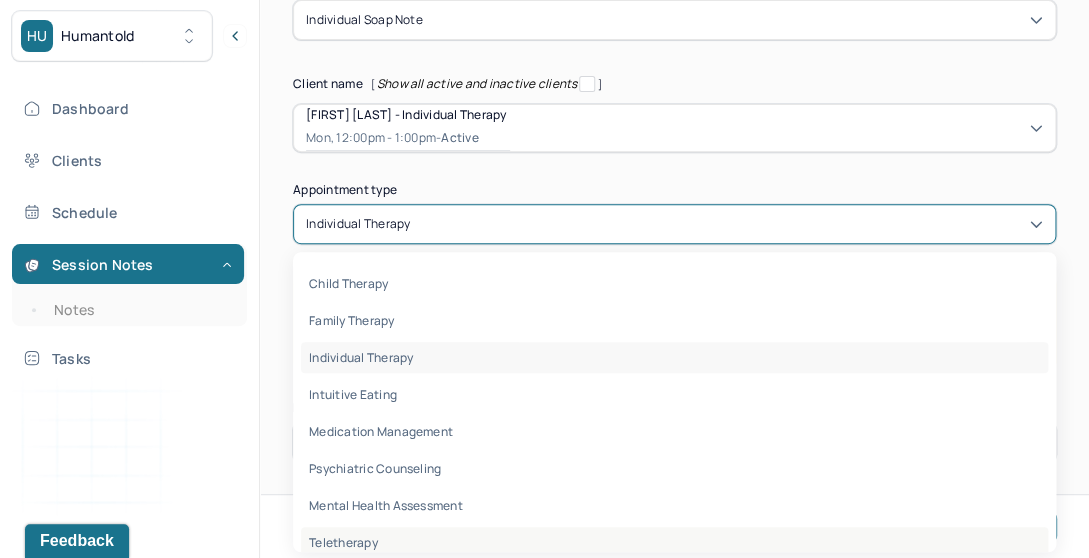 click on "teletherapy" at bounding box center (343, 542) 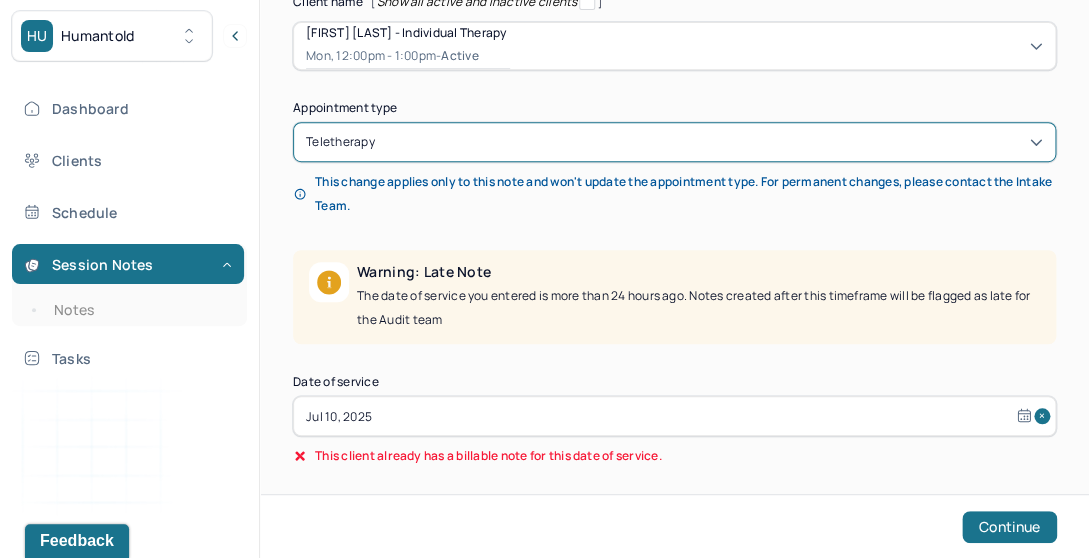 scroll, scrollTop: 277, scrollLeft: 0, axis: vertical 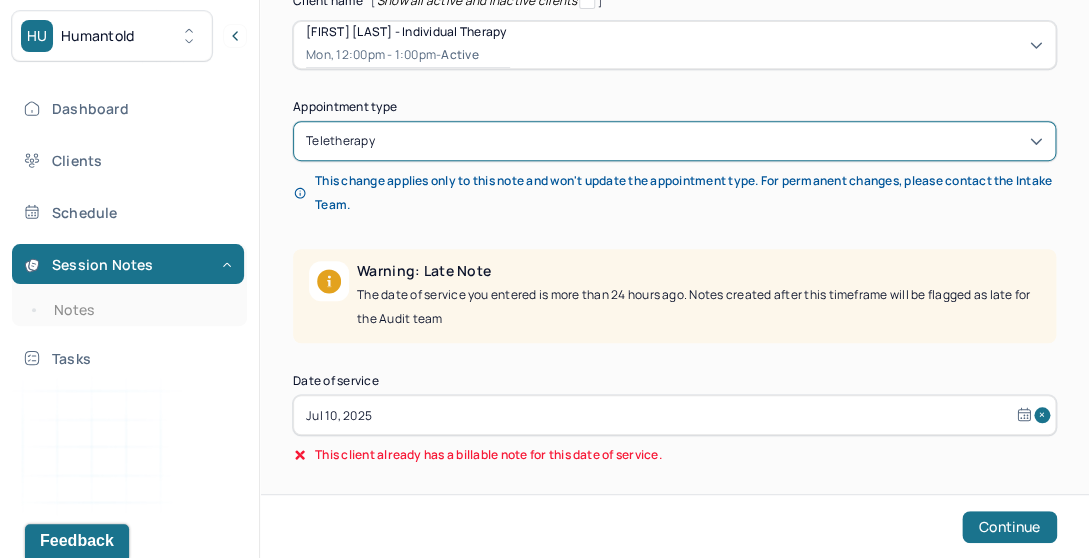 select on "6" 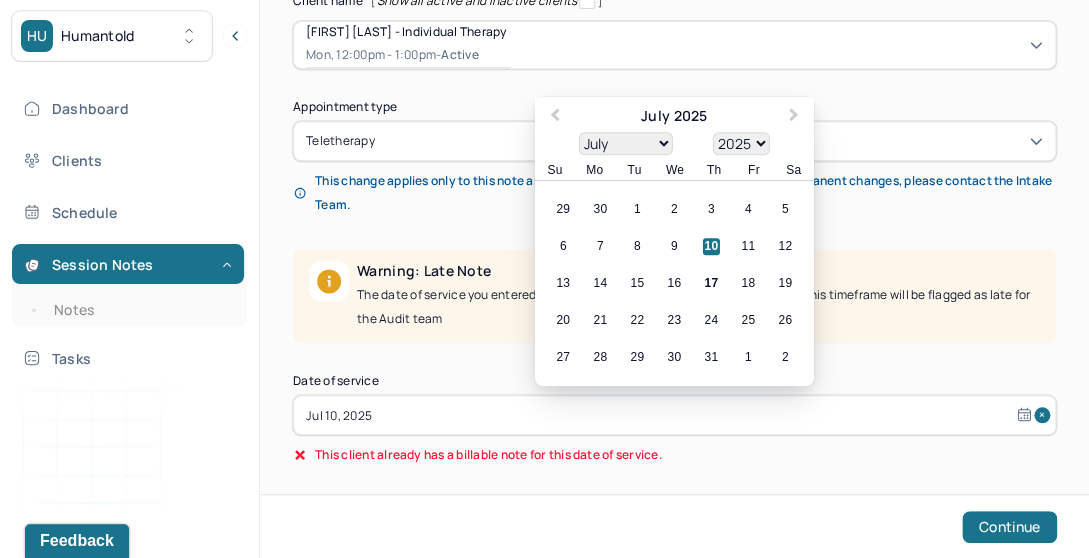 click on "Jul 10, 2025" at bounding box center (674, 415) 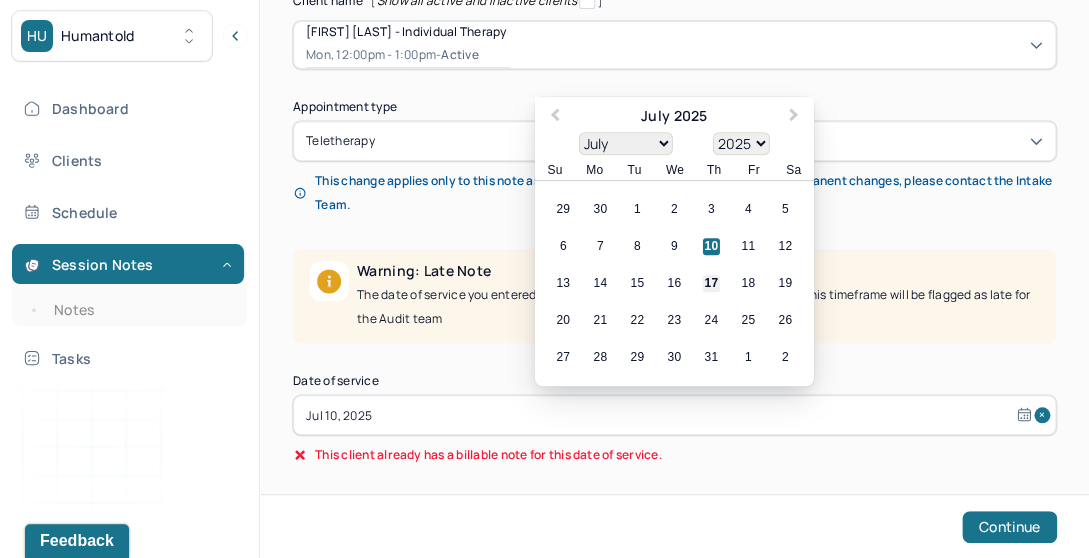 click on "17" at bounding box center [711, 283] 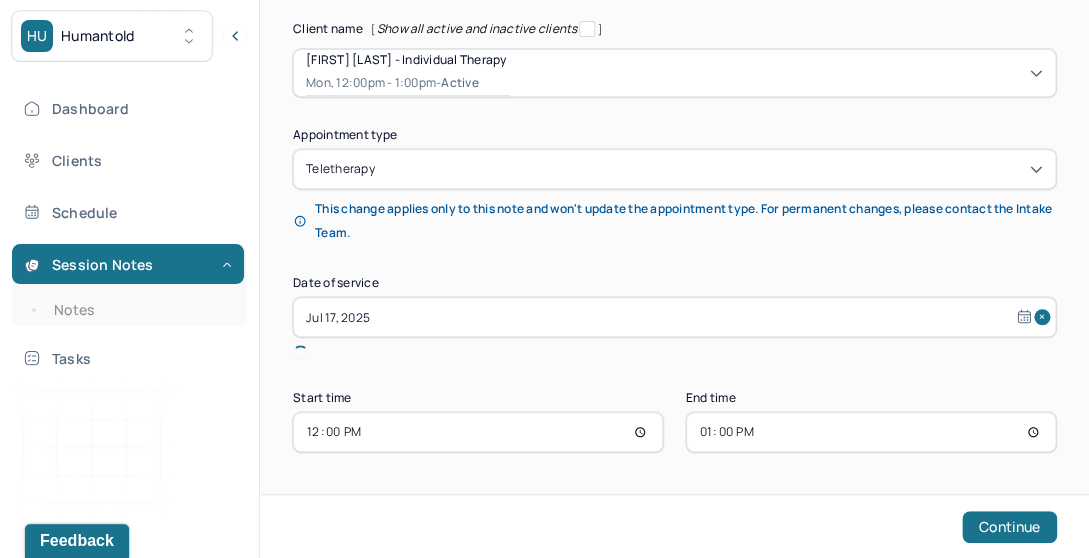 scroll, scrollTop: 224, scrollLeft: 0, axis: vertical 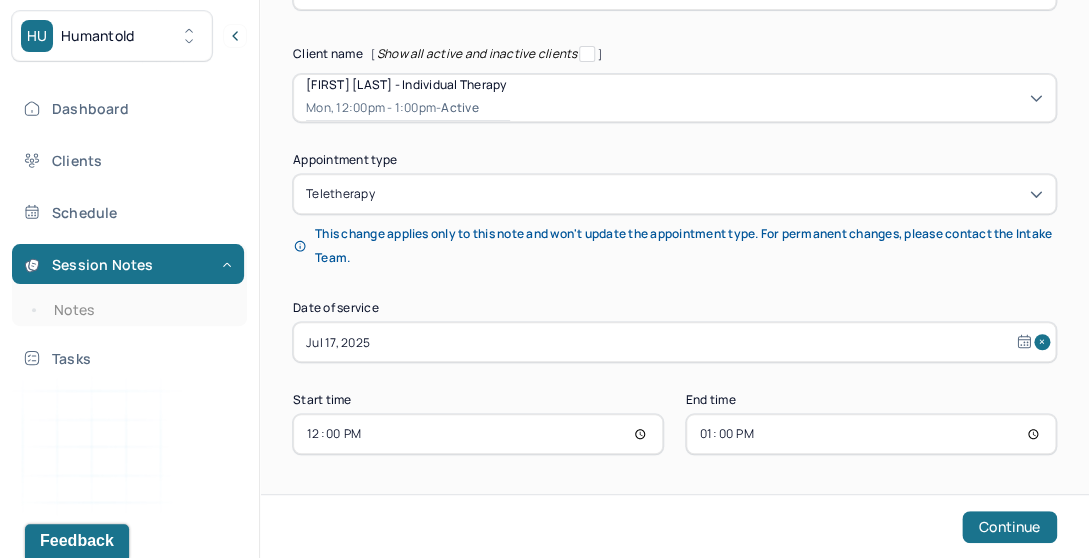 select on "6" 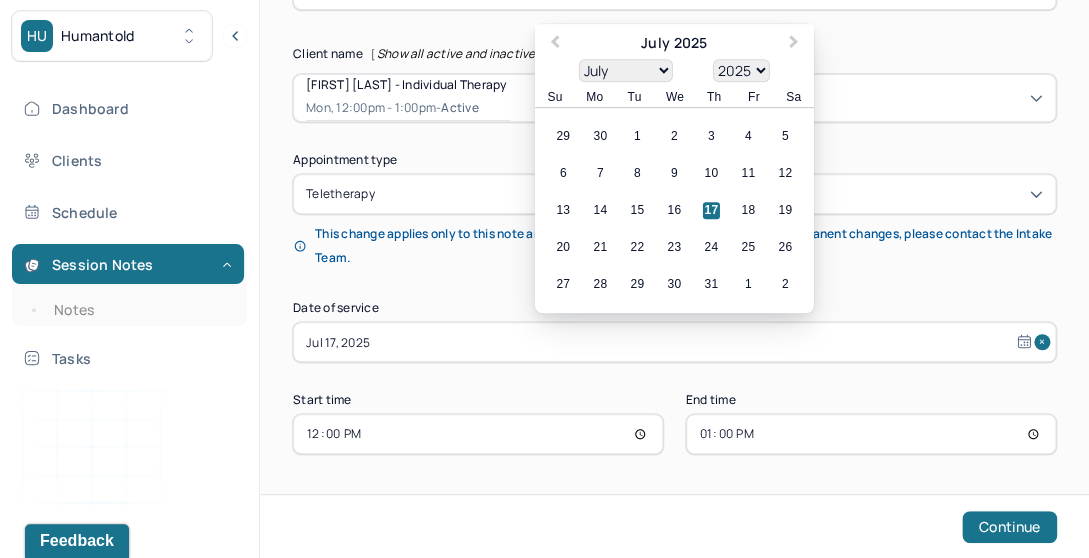 click on "Note type Individual soap note Client name [ Show all active and inactive clients ] Luke Malley - Individual therapy Mon, 12:00pm - 1:00pm  -  active Supervisee name Daniel Lee Appointment type teletherapy This change applies only to this note and won't update the appointment type. For permanent changes, please contact the Intake Team. Date of service Jul 17, 2025 Previous Month Next Month July 2025 January February March April May June July August September October November December 1900 1901 1902 1903 1904 1905 1906 1907 1908 1909 1910 1911 1912 1913 1914 1915 1916 1917 1918 1919 1920 1921 1922 1923 1924 1925 1926 1927 1928 1929 1930 1931 1932 1933 1934 1935 1936 1937 1938 1939 1940 1941 1942 1943 1944 1945 1946 1947 1948 1949 1950 1951 1952 1953 1954 1955 1956 1957 1958 1959 1960 1961 1962 1963 1964 1965 1966 1967 1968 1969 1970 1971 1972 1973 1974 1975 1976 1977 1978 1979 1980 1981 1982 1983 1984 1985 1986 1987 1988 1989 1990 1991 1992 1993 1994 1995 1996 1997 1998 1999 2000 2001 2002 2003 2004 2005 2006" at bounding box center (674, 202) 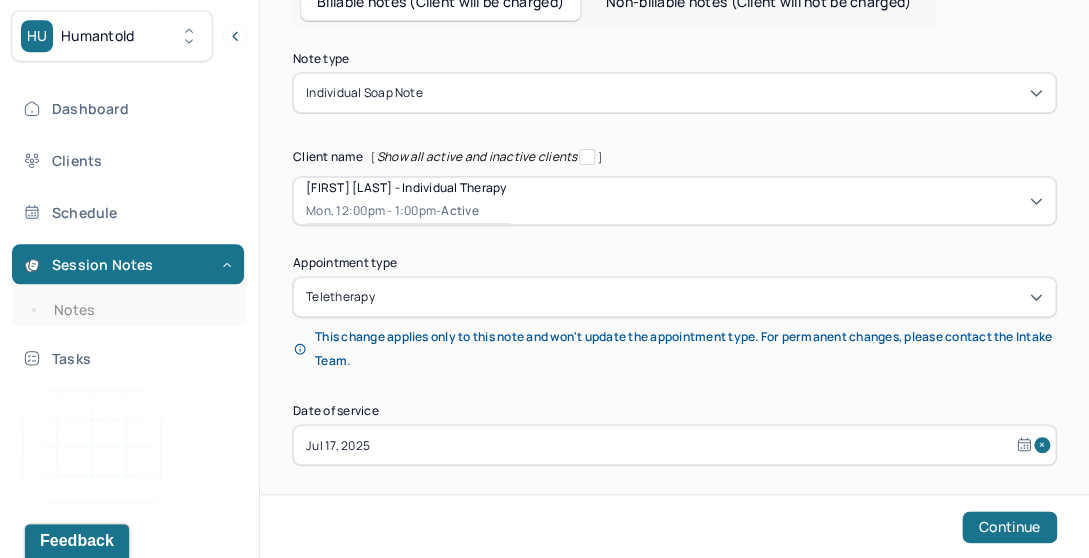scroll, scrollTop: 224, scrollLeft: 0, axis: vertical 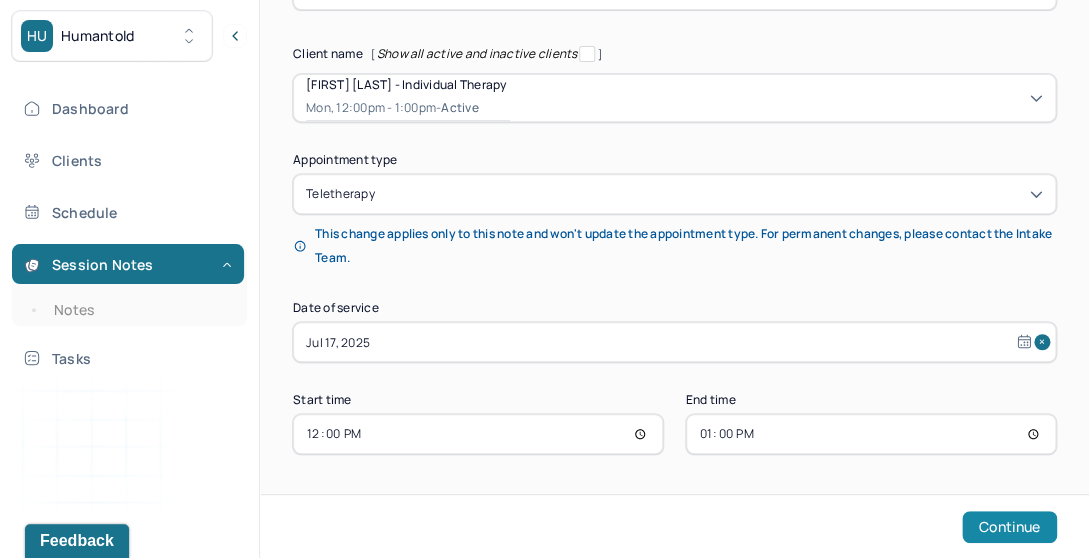 click on "Continue" at bounding box center (1009, 527) 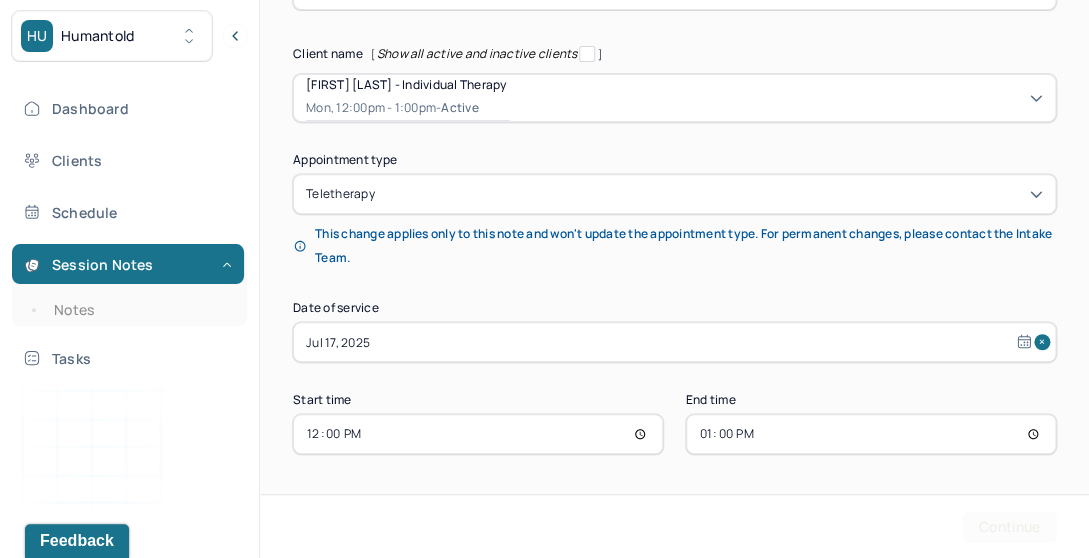scroll, scrollTop: 0, scrollLeft: 0, axis: both 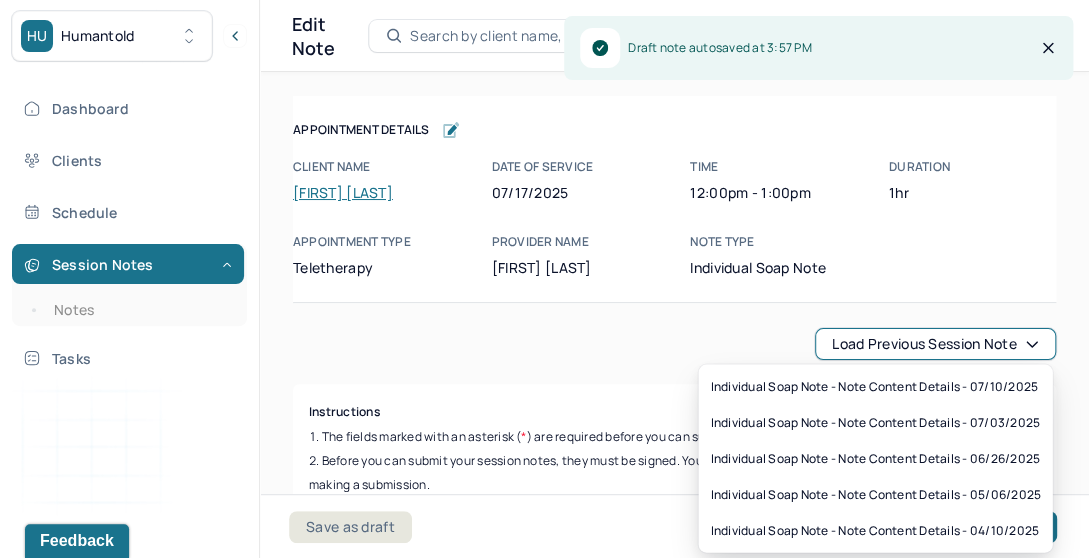 click on "Load previous session note" at bounding box center (935, 344) 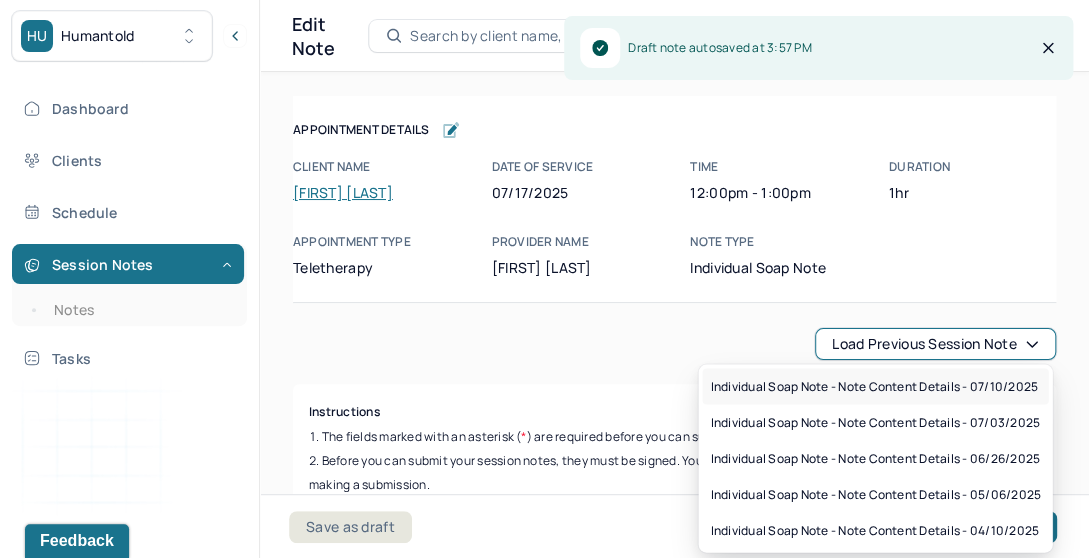 click on "Individual soap note   - Note content Details -   07/10/2025" at bounding box center [873, 386] 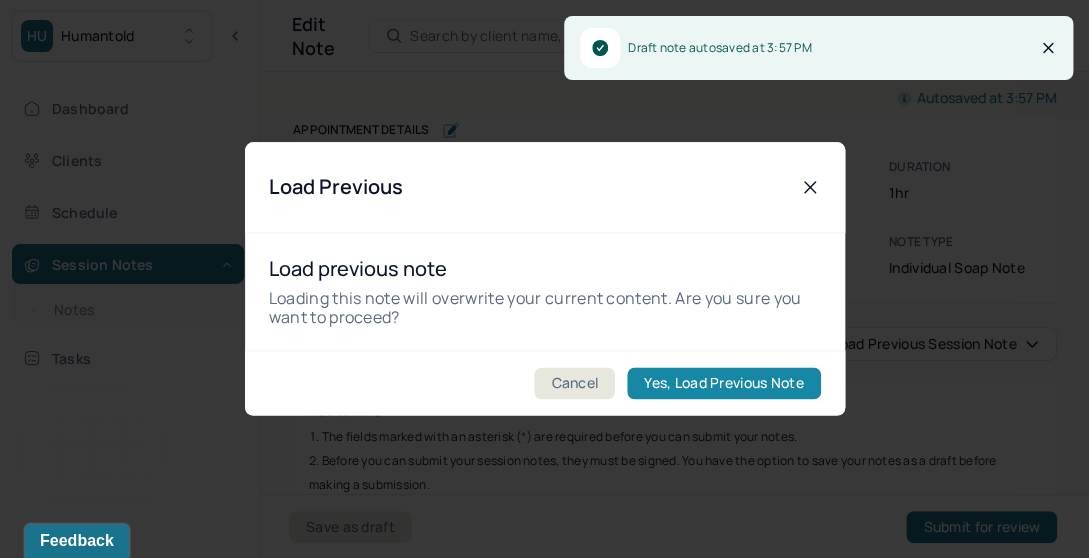click on "Yes, Load Previous Note" at bounding box center [723, 384] 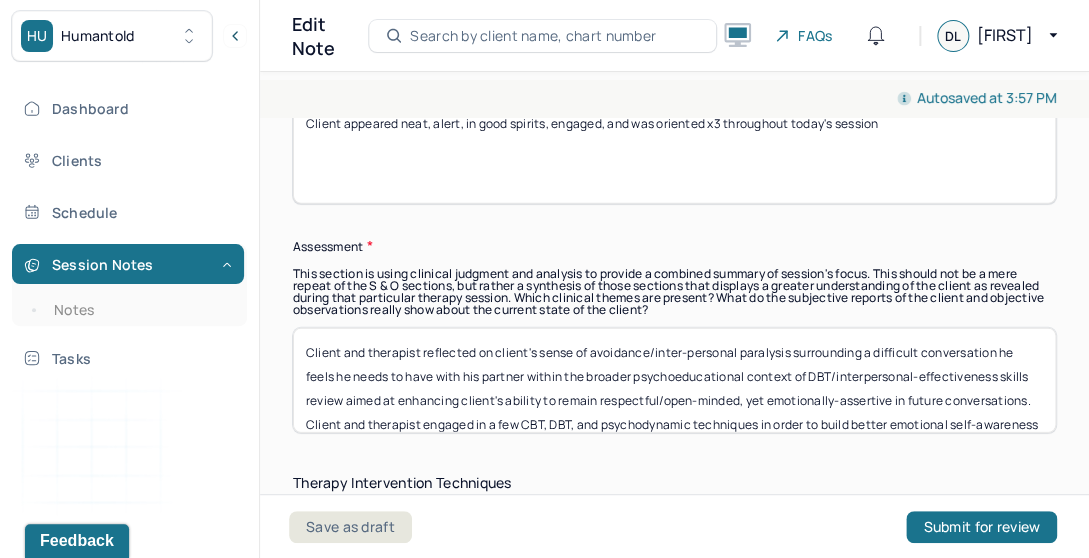 scroll, scrollTop: 1771, scrollLeft: 0, axis: vertical 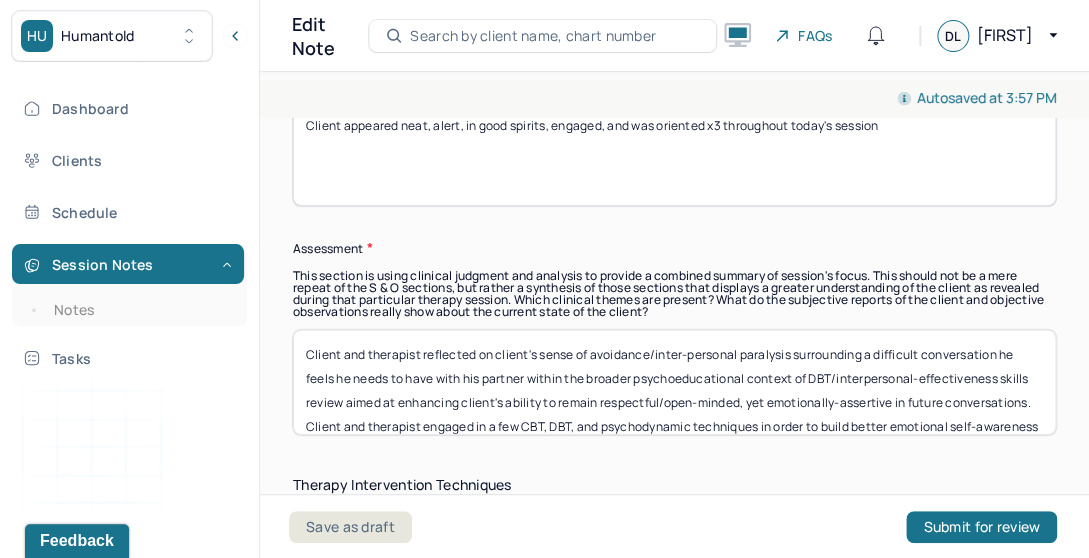 click on "Client and therapist reflected on client's sense of avoidance/inter-personal paralysis surrounding a difficult conversation he feels he needs to have with his partner within the broader psychoeducational context of DBT/interpersonal-effectiveness skills review aimed at enhancing client's ability to remain respectful/open-minded, yet emotionally-assertive in future conversations. Client and therapist engaged in a few CBT, DBT, and psychodynamic techniques in order to build better emotional self-awareness and coping skills moving forward." at bounding box center [674, 382] 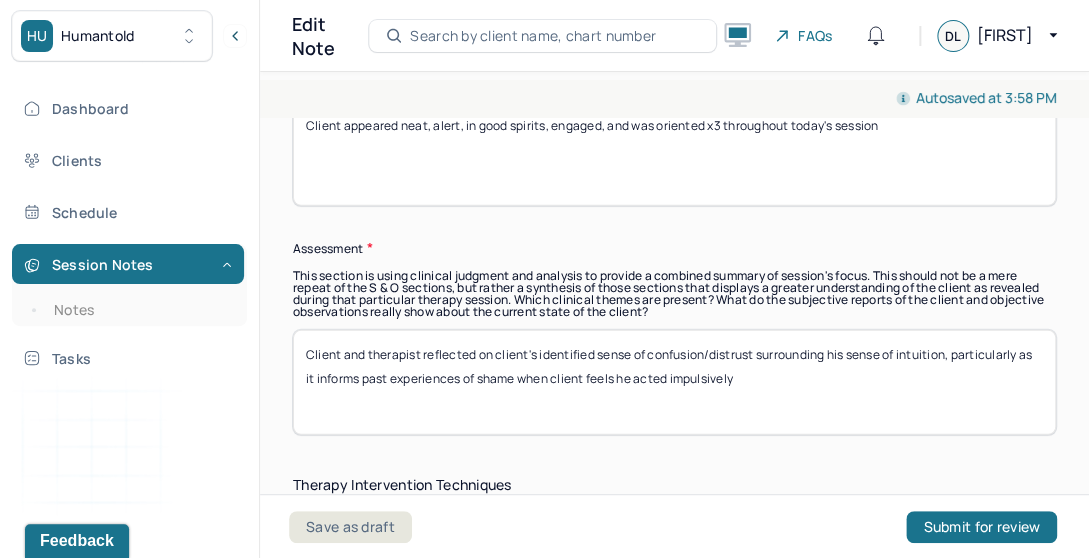click on "Client and therapist reflected on client's identified sense of confusion/distrust surrounding his sense of intuition, particularly as it informs past experiences of shame when client feels he acted impulsively" at bounding box center (674, 382) 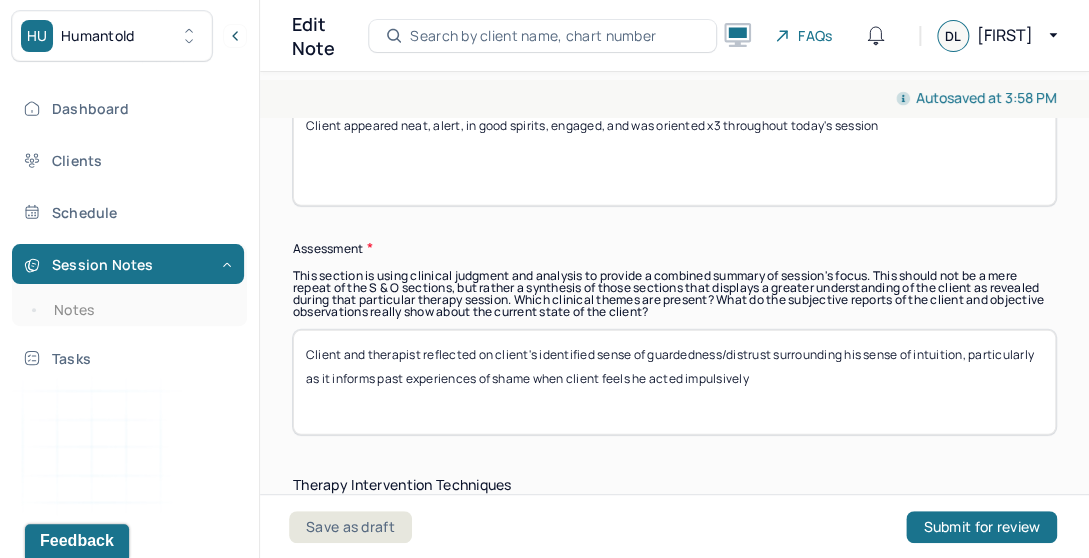 drag, startPoint x: 647, startPoint y: 349, endPoint x: 612, endPoint y: 350, distance: 35.014282 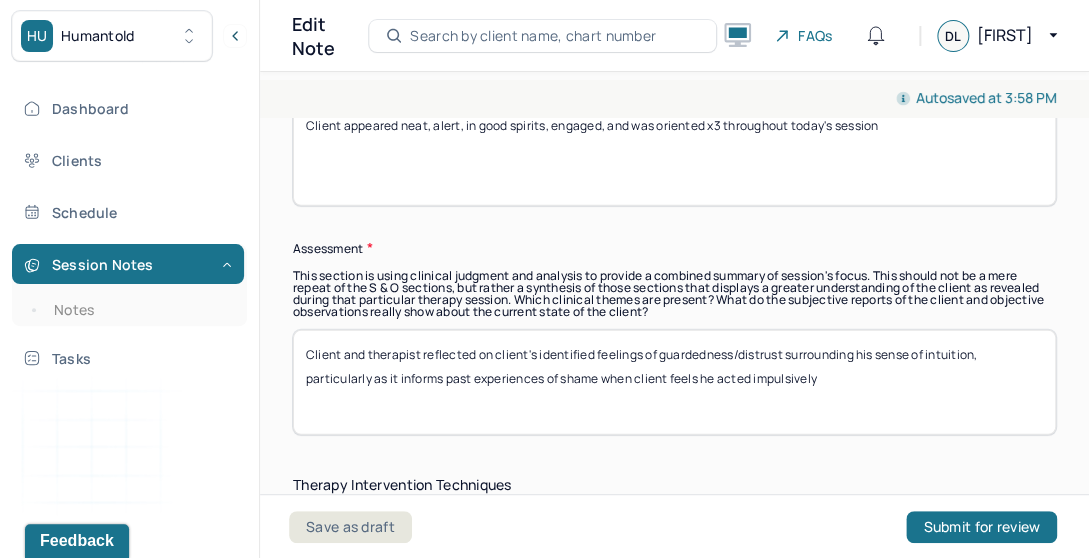 click on "Client and therapist reflected on client's identified feelings of guardedness/distrust surrounding his sense of intuition, particularly as it informs past experiences of shame when client feels he acted impulsively" at bounding box center (674, 382) 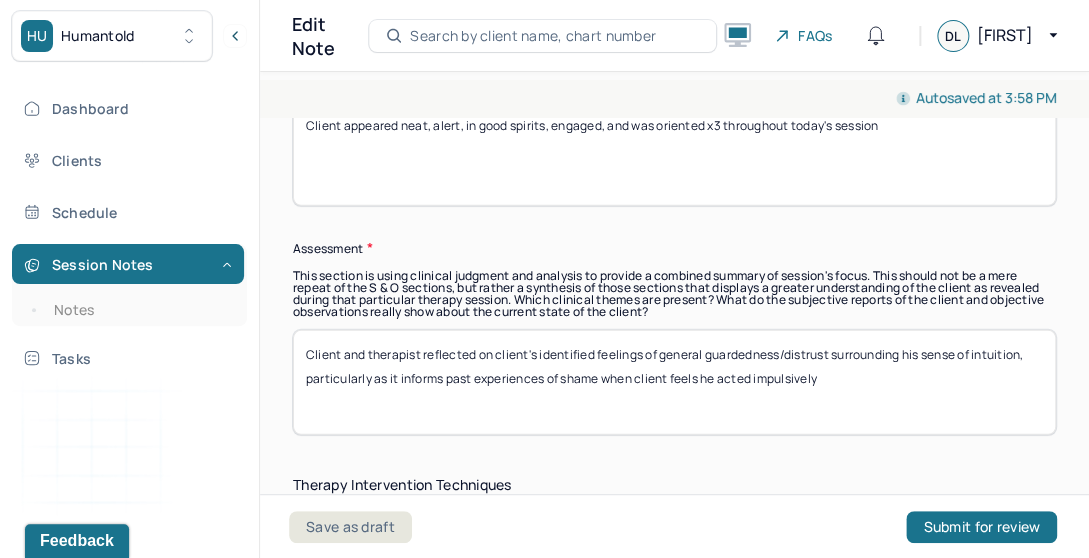 click on "Client and therapist reflected on client's identified feelings of general guardedness/distrust surrounding his sense of intuition, particularly as it informs past experiences of shame when client feels he acted impulsively" at bounding box center [674, 382] 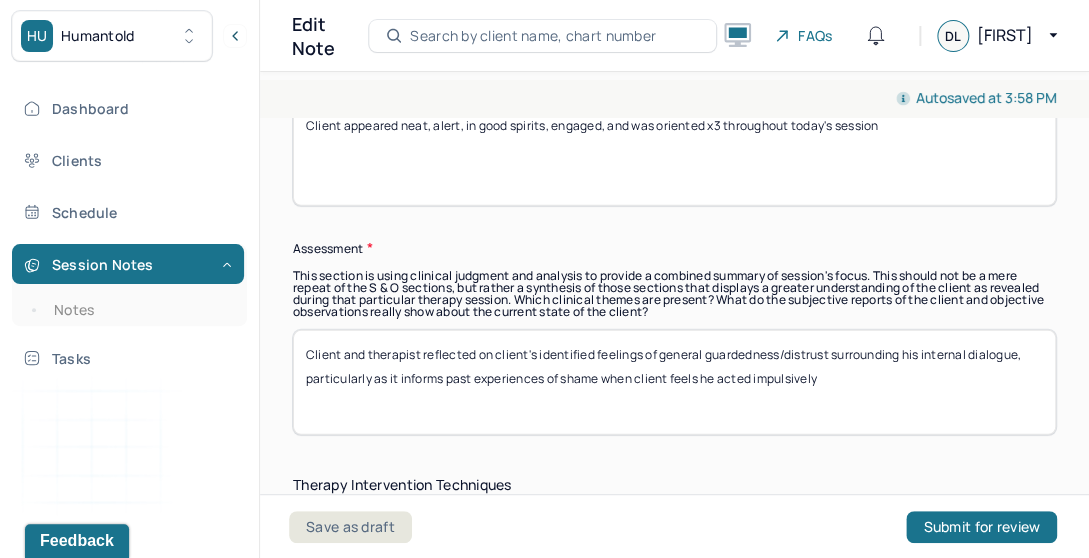 click on "Client and therapist reflected on client's identified feelings of general guardedness/distrust surrounding his internal dialogue, particularly as it informs past experiences of shame when client feels he acted impulsively" at bounding box center (674, 382) 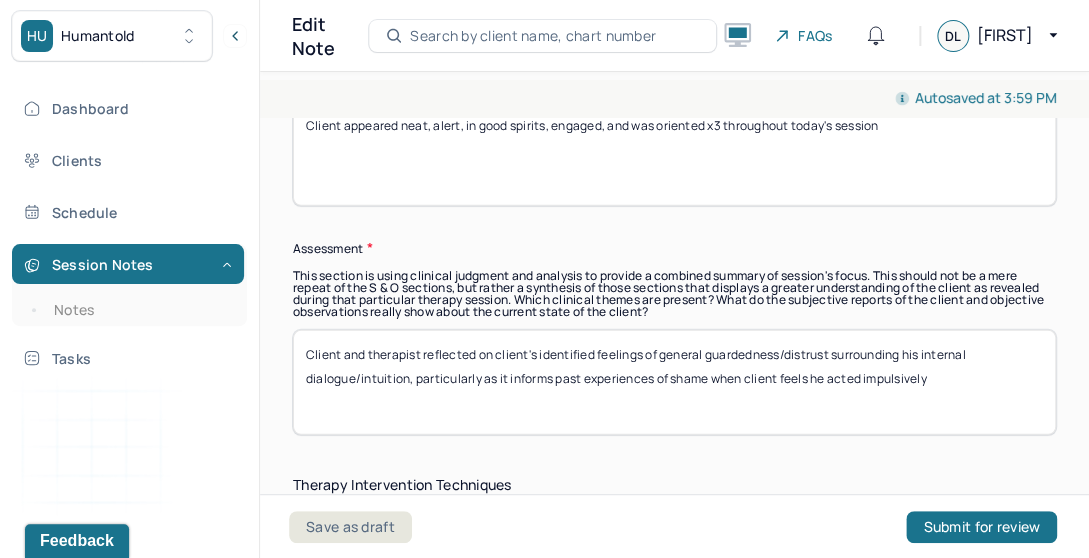 drag, startPoint x: 933, startPoint y: 379, endPoint x: 657, endPoint y: 372, distance: 276.08875 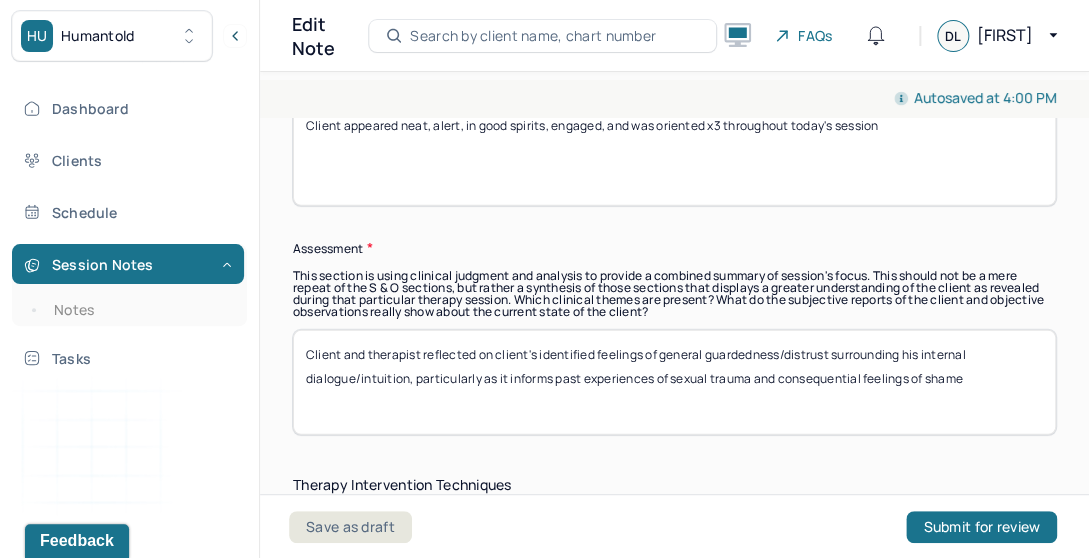 click on "Client and therapist reflected on client's identified feelings of general guardedness/distrust surrounding his internal dialogue/intuition, particularly as it informs past experiences of sexual trauma and conseuquential feelings of shame" at bounding box center [674, 382] 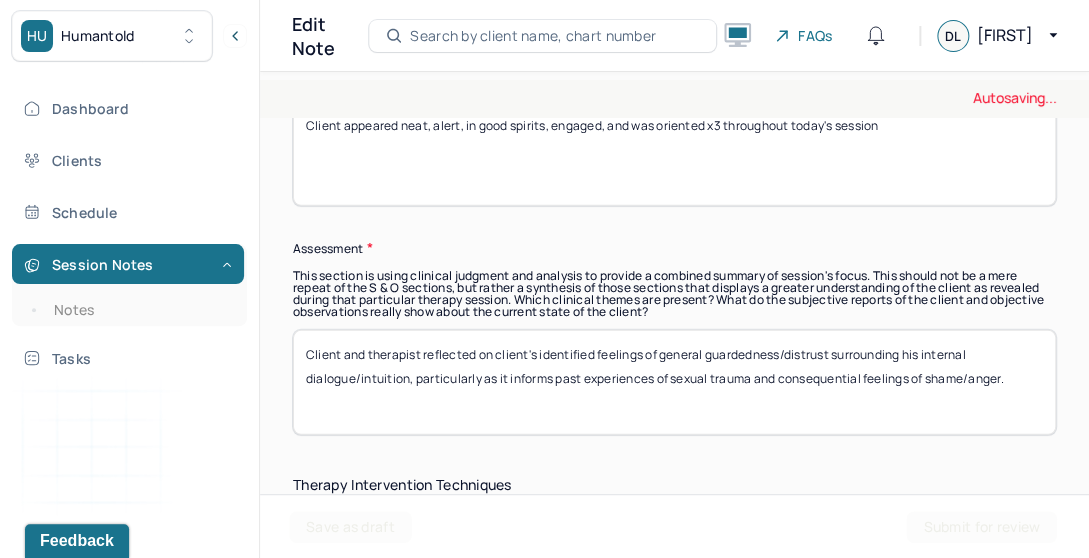 click on "Client and therapist reflected on client's identified feelings of general guardedness/distrust surrounding his internal dialogue/intuition, particularly as it informs past experiences of sexual trauma and consequential feelings of shame" at bounding box center [674, 382] 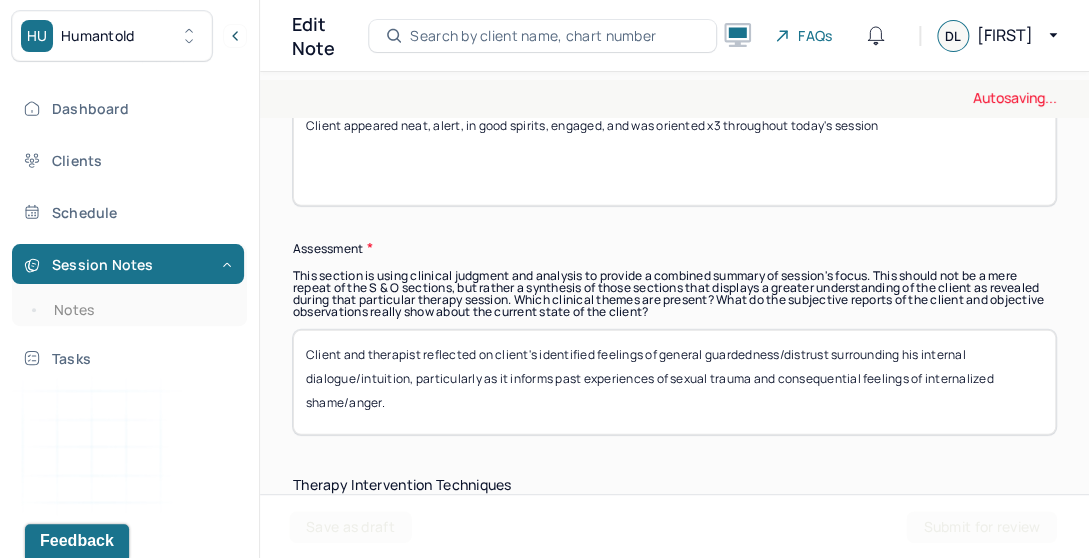 click on "Client and therapist reflected on client's identified feelings of general guardedness/distrust surrounding his internal dialogue/intuition, particularly as it informs past experiences of sexual trauma and consequential feelings of int shame/anger." at bounding box center [674, 382] 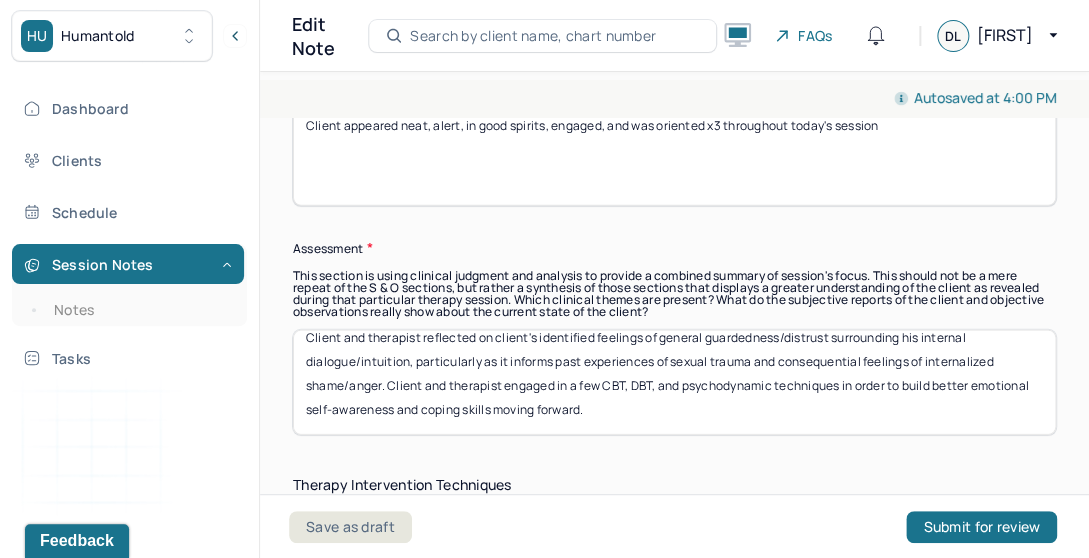 scroll, scrollTop: 16, scrollLeft: 0, axis: vertical 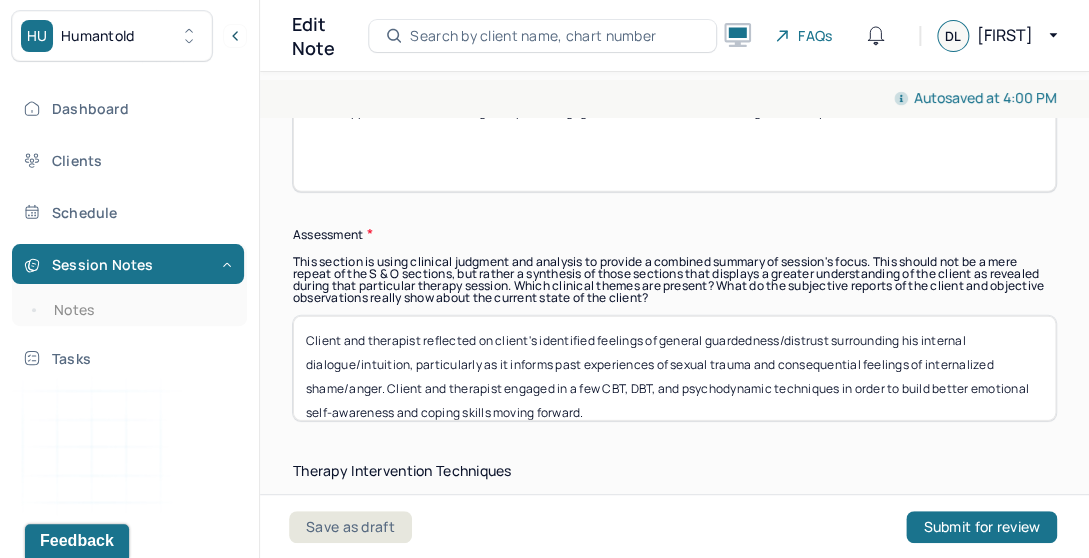 click on "Client and therapist reflected on client's identified feelings of general guardedness/distrust surrounding his internal dialogue/intuition, particularly as it informs past experiences of sexual trauma and consequential feelings of internalized shame/anger. Client and therapist engaged in a few CBT, DBT, and psychodynamic techniques in order to build better emotional self-awareness and coping skills moving forward." at bounding box center (674, 368) 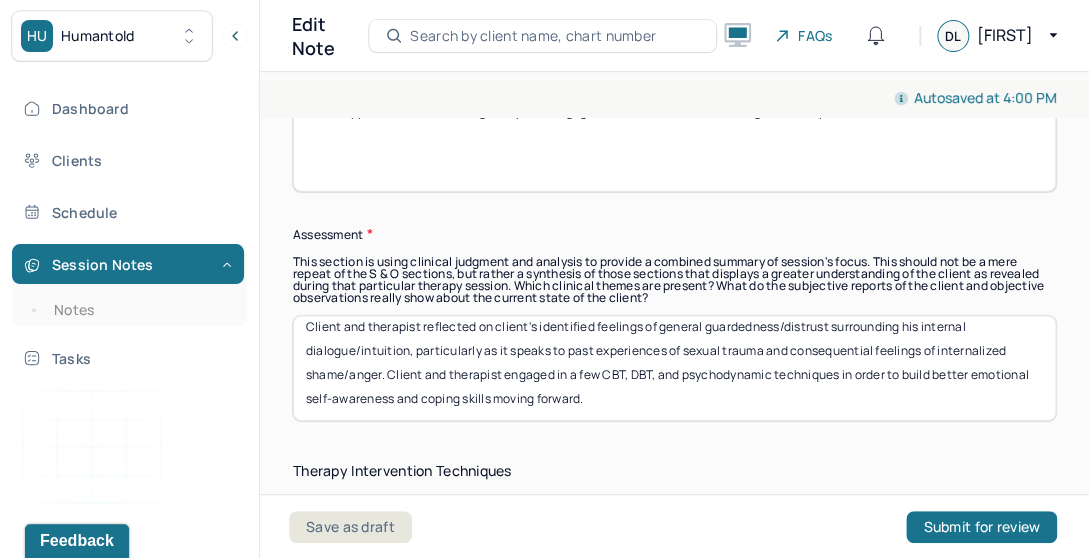 scroll, scrollTop: 16, scrollLeft: 0, axis: vertical 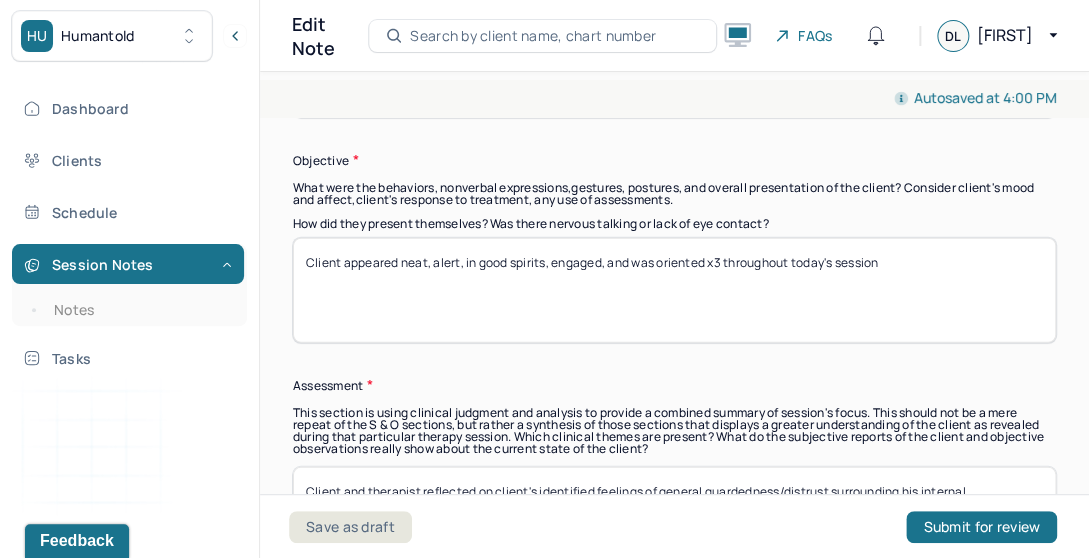 type on "Client and therapist reflected on client's identified feelings of general guardedness/distrust surrounding his internal dialogue/intuition, particularly as it speaks to past experiences of sexual trauma and consequential feelings of internalized shame/anger. Client and therapist engaged in a few CBT, DBT, and psychodynamic techniques in order to build better emotional self-awareness and coping skills moving forward." 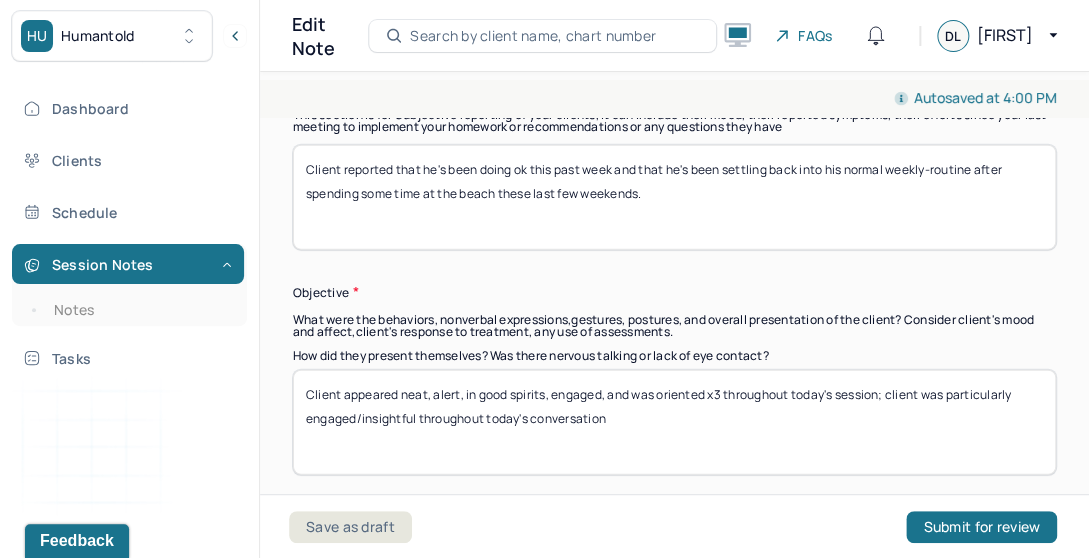 scroll, scrollTop: 1488, scrollLeft: 0, axis: vertical 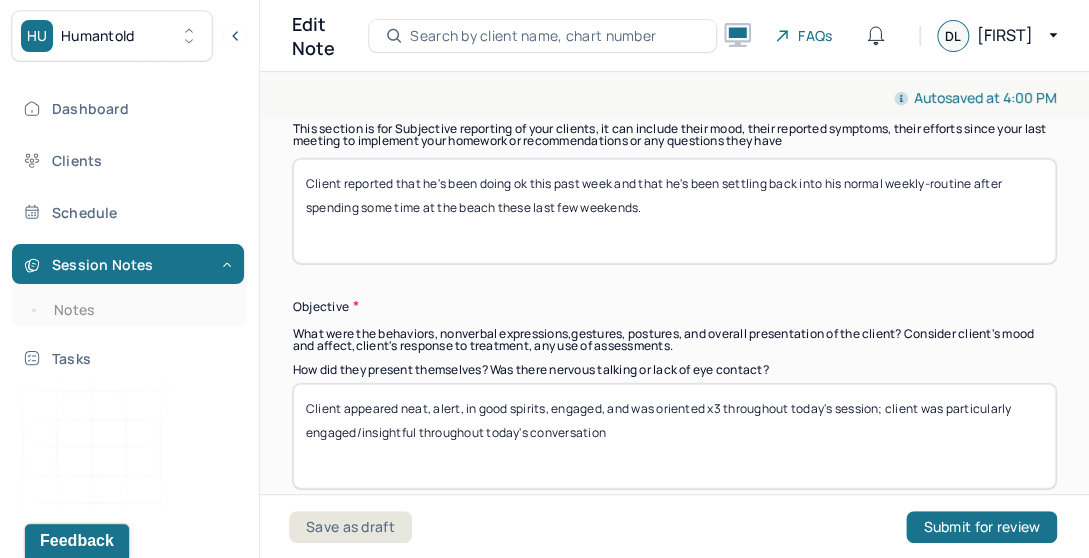 type on "Client appeared neat, alert, in good spirits, engaged, and was oriented x3 throughout today's session; client was particularly engaged/insightful throughout today's conversation" 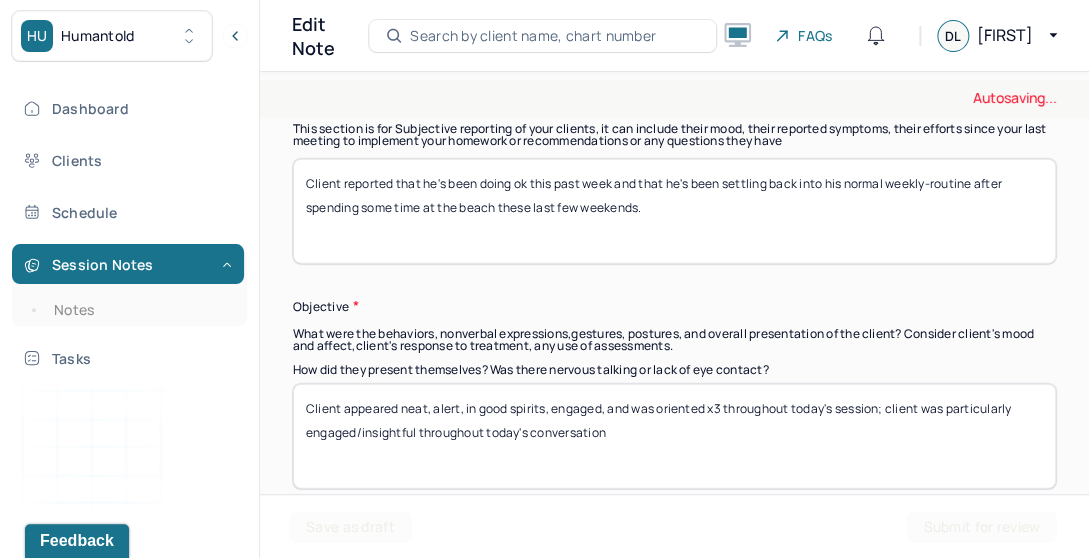click on "Client reported that he's been doing ok this past week and that he's been settling back into his normal weekly-routine after spending some time at the beach these last few weekends." at bounding box center [674, 211] 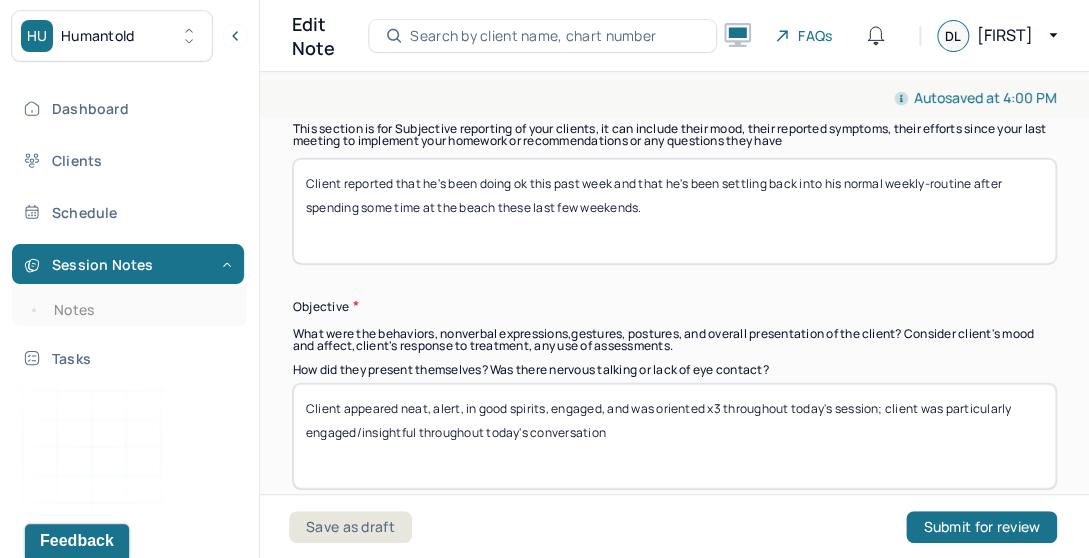 click on "Client reported that he's been doing ok this past week and that he's been settling back into his normal weekly-routine after spending some time at the beach these last few weekends." at bounding box center [674, 211] 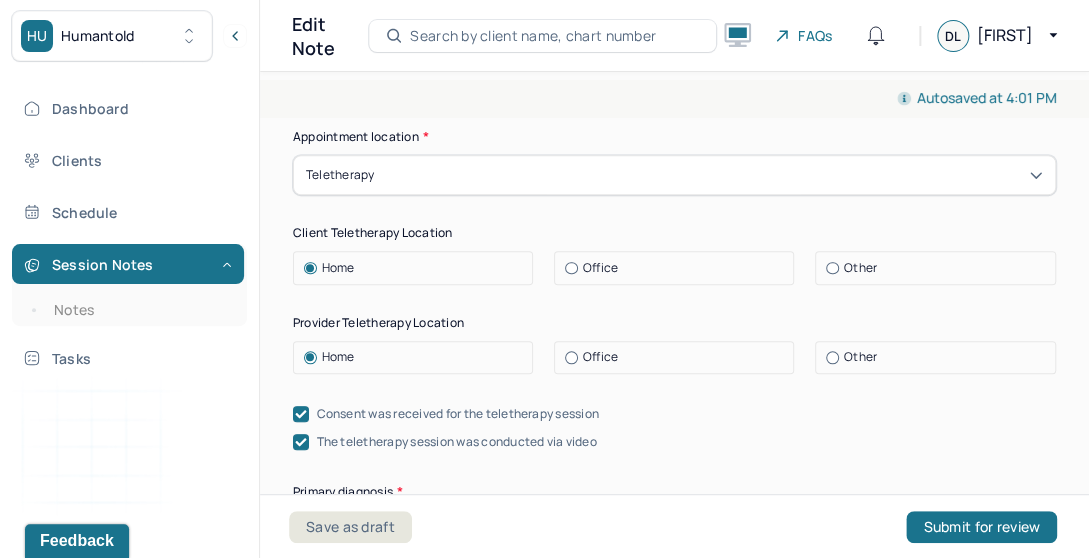 scroll, scrollTop: 423, scrollLeft: 0, axis: vertical 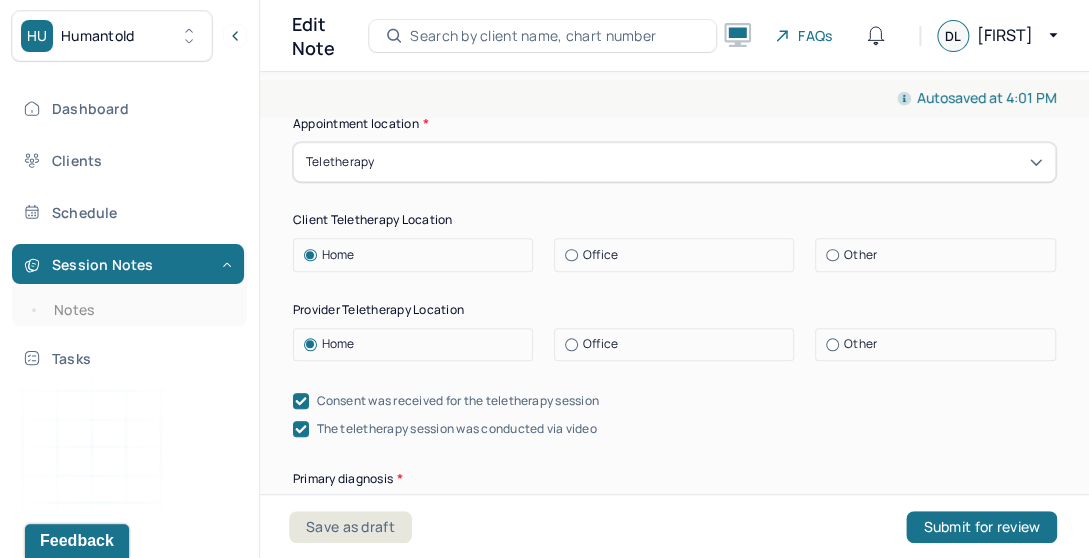 type on "Client reported that he's been doing well this past week and that he's been helping his mom with a lot of house-renovation projects over this past week or so." 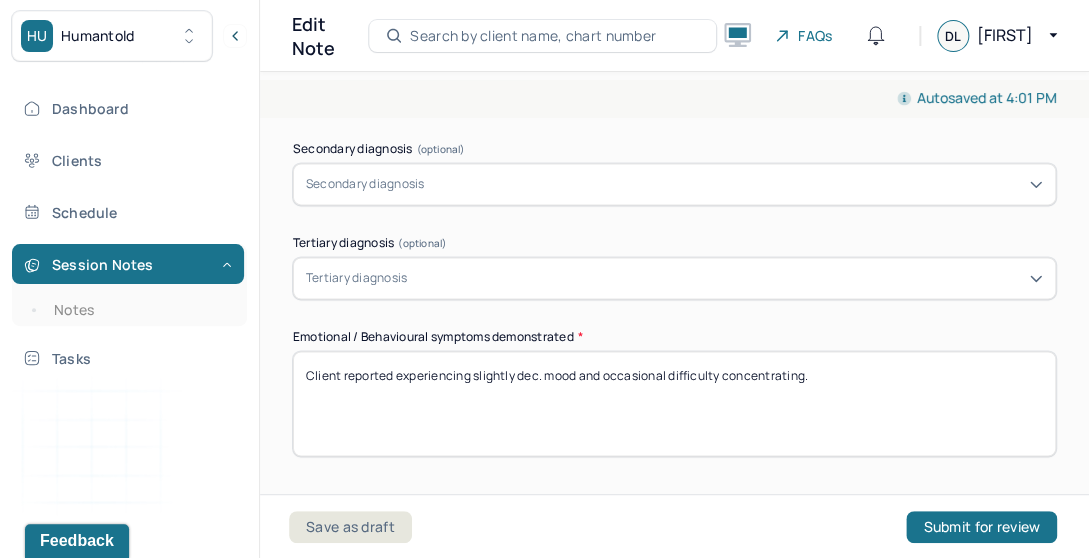 scroll, scrollTop: 856, scrollLeft: 0, axis: vertical 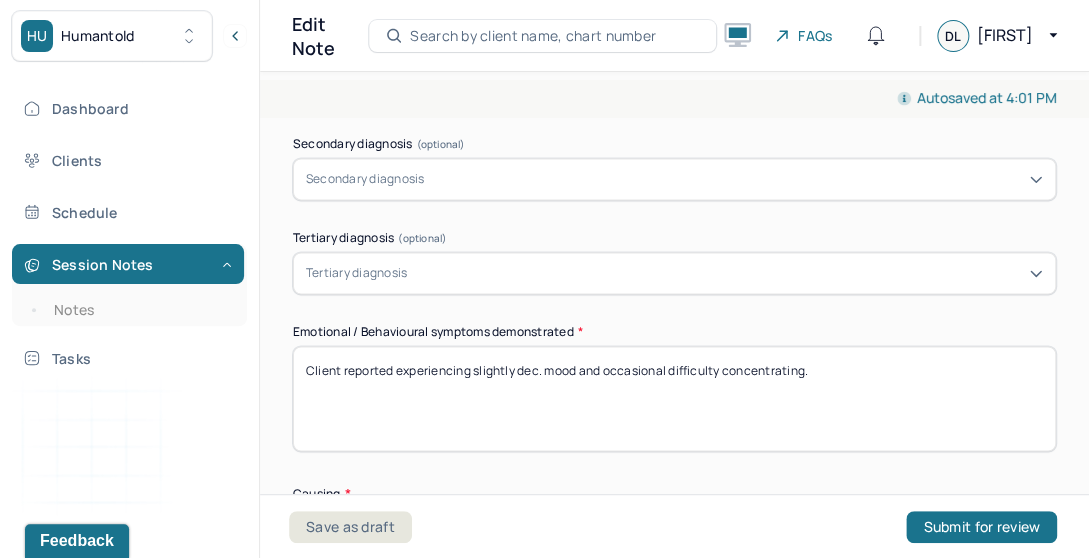 click on "Client reported experiencing slightly dec. mood and occasional difficulty concentrating." at bounding box center [674, 398] 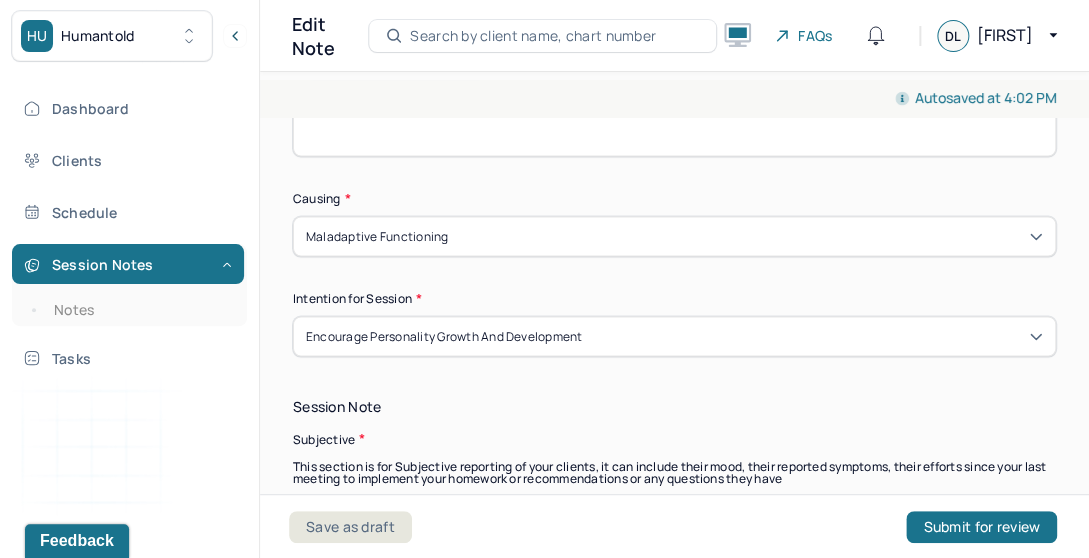 scroll, scrollTop: 1152, scrollLeft: 0, axis: vertical 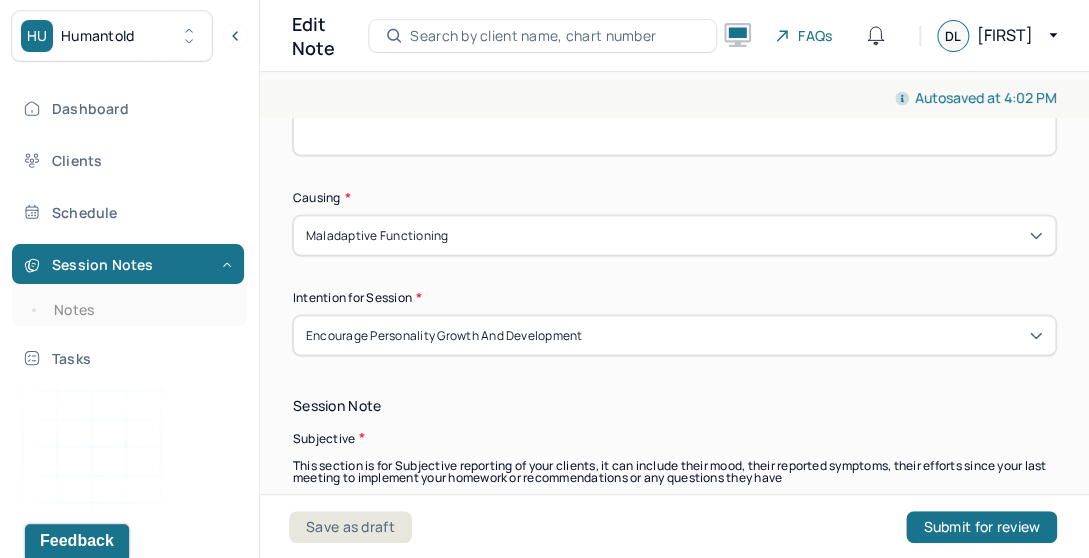 type on "Client reported experiencing slightly elevated feelings of restlessness, inc. racing/ruminative thought patterns, and occasional difficulty falling/staying asleep." 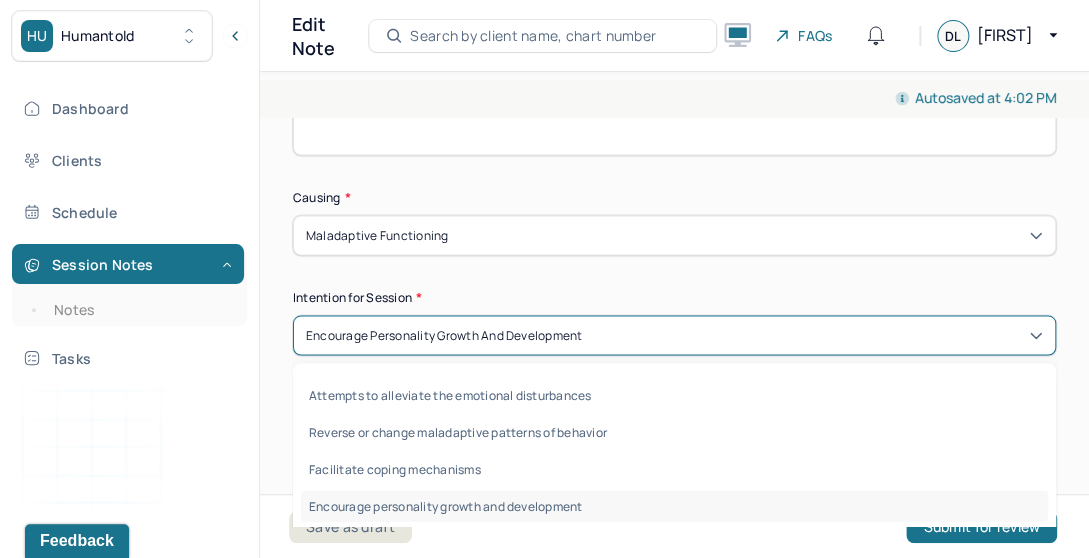 click on "Encourage personality growth and development" at bounding box center [674, 335] 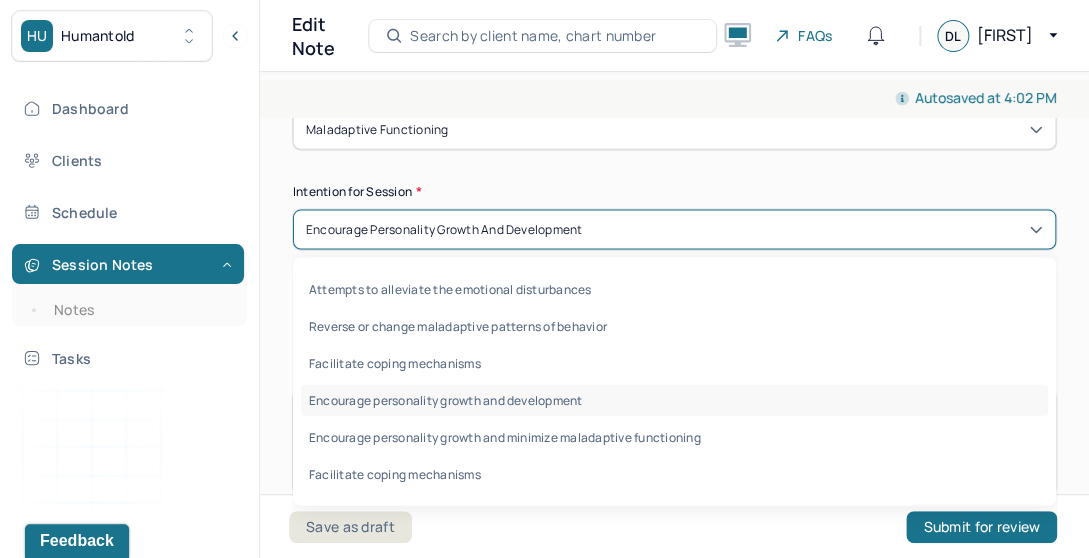 scroll, scrollTop: 1260, scrollLeft: 0, axis: vertical 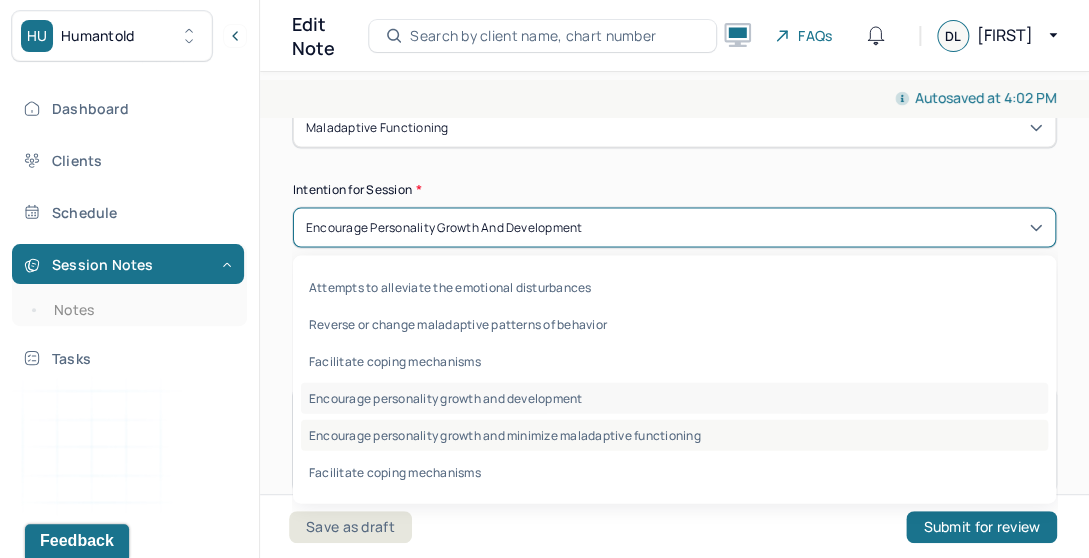 click on "Encourage personality growth and minimize maladaptive functioning" at bounding box center (674, 434) 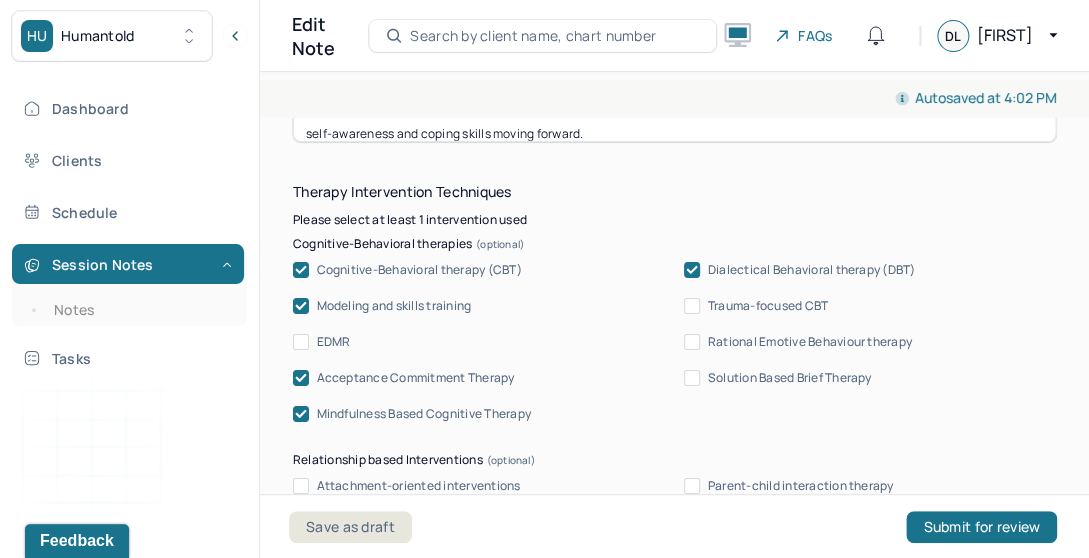 scroll, scrollTop: 2066, scrollLeft: 0, axis: vertical 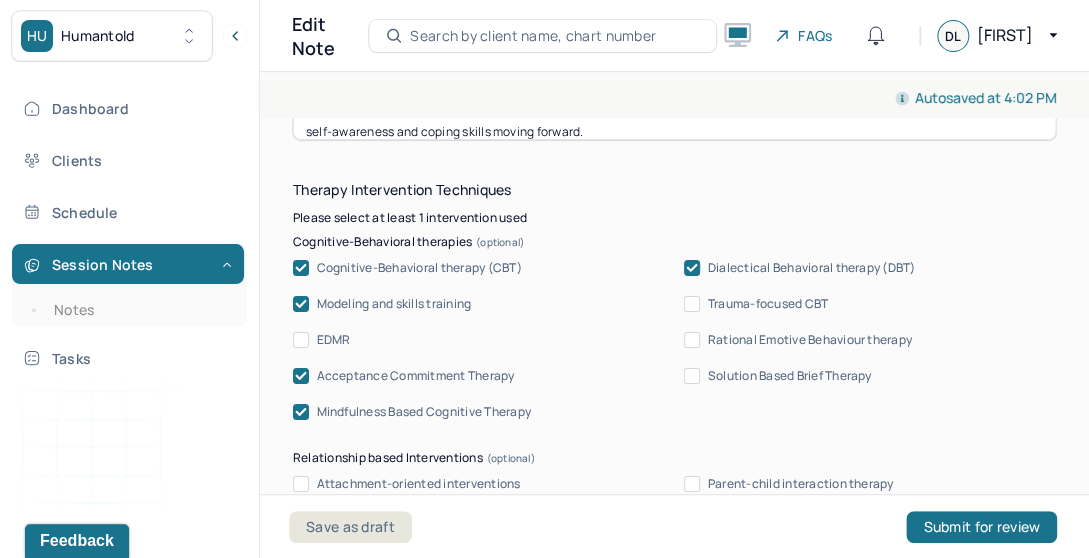 click on "Trauma-focused CBT" at bounding box center (692, 304) 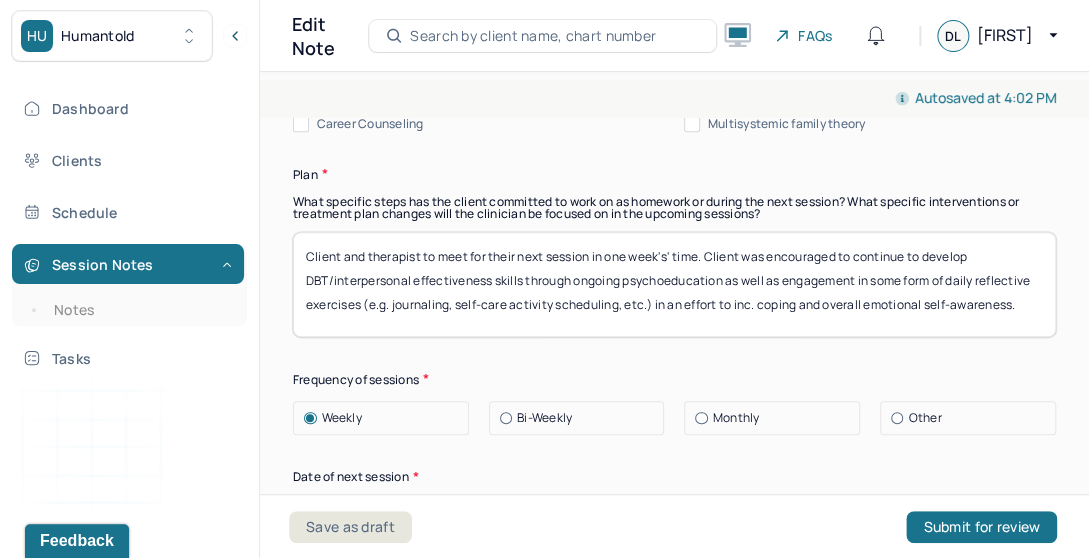 scroll, scrollTop: 2754, scrollLeft: 0, axis: vertical 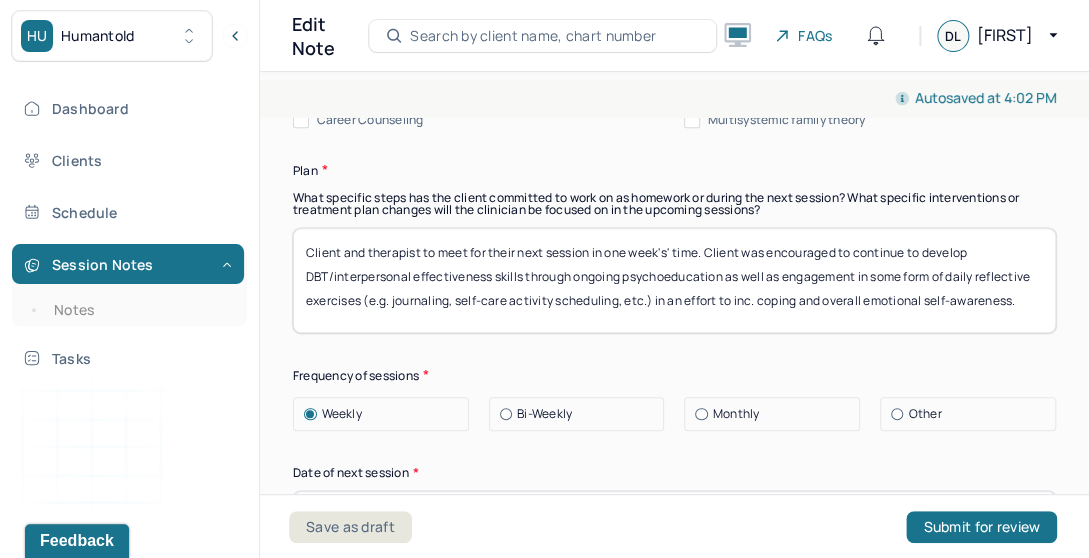 click on "Client and therapist to meet for their next session in one week's' time. Client was encouraged to continue to develop DBT/interpersonal effectiveness skills through ongoing psychoeducation as well as engagement in some form of daily reflective exercises (e.g. journaling, self-care activity scheduling, etc.) in an effort to inc. coping and overall emotional self-awareness." at bounding box center (674, 280) 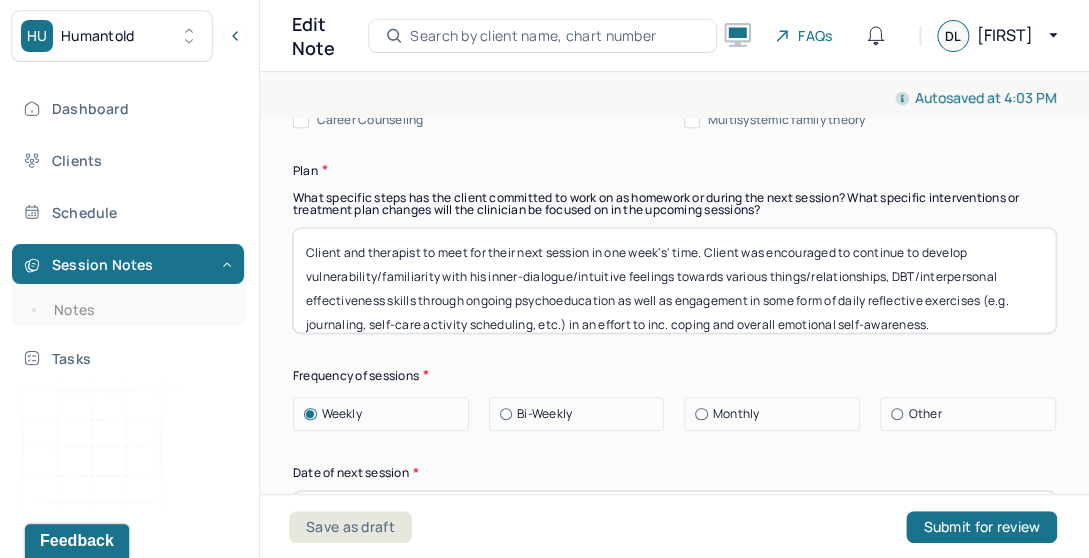 click on "Client and therapist to meet for their next session in one week's' time. Client was encouraged to continue to develop vulnerability/familiarity with his inner-dialogue/intuitive feelings towards various things/relationships, DBT/interpersonal effectiveness skills through ongoing psychoeducation as well as engagement in some form of daily reflective exercises (e.g. journaling, self-care activity scheduling, etc.) in an effort to inc. coping and overall emotional self-awareness." at bounding box center [674, 280] 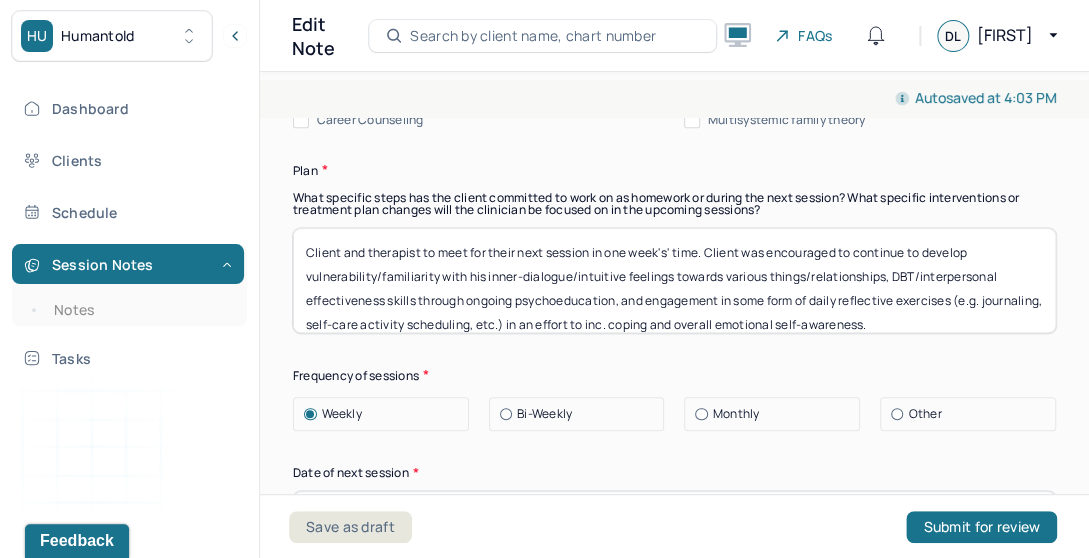 click on "Client and therapist to meet for their next session in one week's' time. Client was encouraged to continue to develop vulnerability/familiarity with his inner-dialogue/intuitive feelings towards various things/relationships, DBT/interpersonal effectiveness skills through ongoing psychoeducation, and engagement in some form of daily reflective exercises (e.g. journaling, self-care activity scheduling, etc.) in an effort to inc. coping and overall emotional self-awareness." at bounding box center [674, 280] 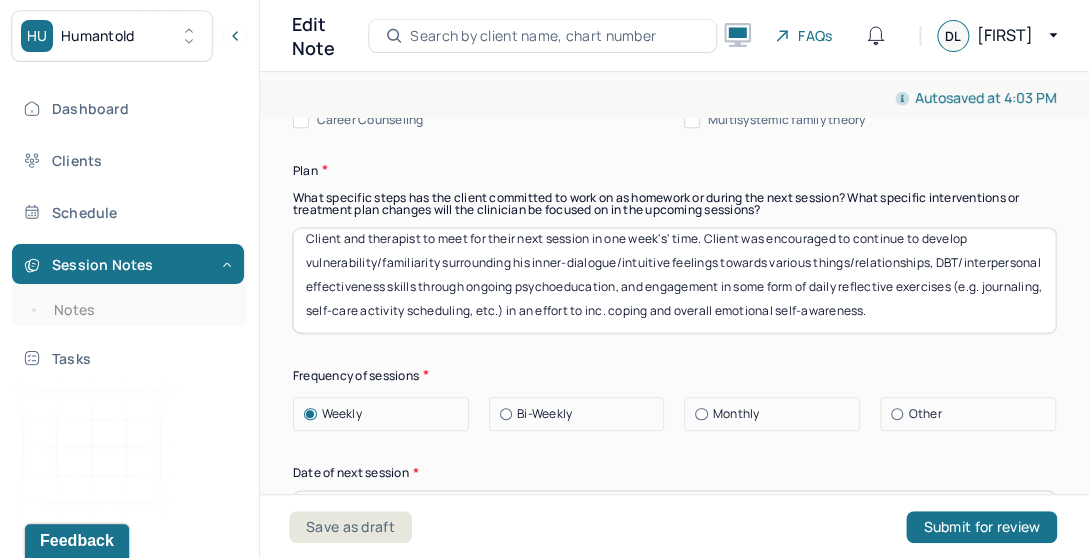 scroll, scrollTop: 16, scrollLeft: 0, axis: vertical 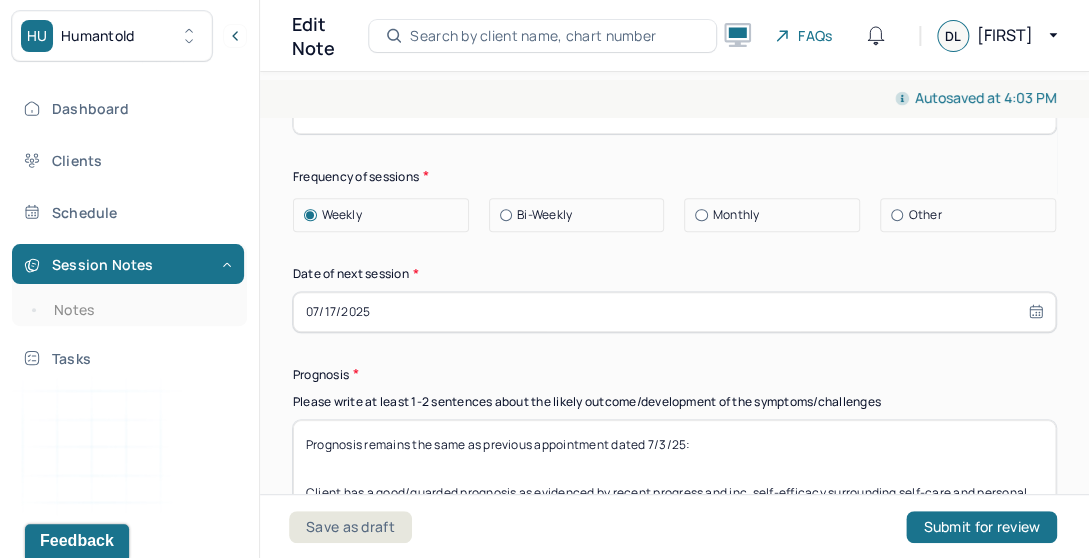 type on "Client and therapist to meet for their next session in one week's' time. Client was encouraged to continue to develop vulnerability/familiarity surrounding his inner-dialogue/intuitive feelings towards various things/relationships, DBT/interpersonal effectiveness skills through ongoing psychoeducation, and engagement in some form of daily reflective exercises (e.g. journaling, self-care activity scheduling, etc.) in an effort to inc. coping and overall emotional self-awareness." 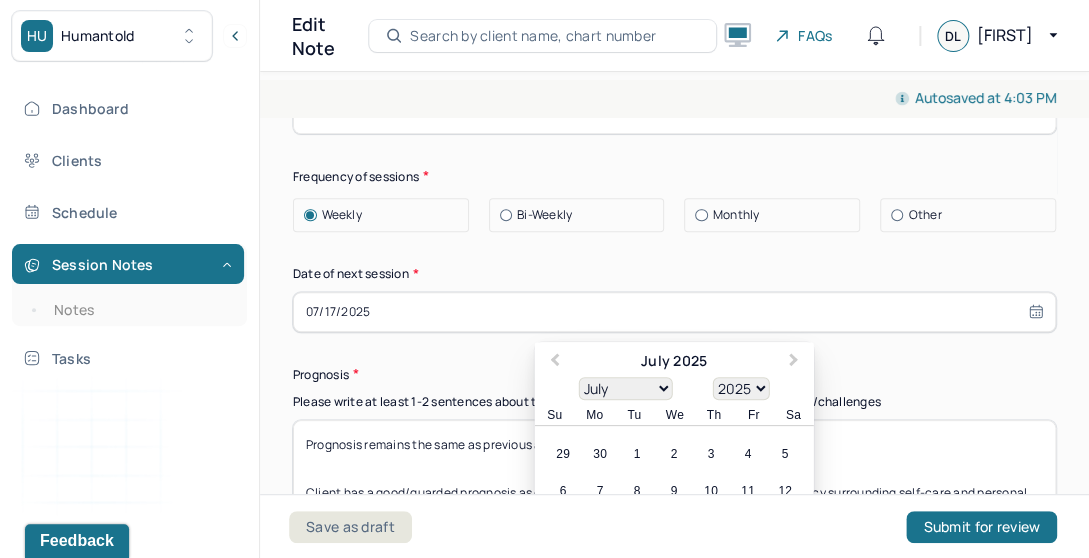 click on "07/17/2025" at bounding box center (674, 312) 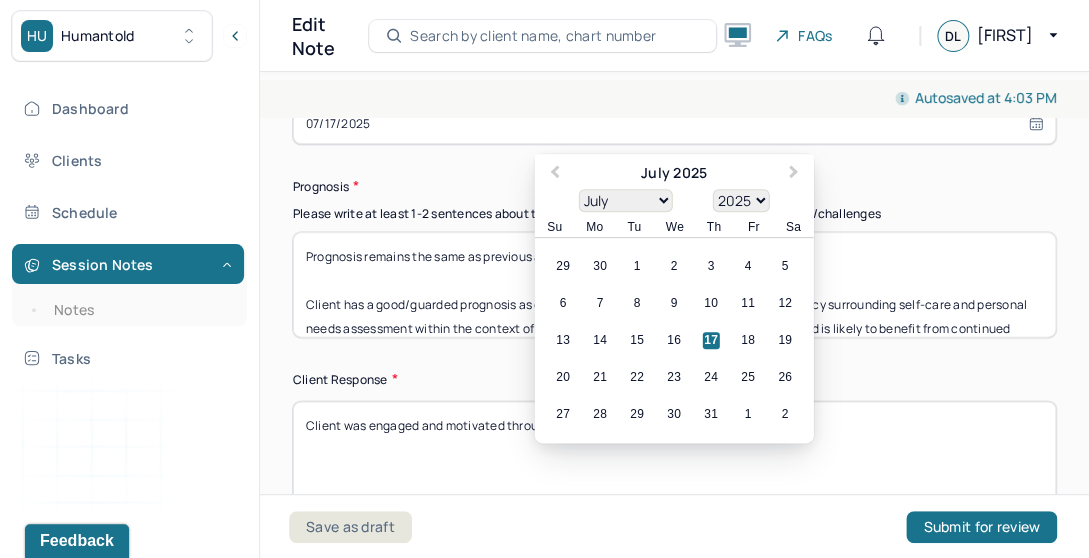 scroll, scrollTop: 3146, scrollLeft: 0, axis: vertical 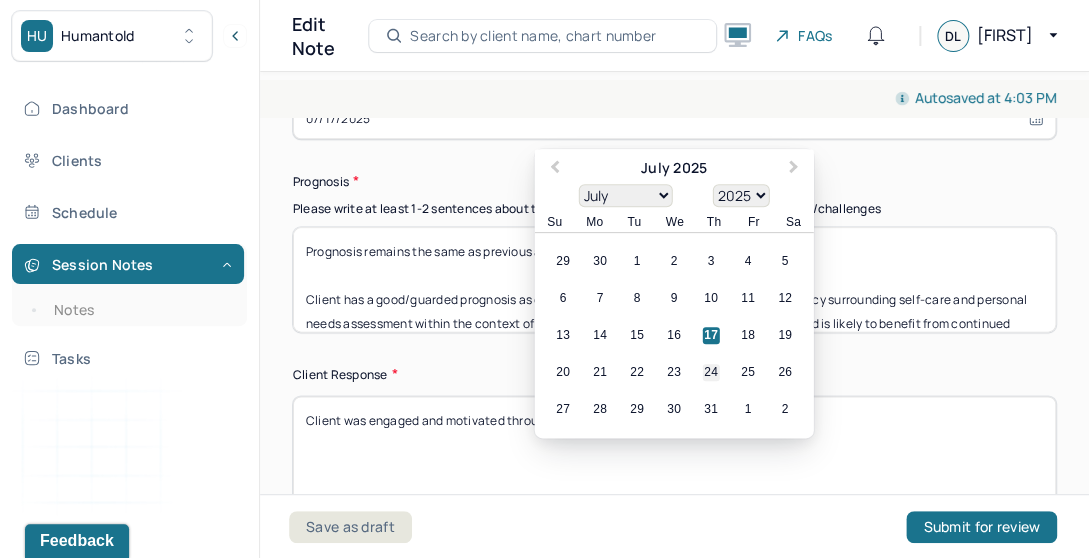 click on "24" at bounding box center (711, 372) 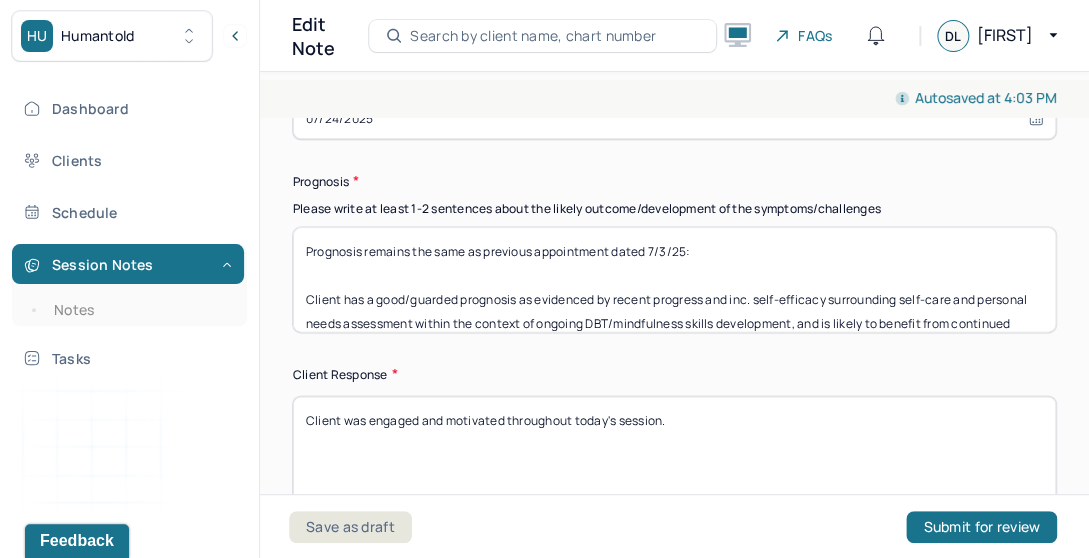 select on "6" 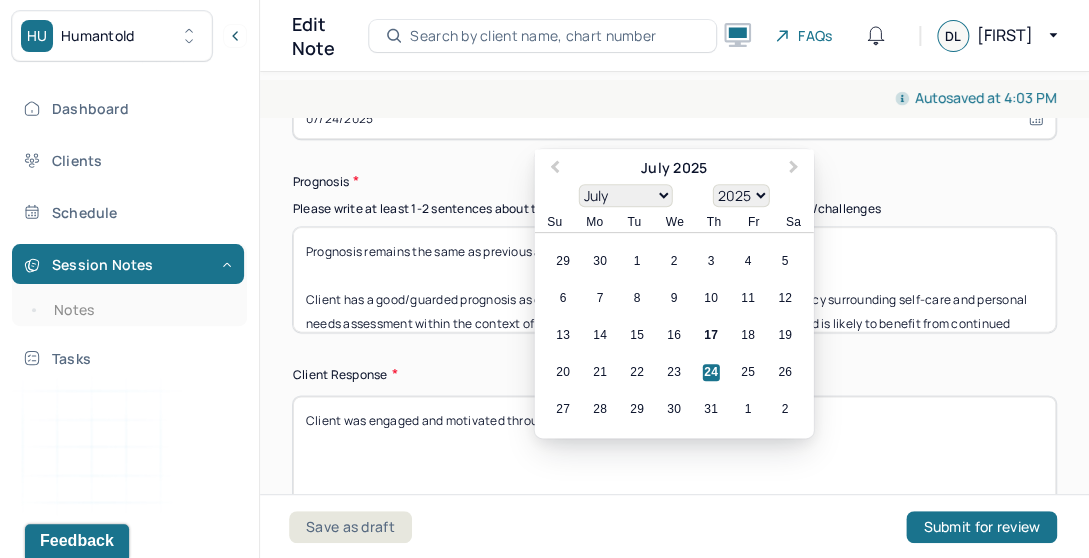 click on "Client was engaged and motivated throughout today's session." at bounding box center [674, 448] 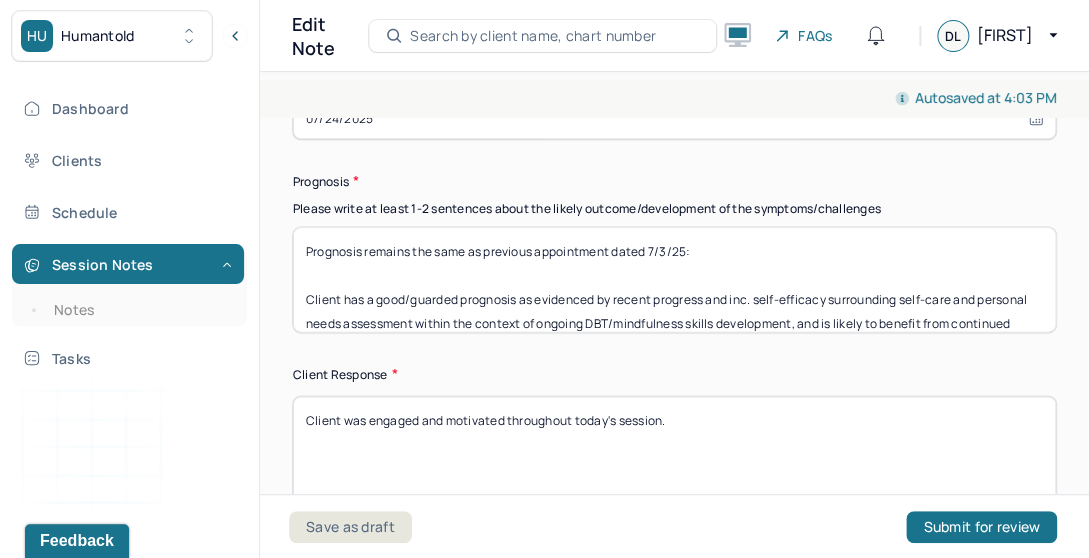 click on "Prognosis remains the same as previous appointment dated 7/3/25:
Client has a good/guarded prognosis as evidenced by recent progress and inc. self-efficacy surrounding self-care and personal needs assessment within the context of ongoing DBT/mindfulness skills development, and is likely to benefit from continued CBT/DBT, psychodynamic, and psychoeducational skills development work moving forward." at bounding box center (674, 279) 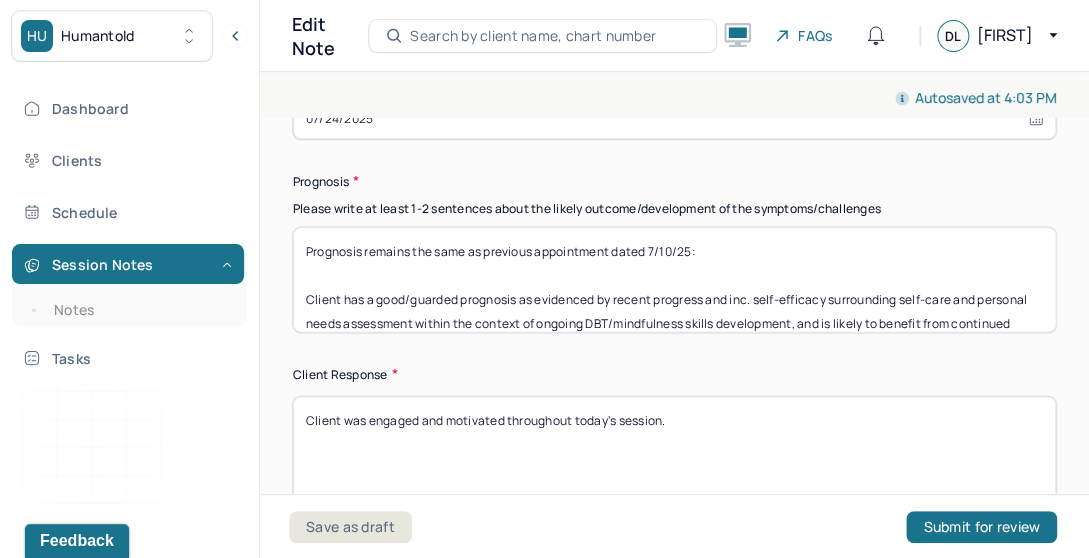 type on "Prognosis remains the same as previous appointment dated 7/10/25:
Client has a good/guarded prognosis as evidenced by recent progress and inc. self-efficacy surrounding self-care and personal needs assessment within the context of ongoing DBT/mindfulness skills development, and is likely to benefit from continued CBT/DBT, psychodynamic, and psychoeducational skills development work moving forward." 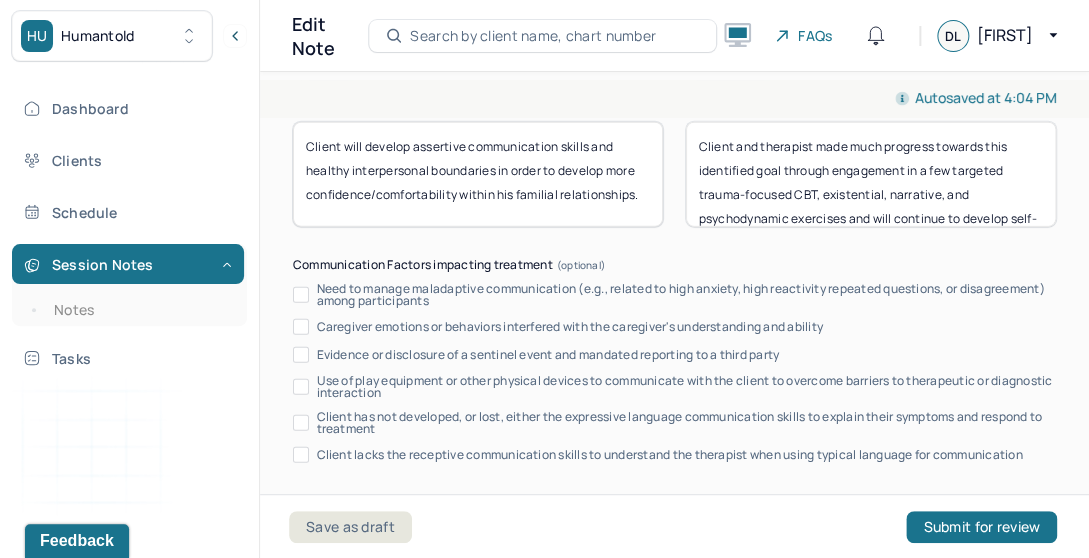 scroll, scrollTop: 4340, scrollLeft: 0, axis: vertical 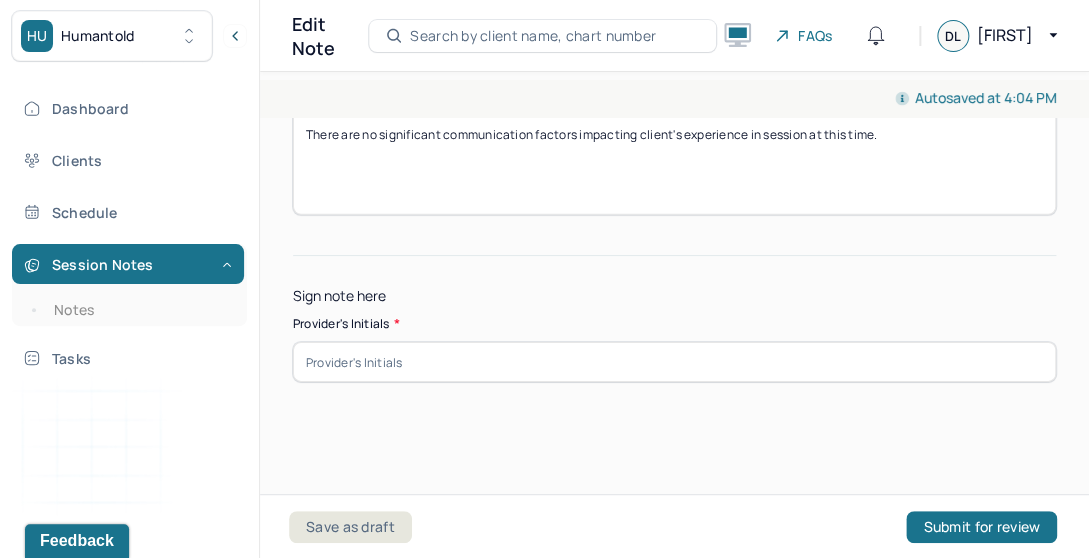 click at bounding box center [674, 362] 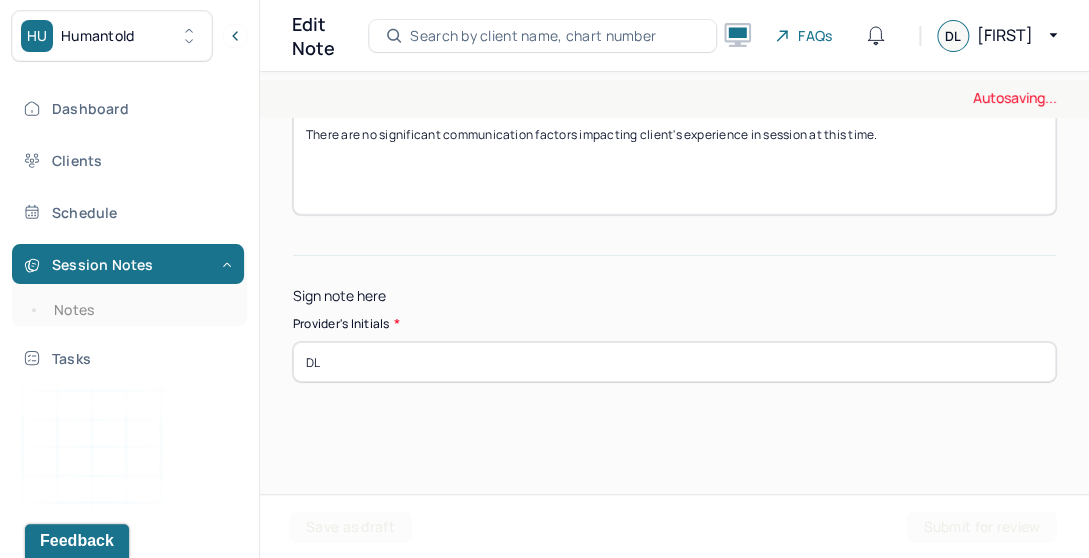 type on "DL" 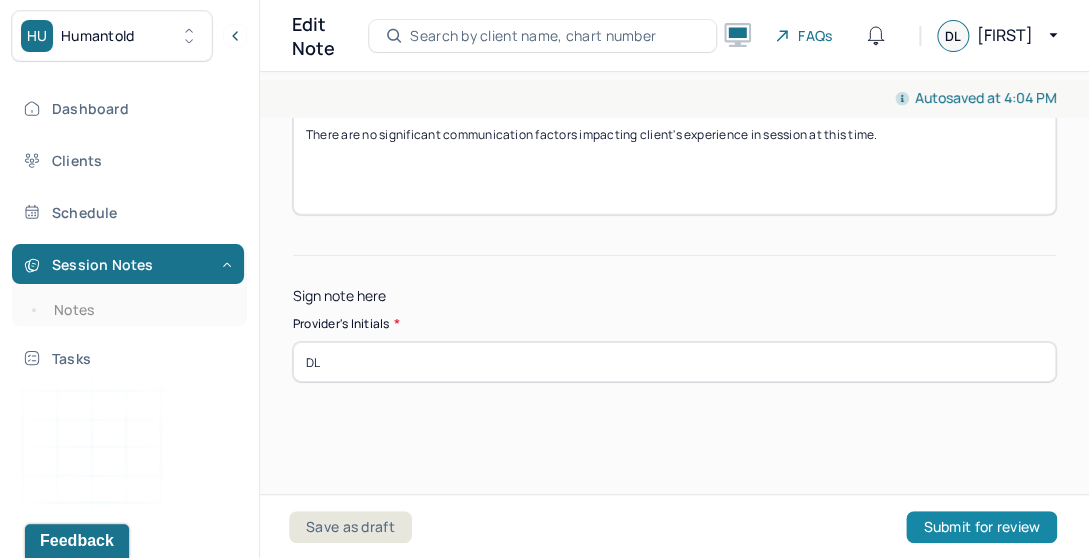 click on "Submit for review" at bounding box center (981, 527) 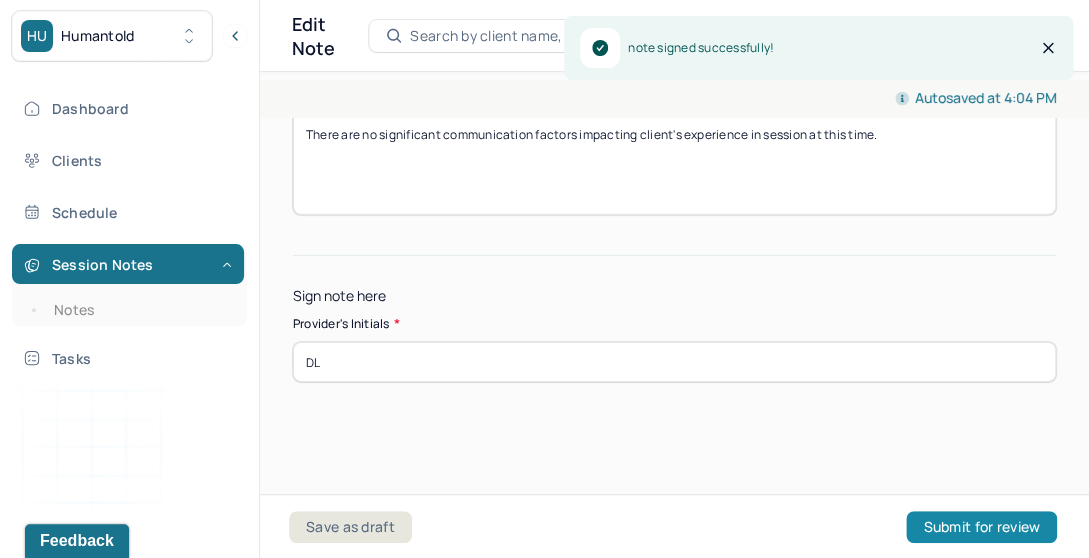 click on "Submit for review" at bounding box center [981, 527] 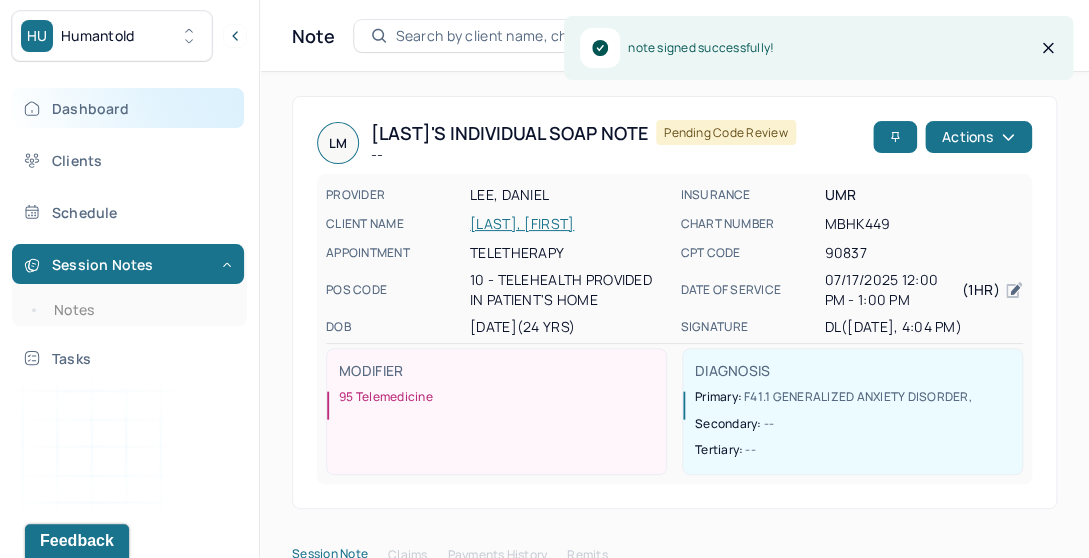 click on "Dashboard" at bounding box center [128, 108] 